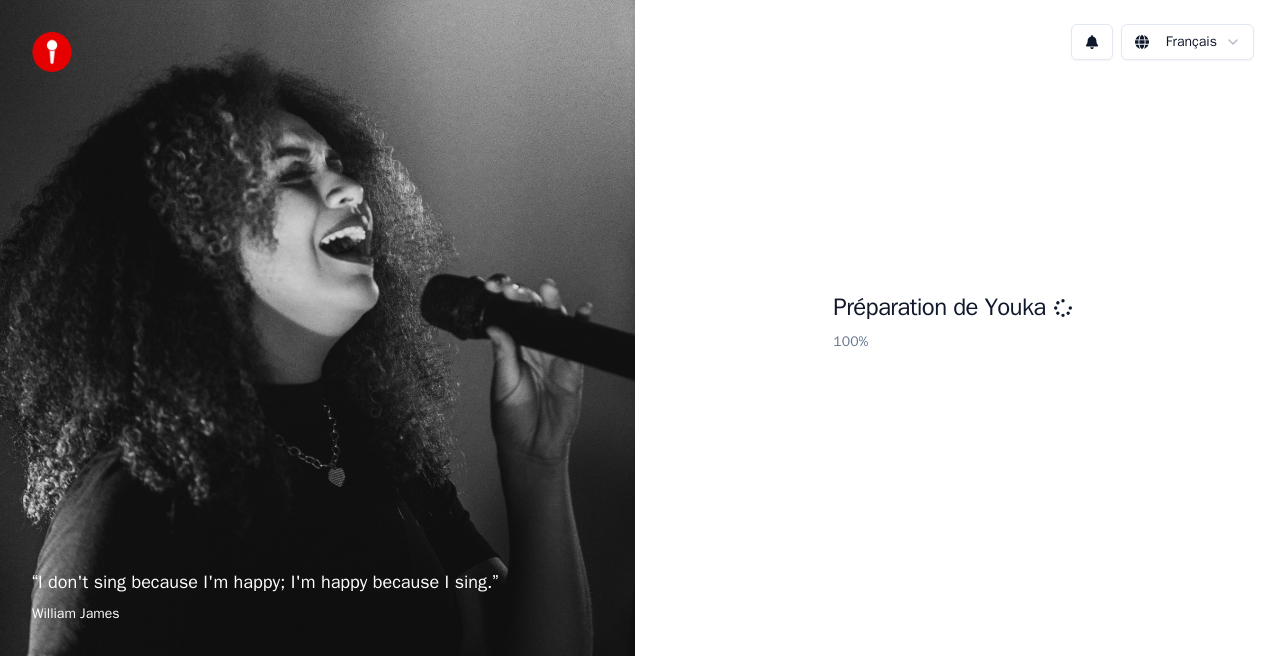 scroll, scrollTop: 0, scrollLeft: 0, axis: both 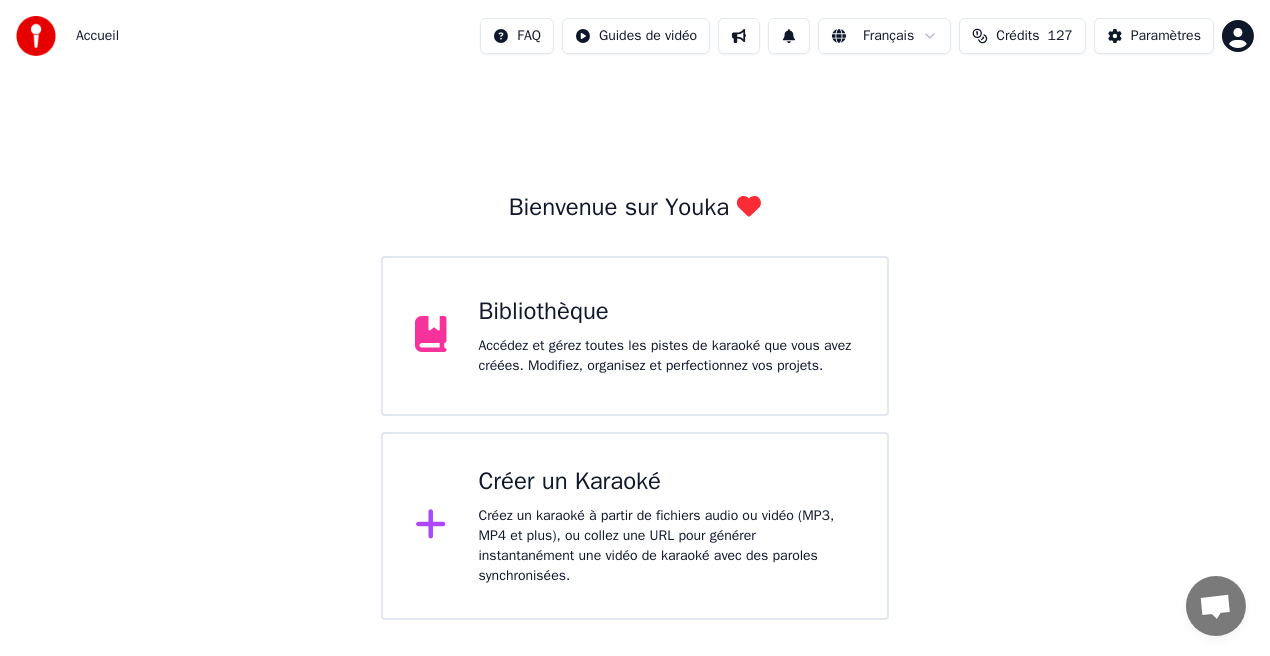 click on "Bibliothèque Accédez et gérez toutes les pistes de karaoké que vous avez créées. Modifiez, organisez et perfectionnez vos projets." at bounding box center (635, 336) 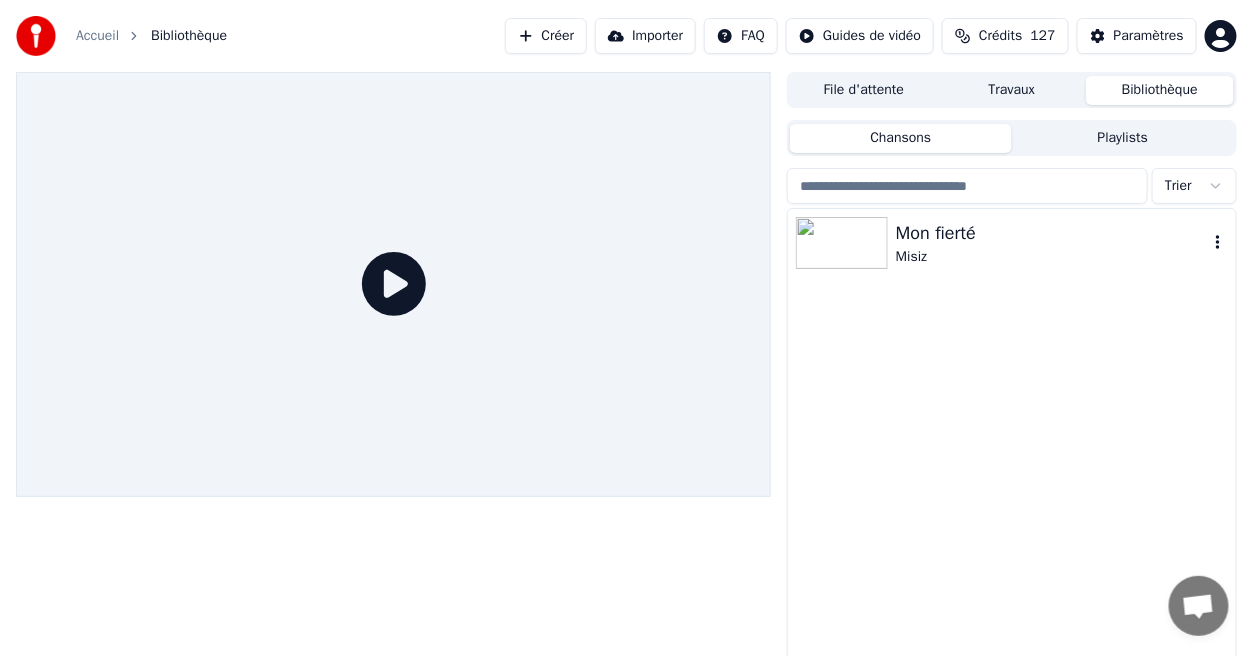 click on "Mon fierté" at bounding box center [1052, 233] 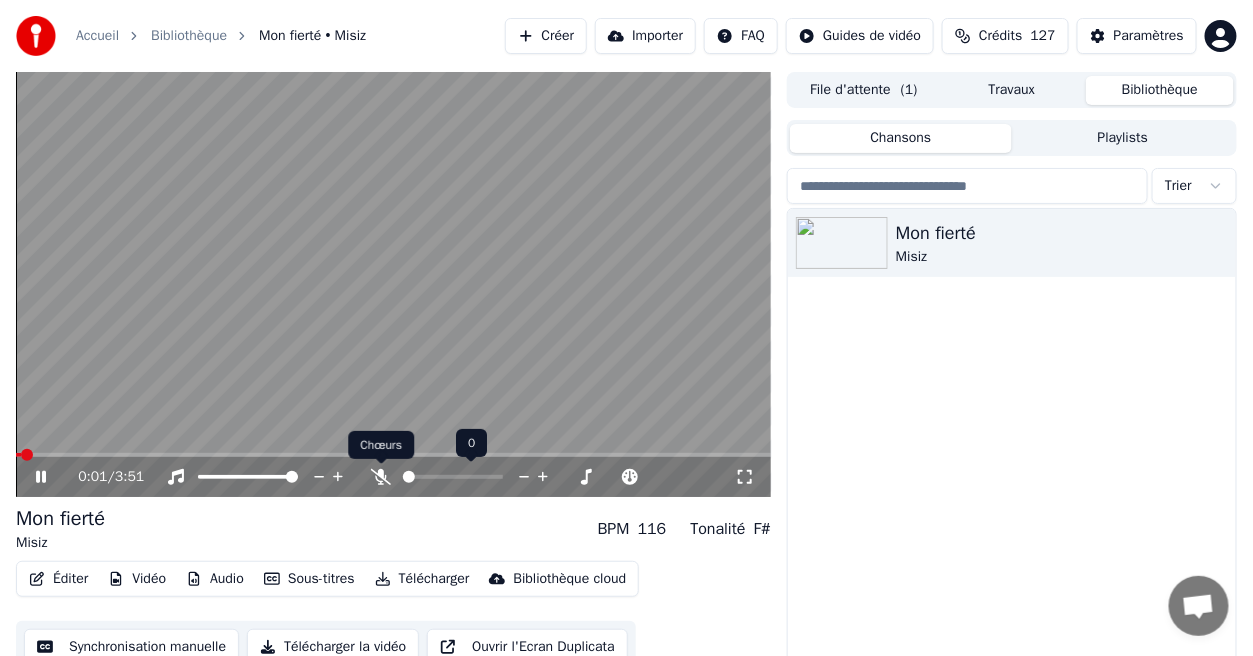 click 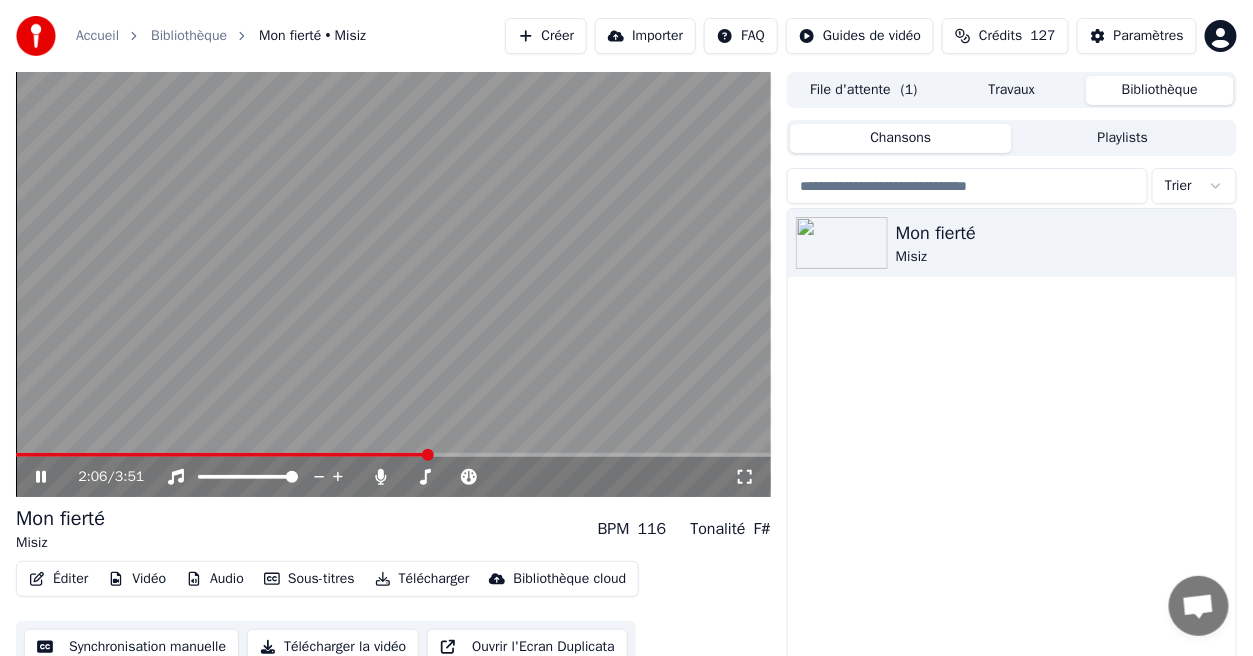 click 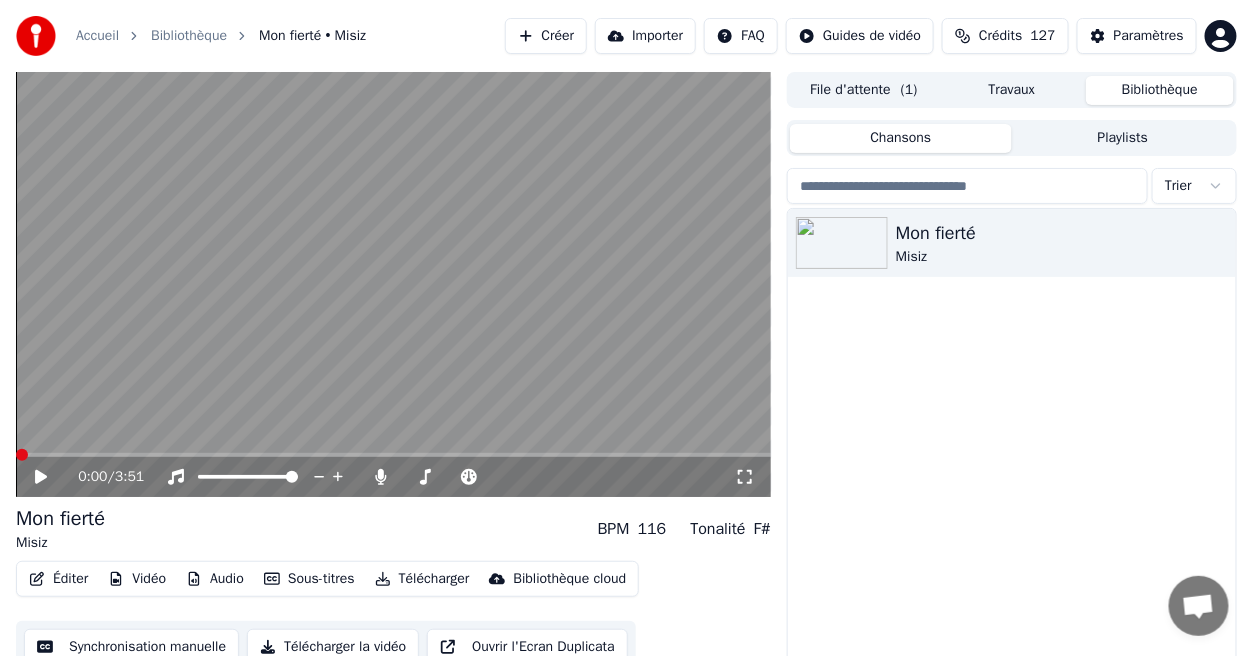 click at bounding box center (22, 455) 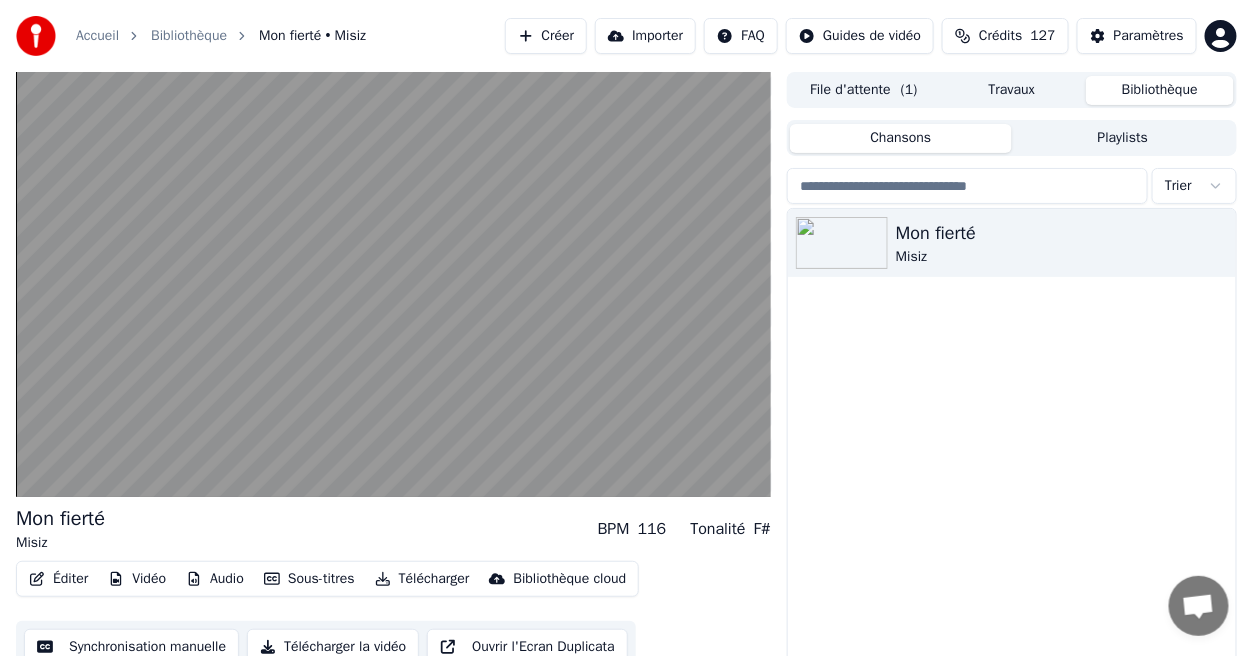 click on "Mon fierté Misiz" at bounding box center [1012, 454] 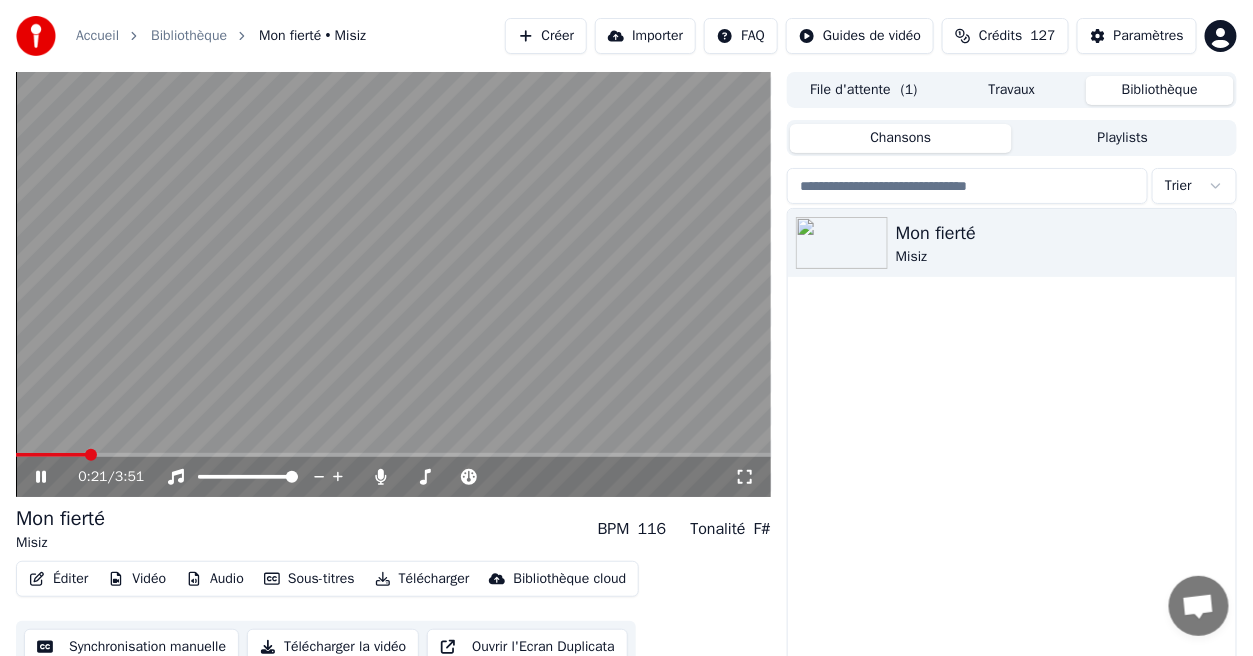 click 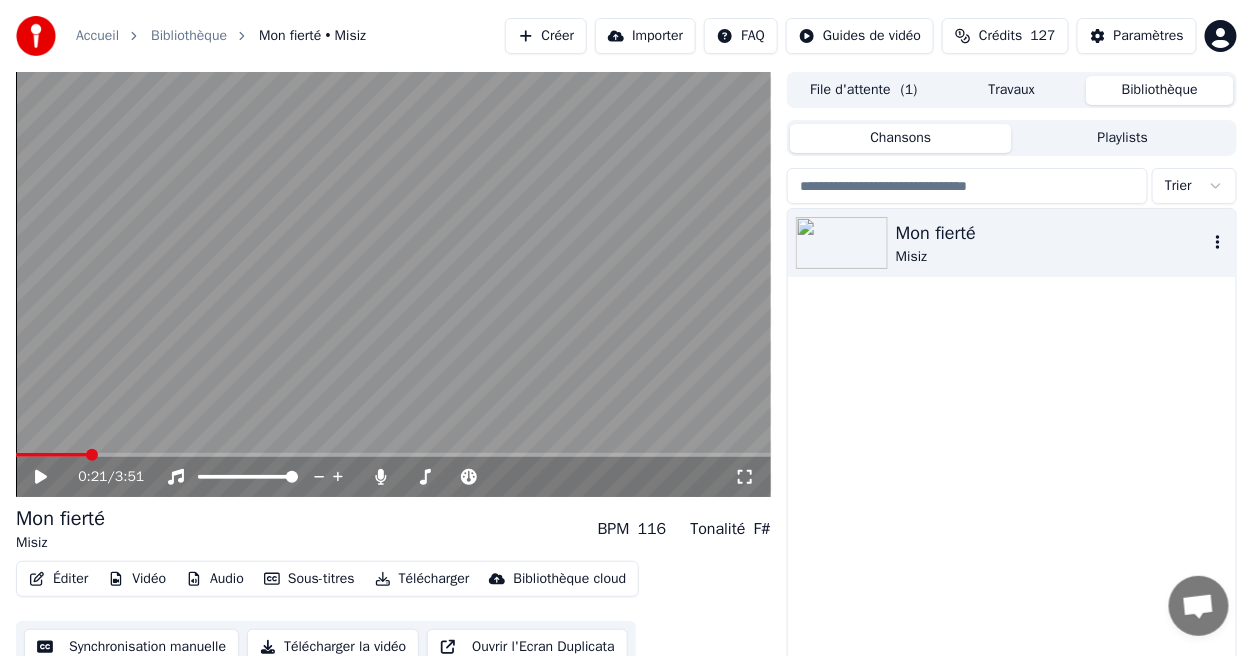 click on "Misiz" at bounding box center [1052, 257] 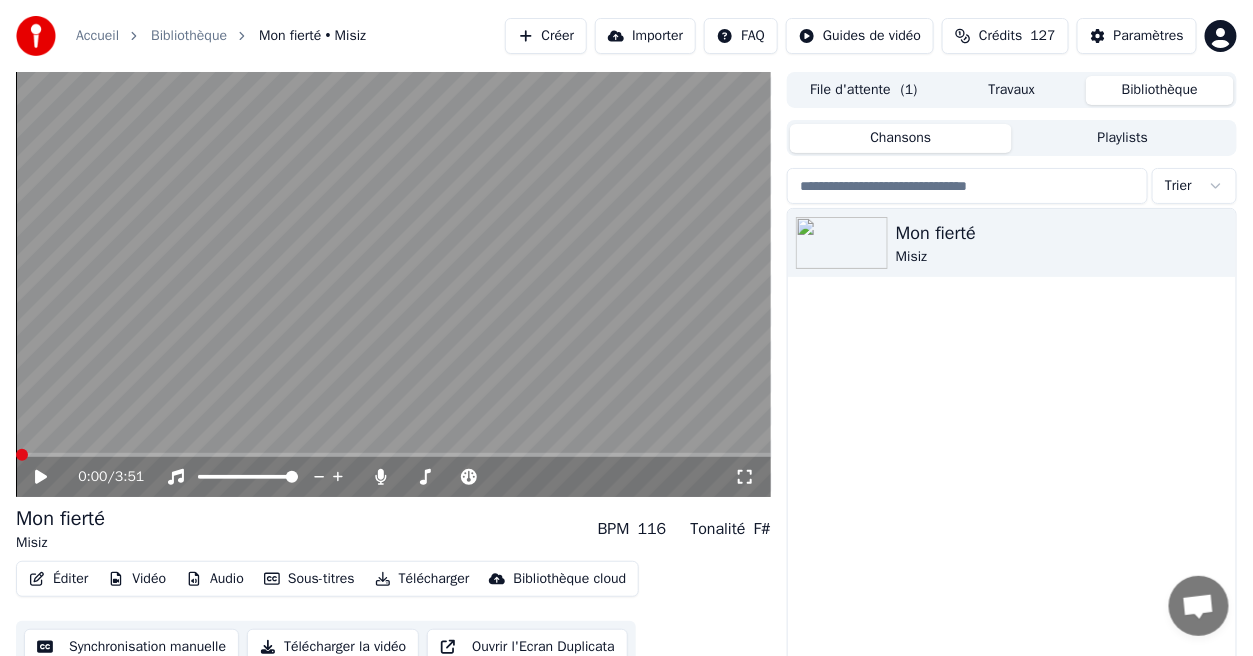 click at bounding box center (22, 455) 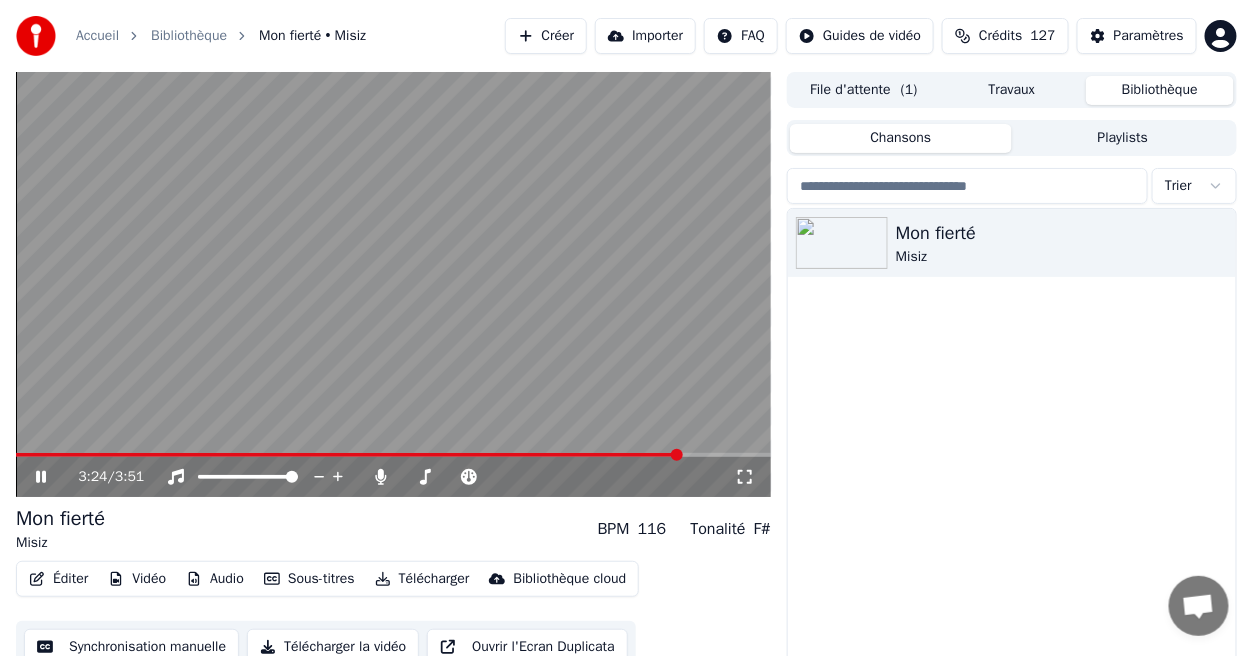 click at bounding box center (677, 455) 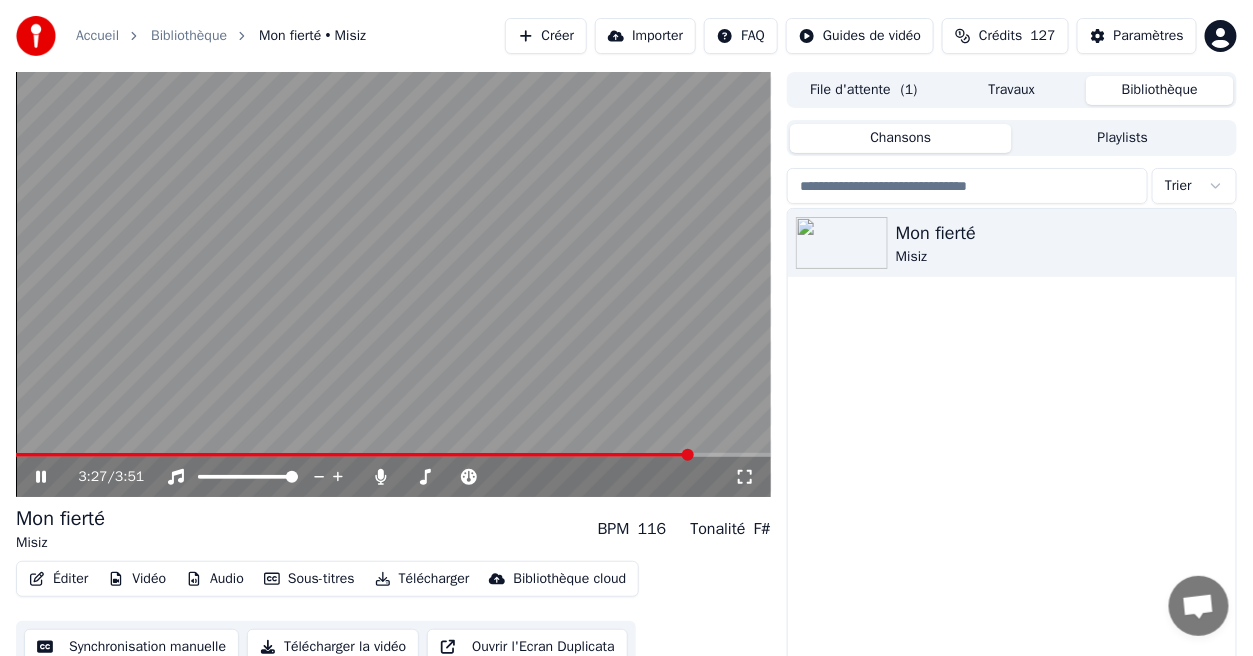 click 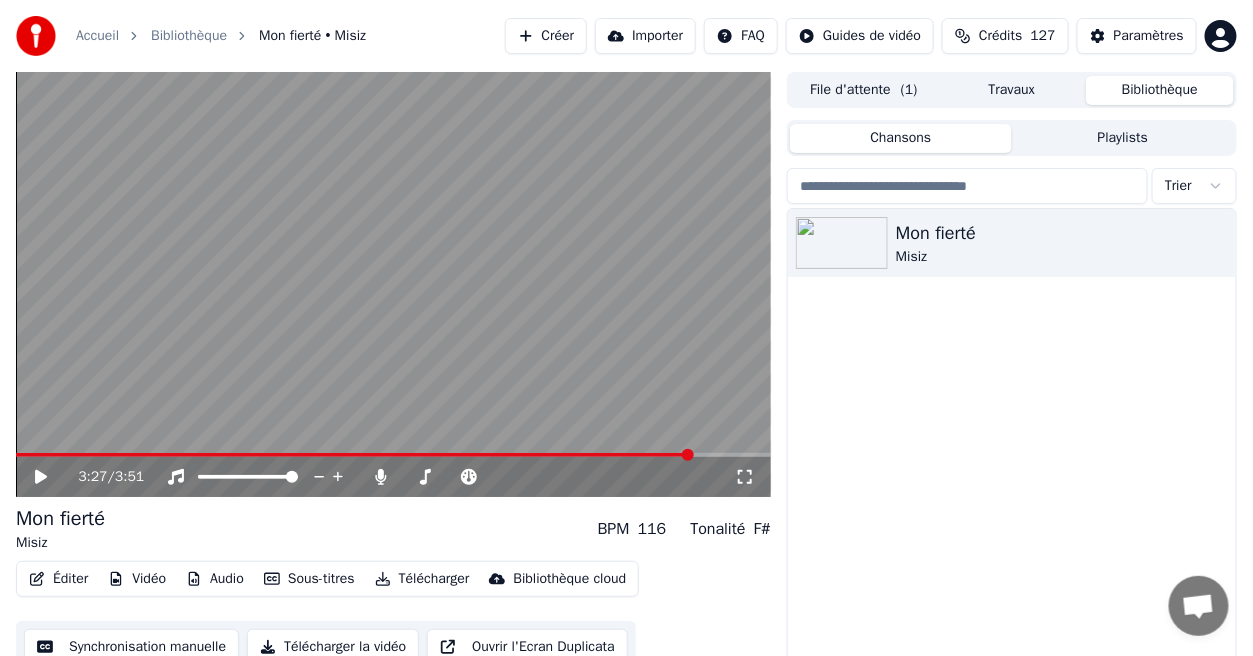 click 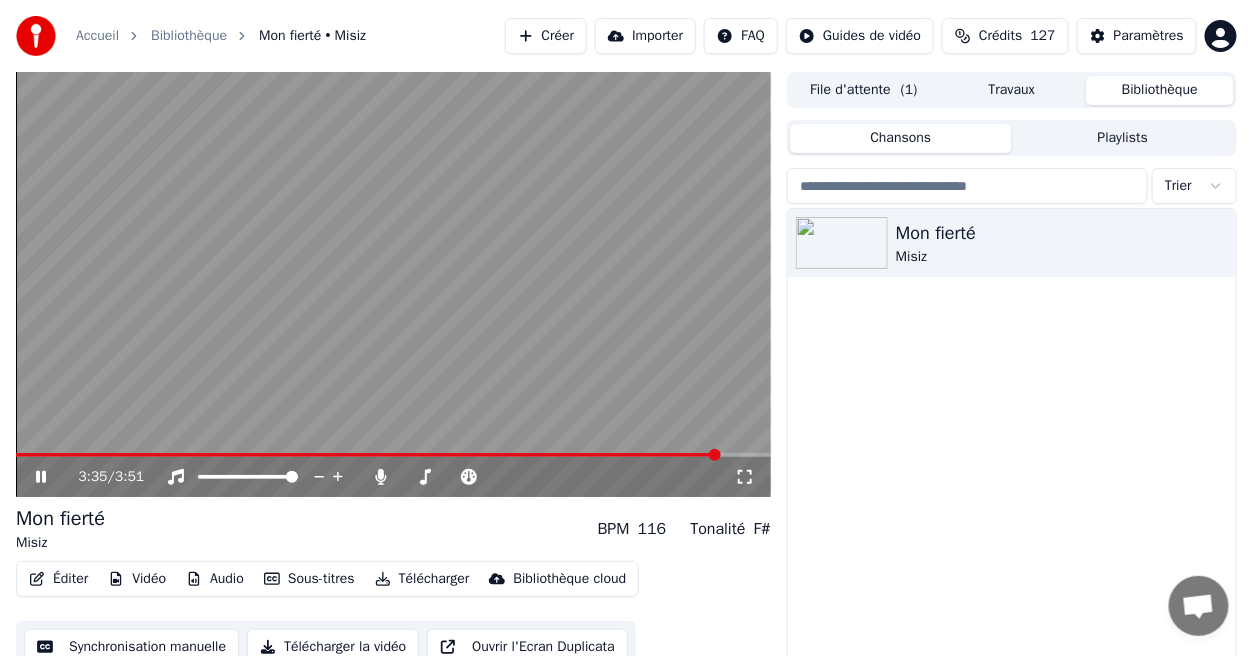 click 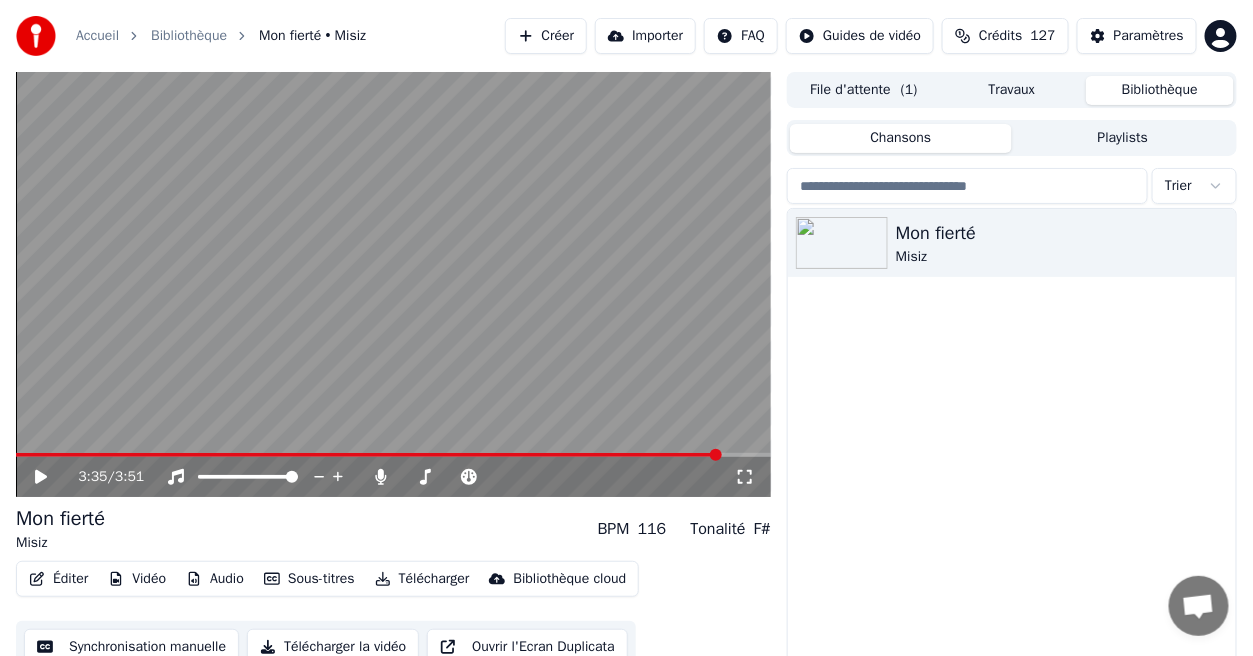 click on "Éditer" at bounding box center [58, 579] 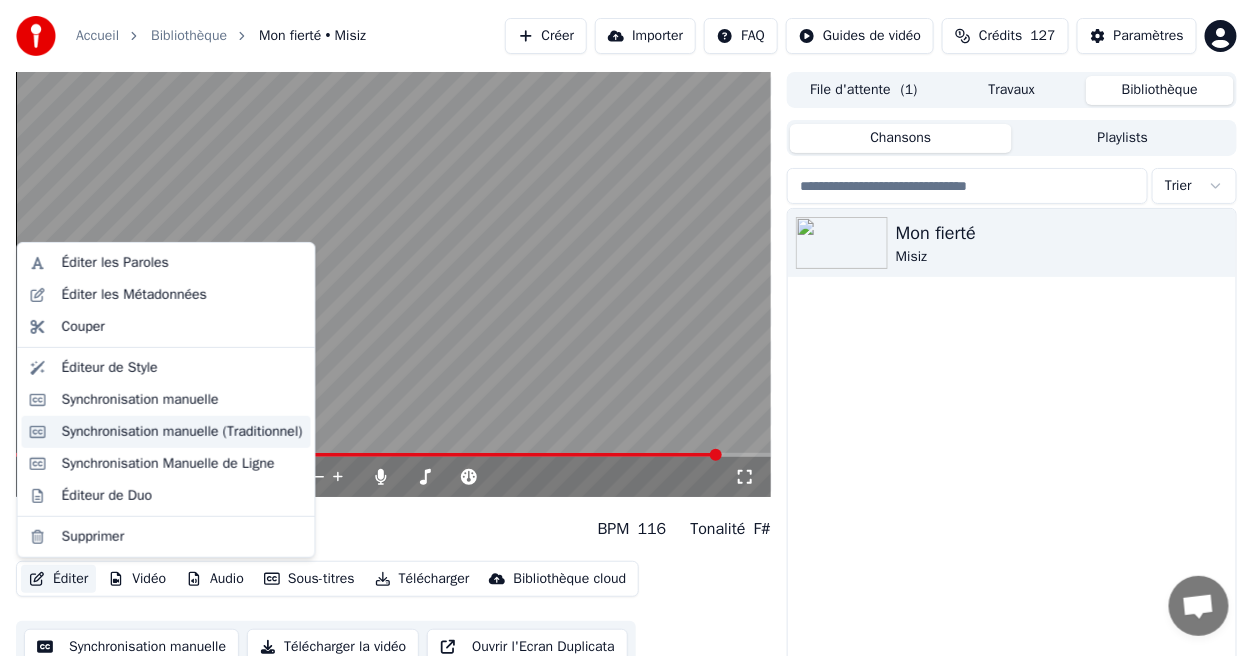 click on "Synchronisation manuelle (Traditionnel)" at bounding box center (166, 432) 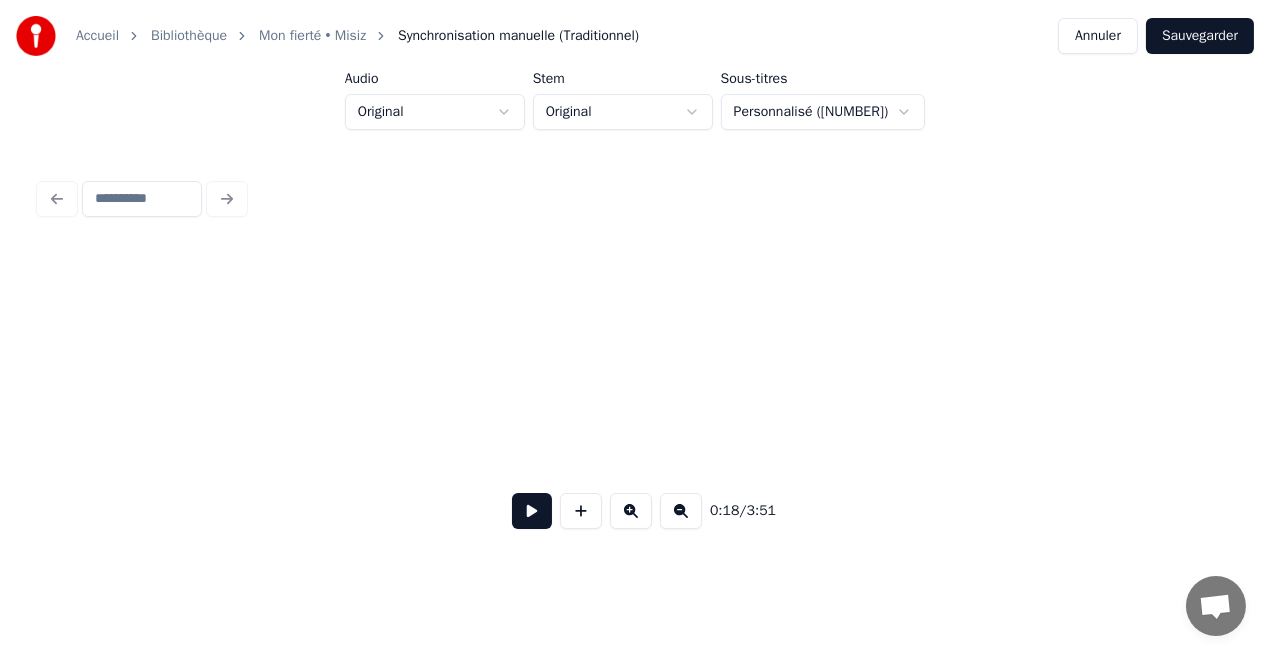 scroll, scrollTop: 0, scrollLeft: 3731, axis: horizontal 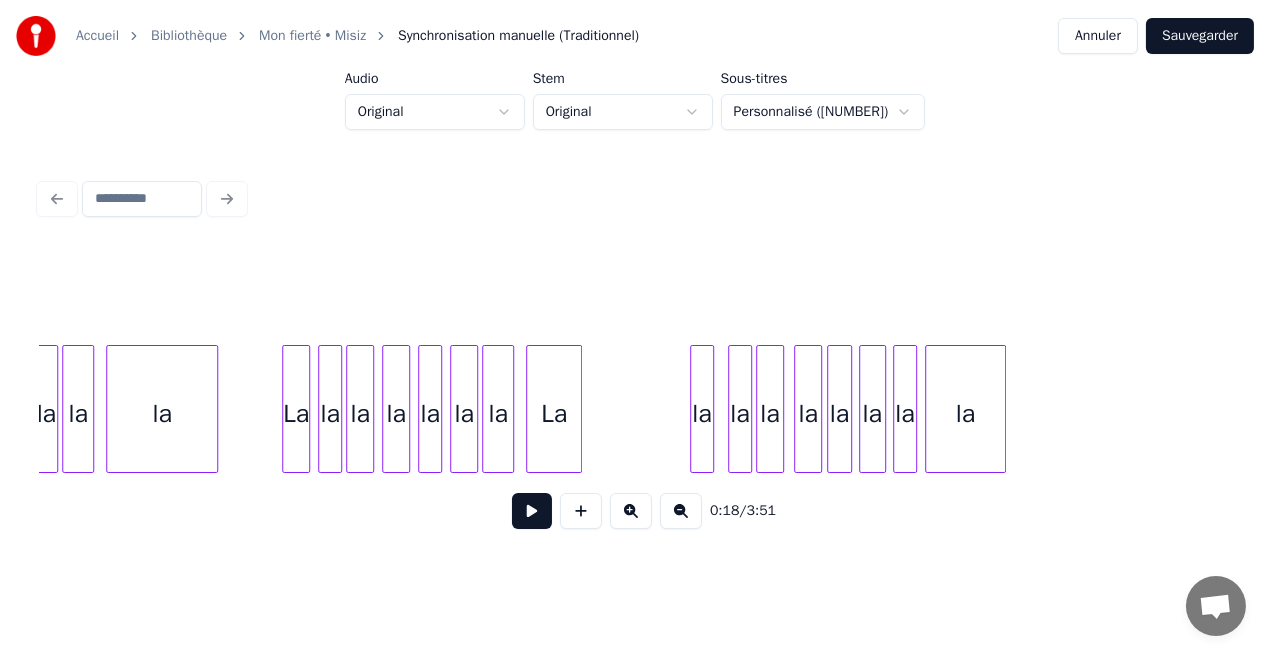 click at bounding box center [1002, 409] 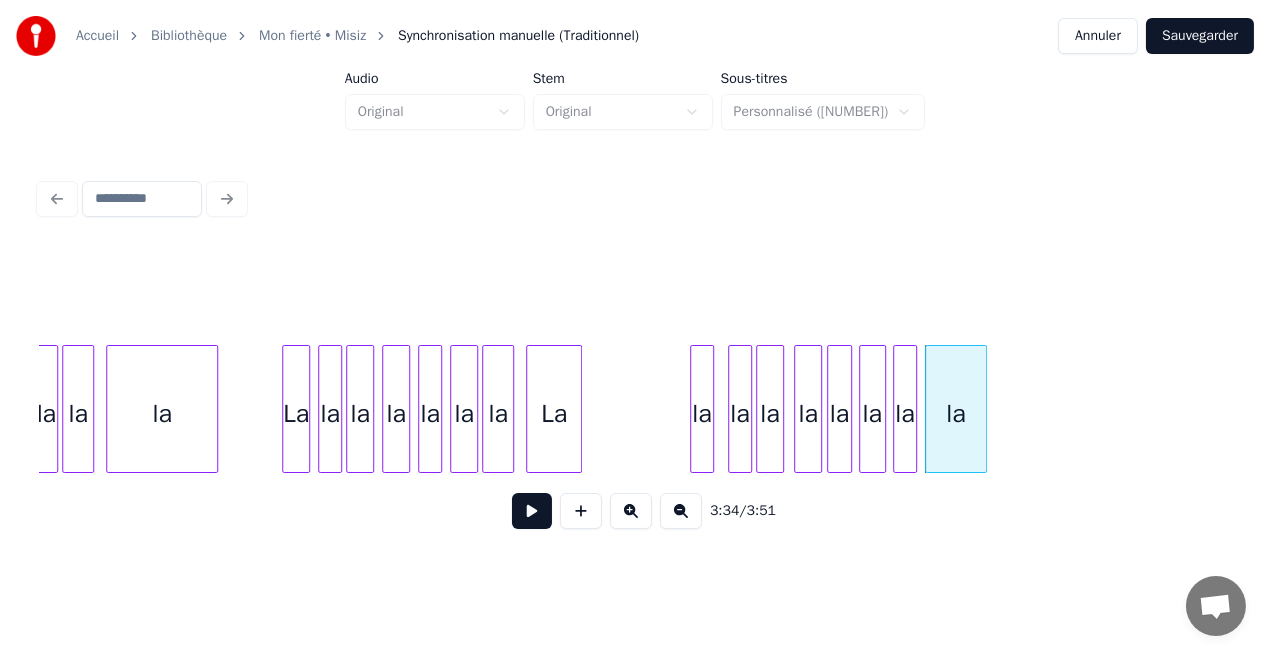 click at bounding box center [983, 409] 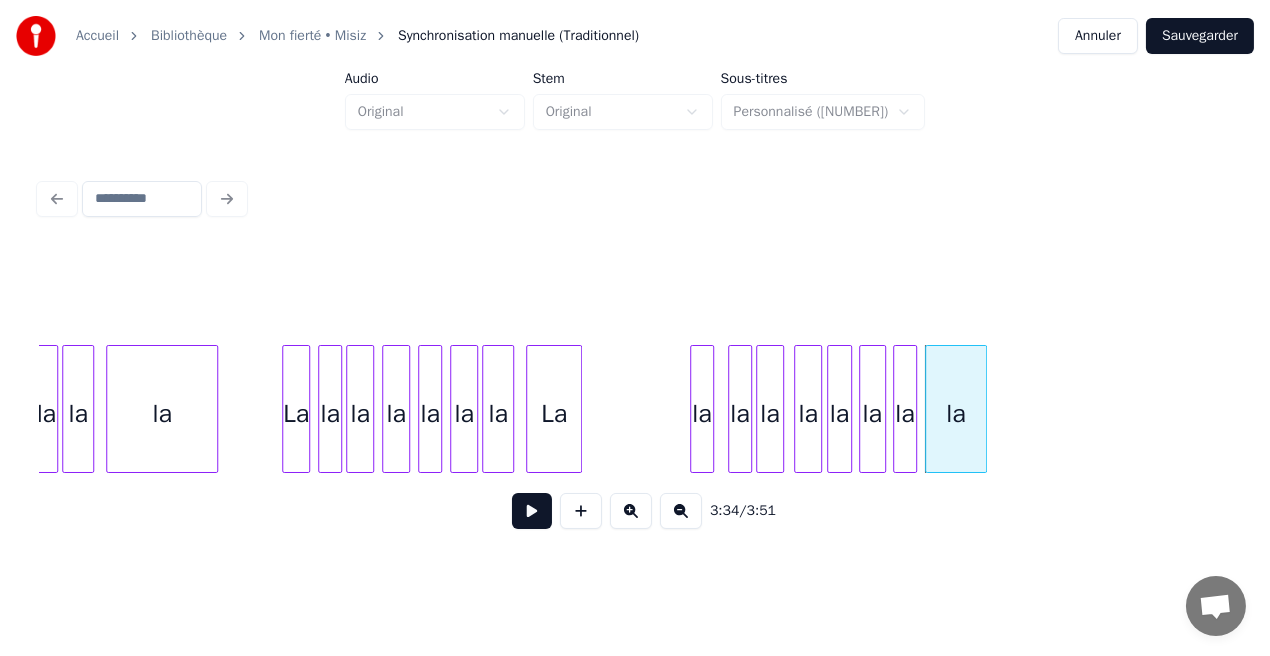 click on "la la la la La la la la la la la la la la La la la la la" at bounding box center [-18868, 409] 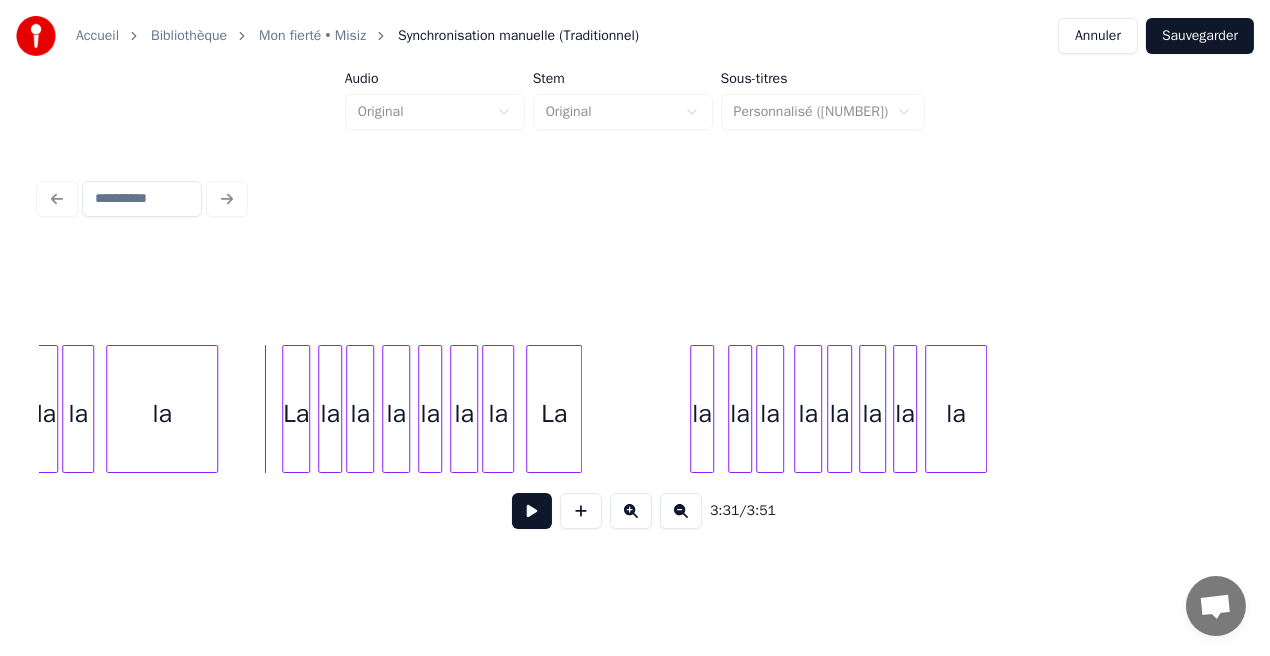 click at bounding box center (532, 511) 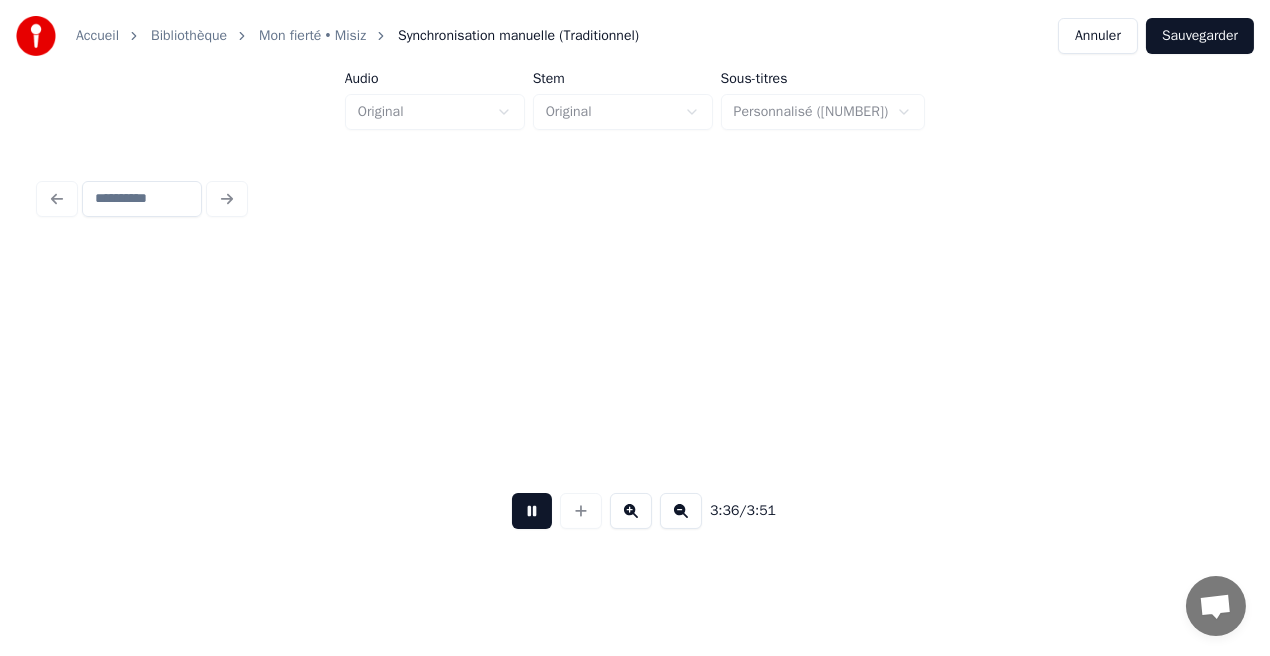 scroll, scrollTop: 0, scrollLeft: 43230, axis: horizontal 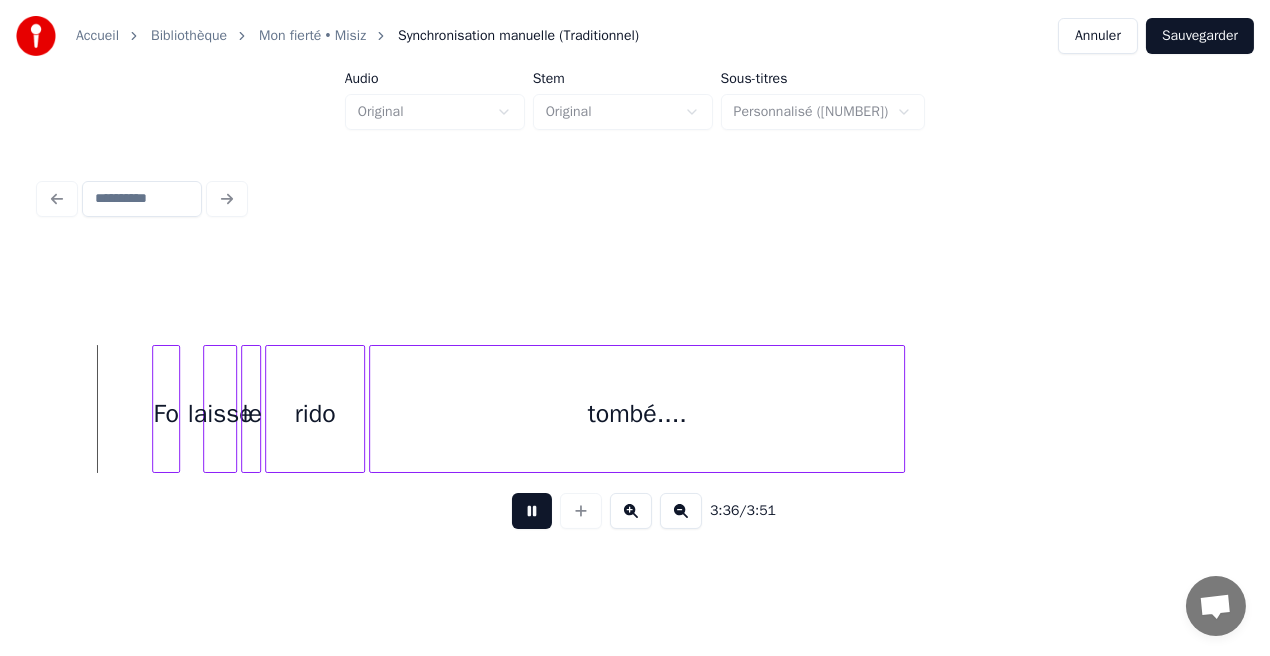 click at bounding box center [532, 511] 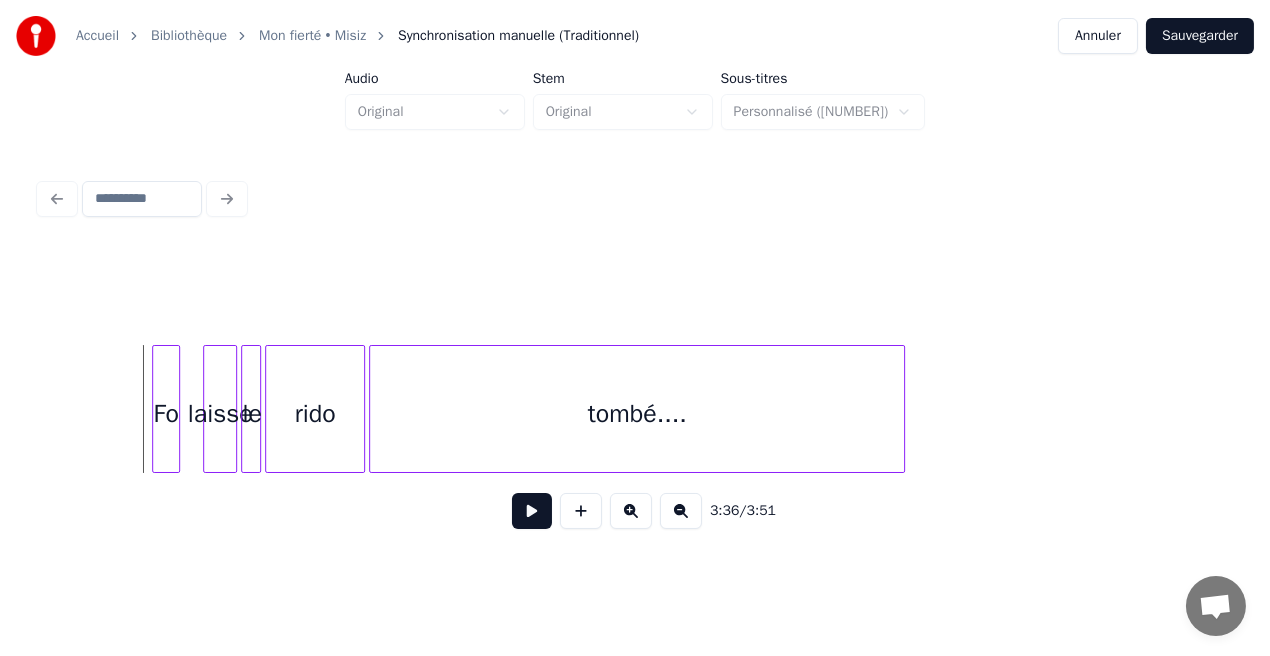click on "Sauvegarder" at bounding box center (1200, 36) 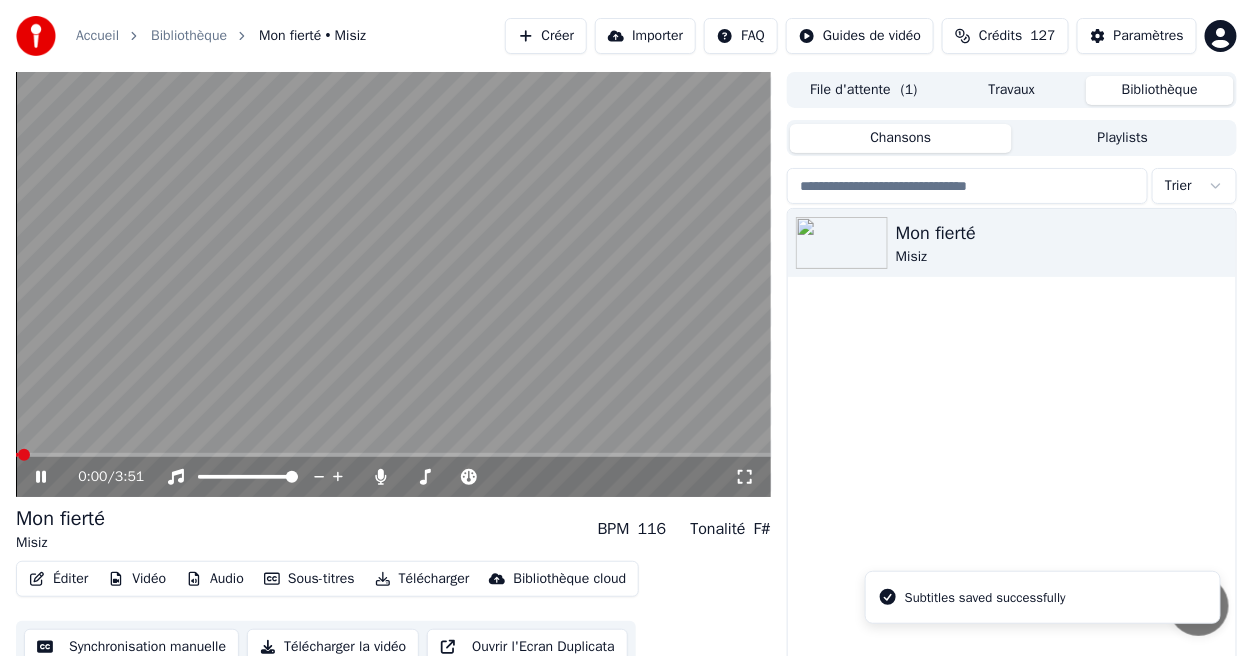 click 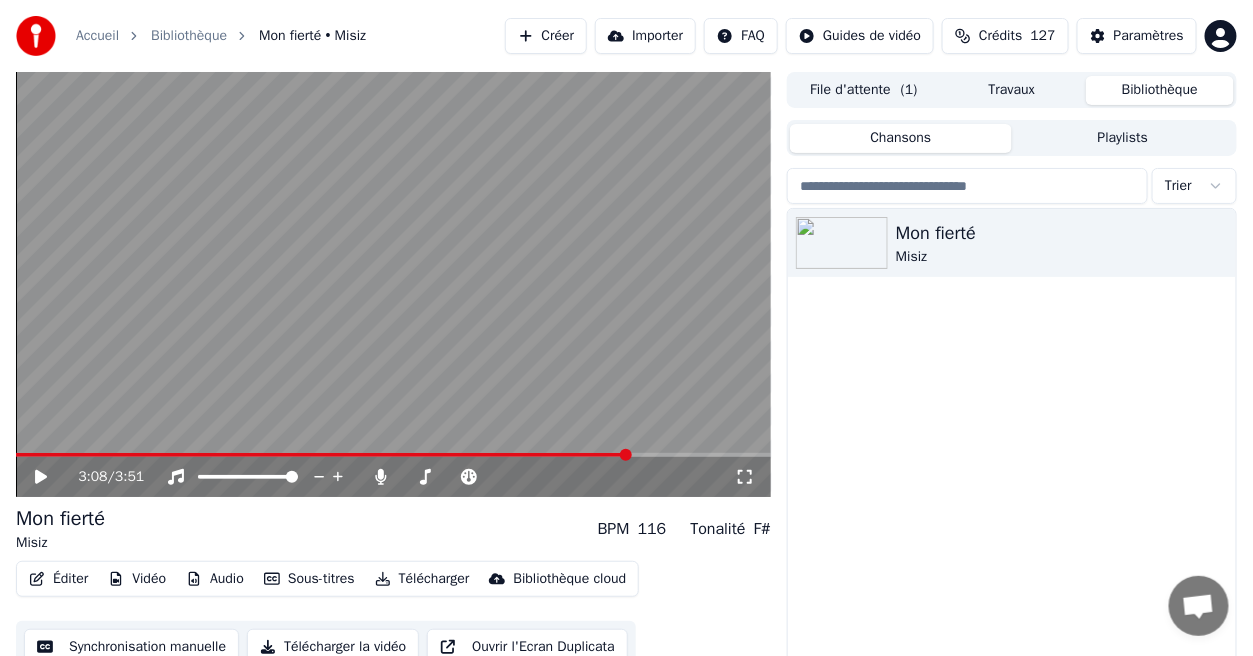 click at bounding box center [626, 455] 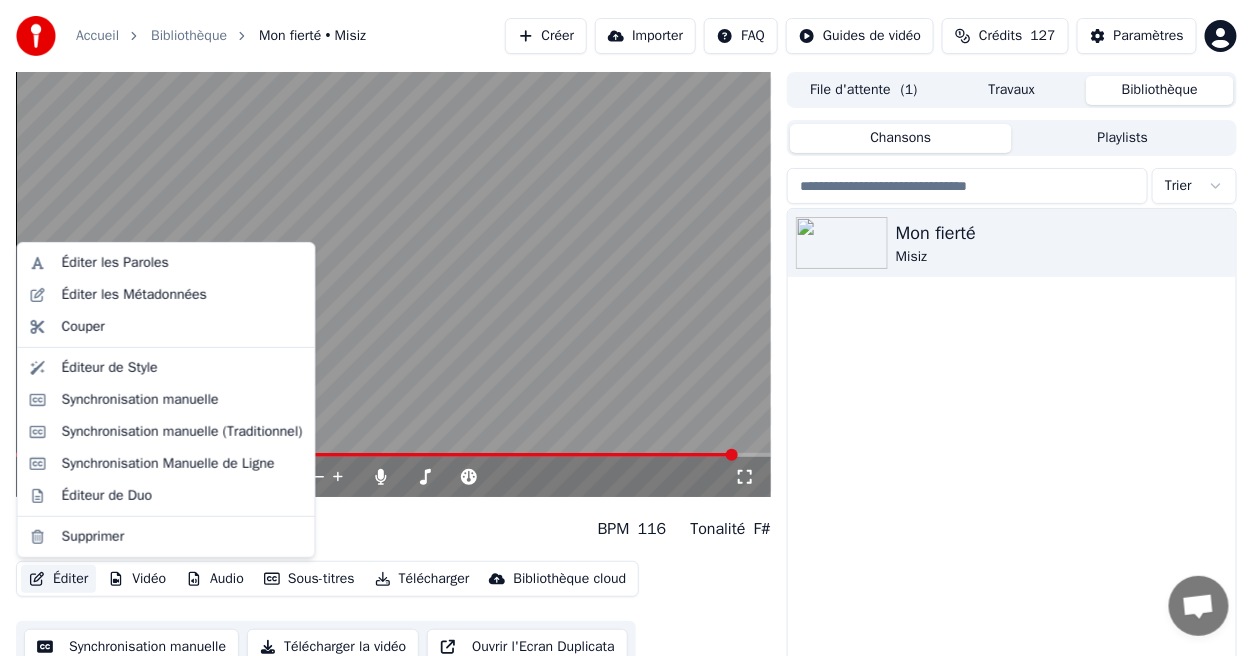 click on "Éditer" at bounding box center [58, 579] 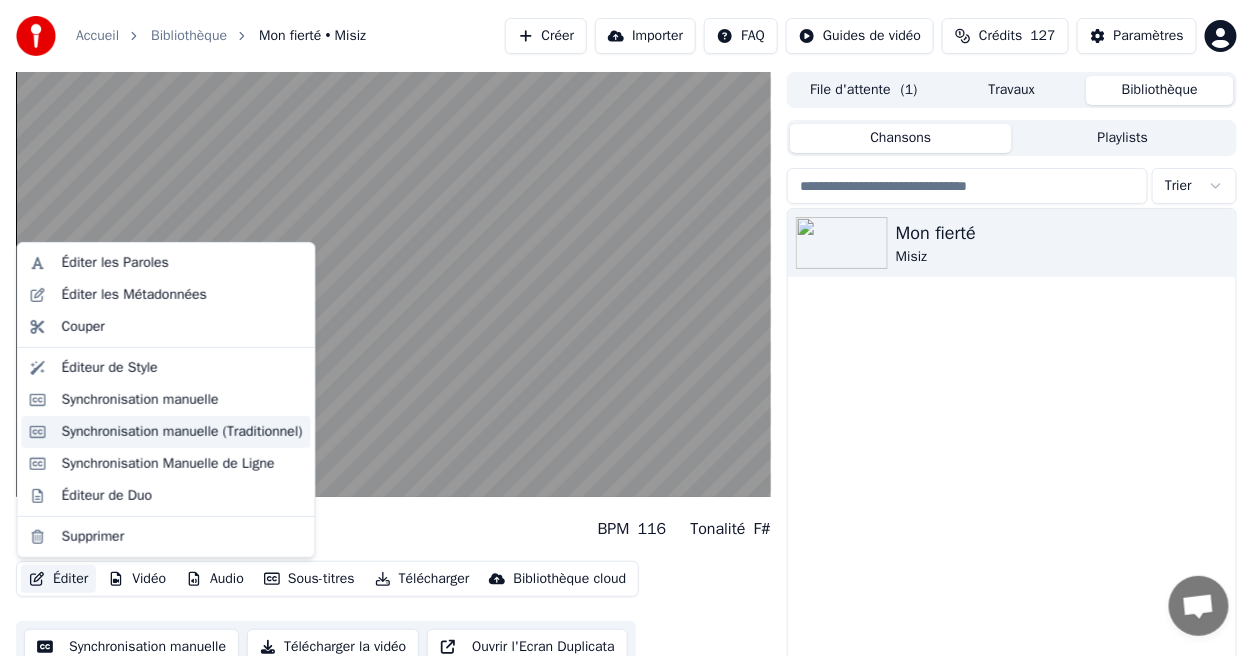click on "Synchronisation manuelle (Traditionnel)" at bounding box center [182, 432] 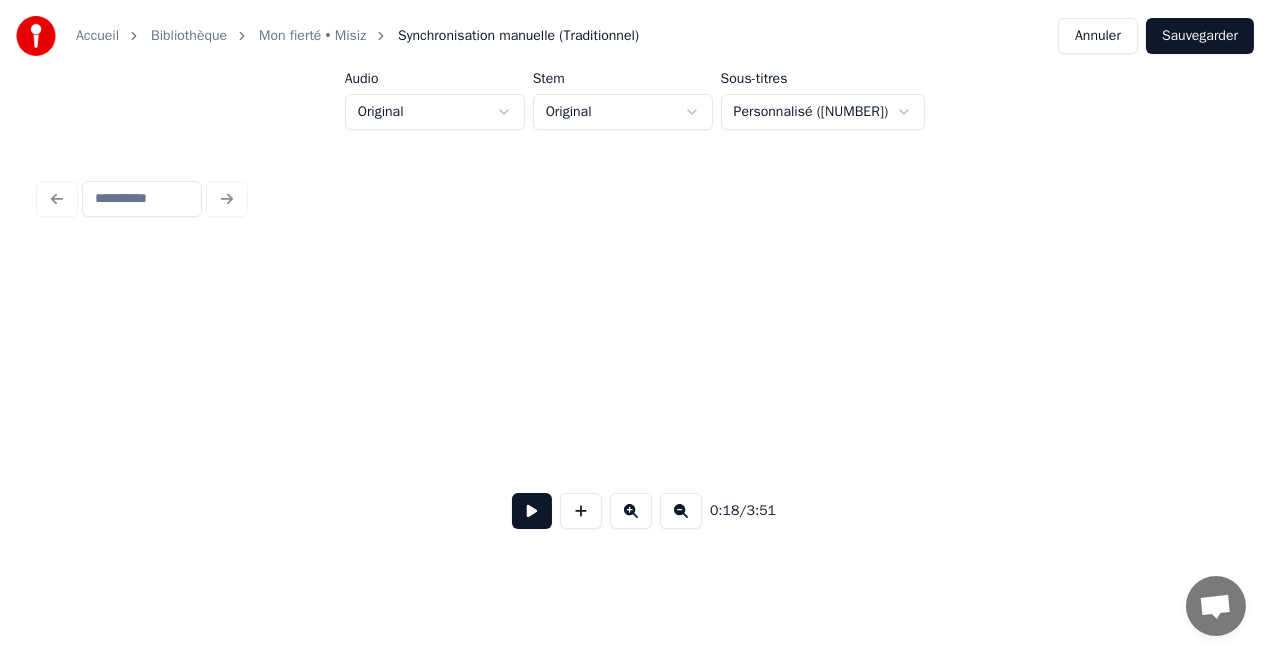 scroll, scrollTop: 0, scrollLeft: 3731, axis: horizontal 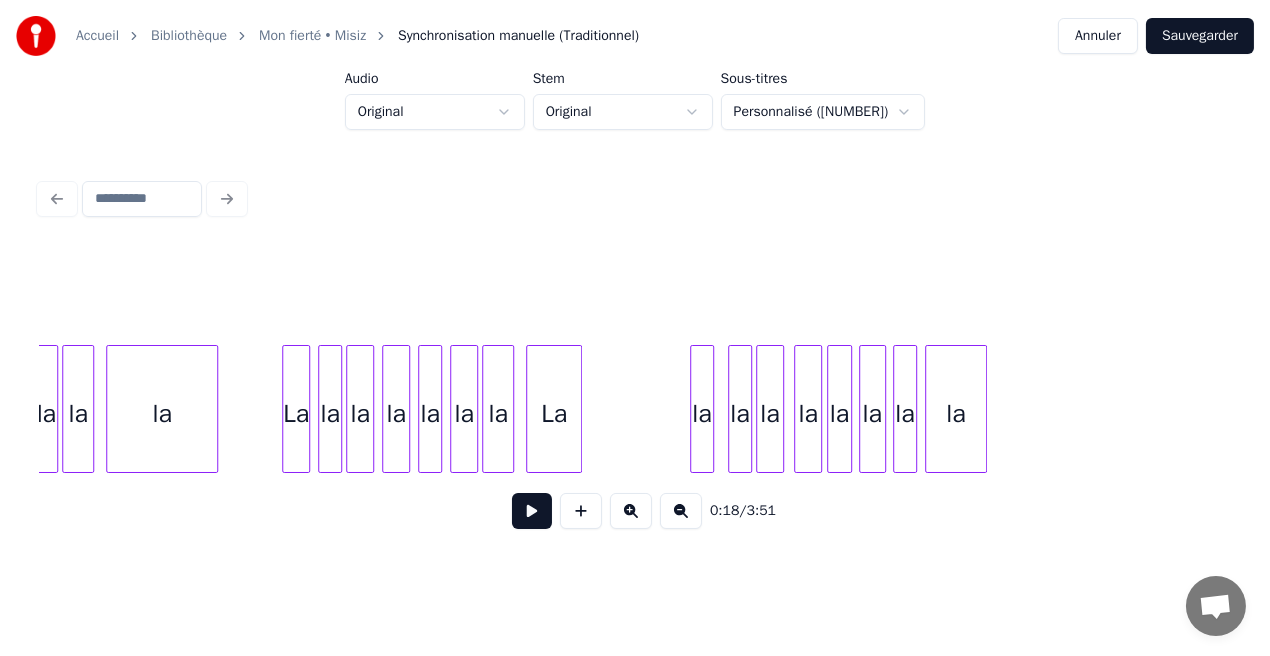 click on "La" at bounding box center (554, 414) 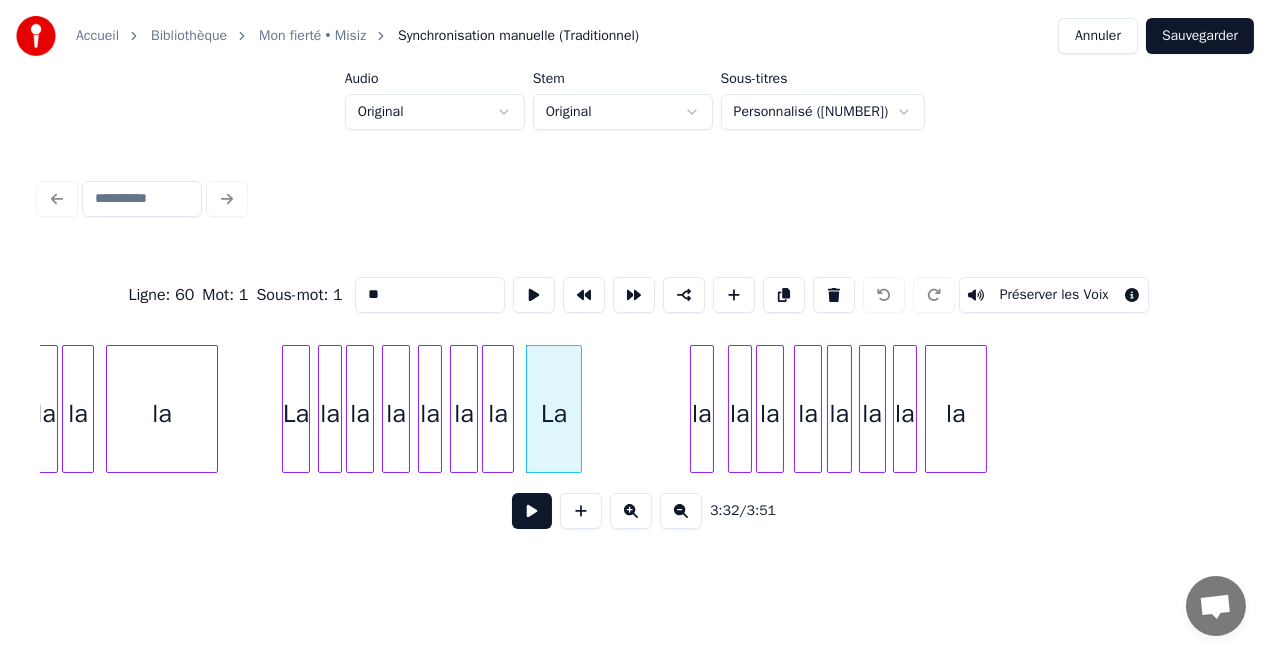 click on "**" at bounding box center [430, 295] 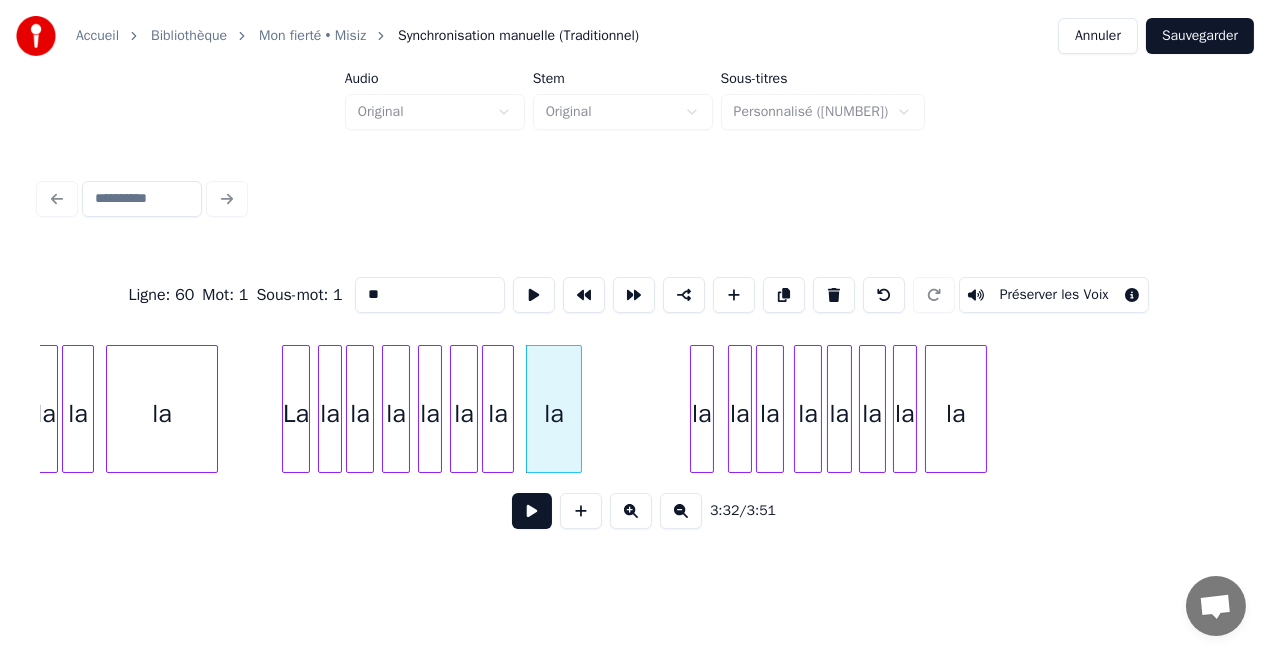click at bounding box center (710, 409) 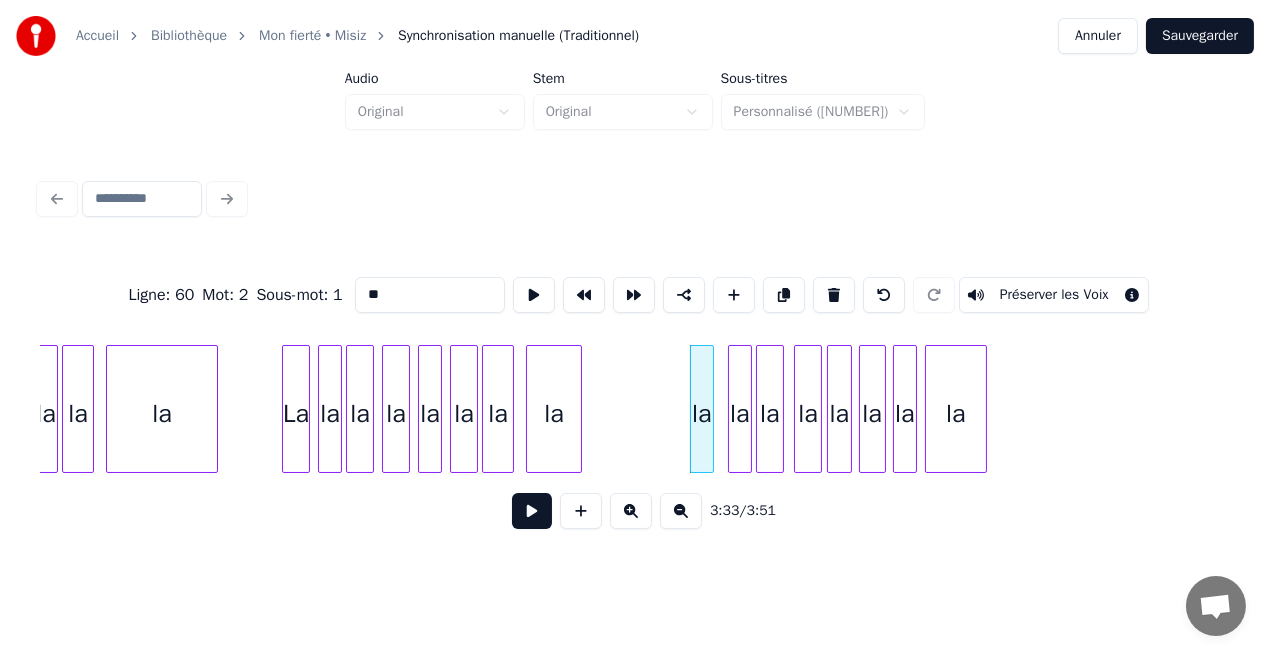 type on "**" 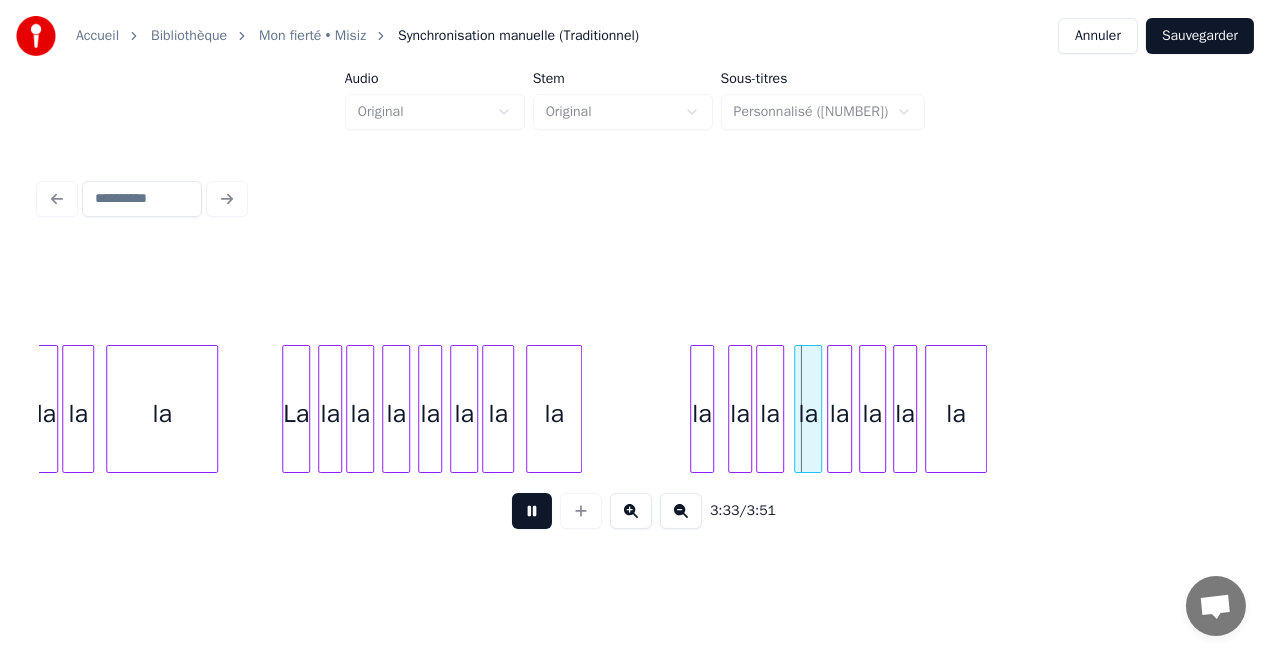 click at bounding box center (532, 511) 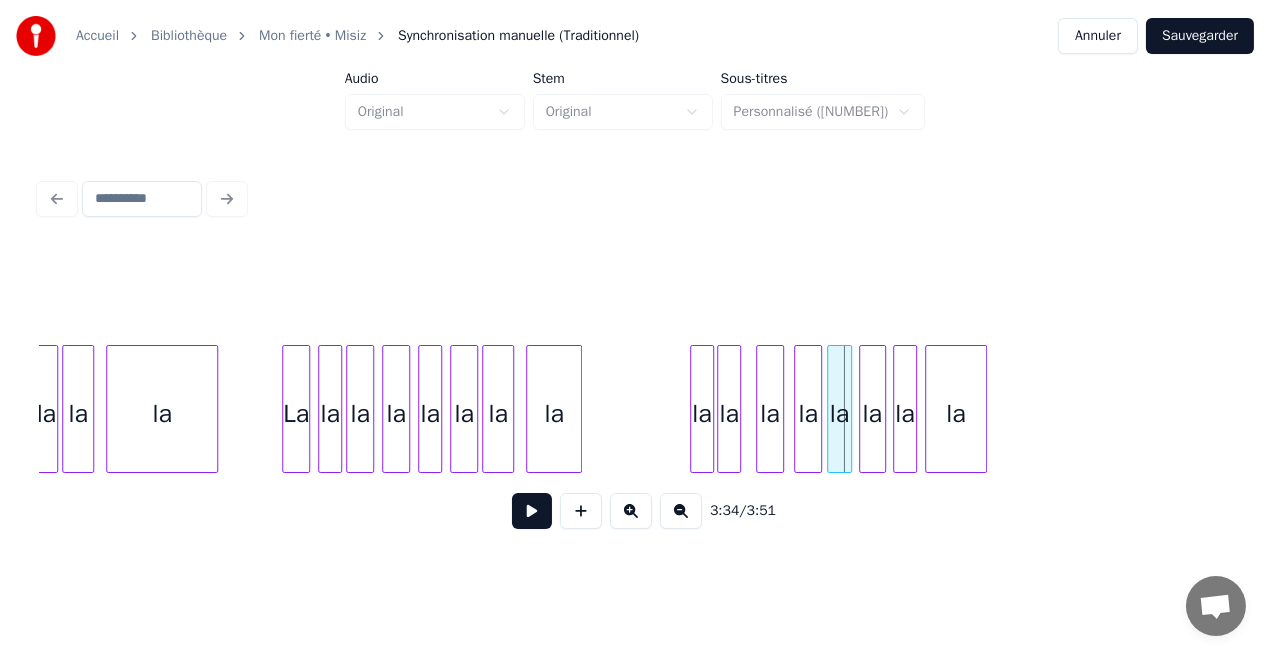 click on "la" at bounding box center [729, 414] 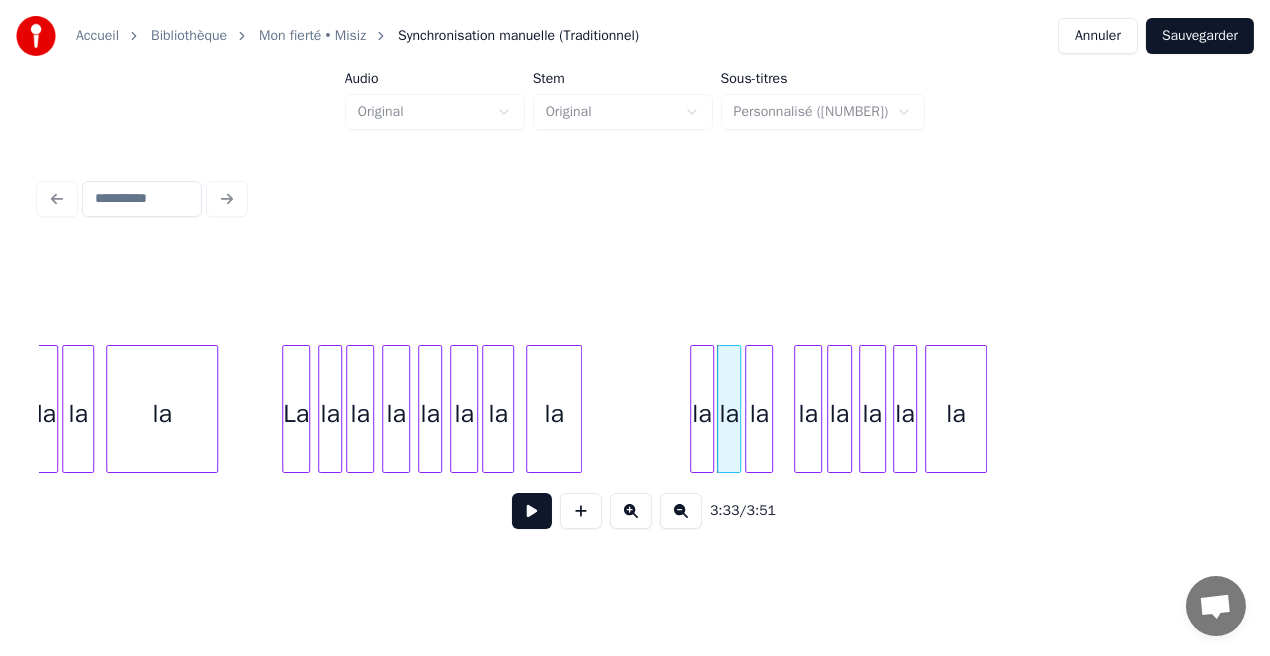 click on "la" at bounding box center [759, 414] 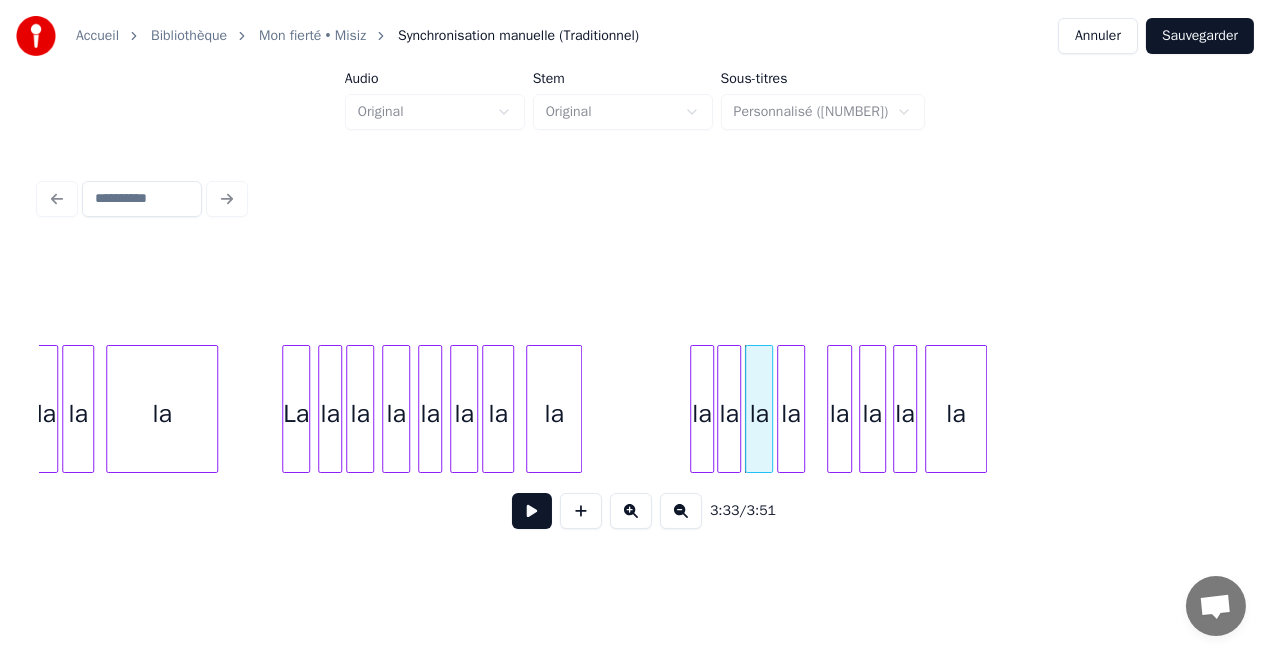 click on "la" at bounding box center (791, 414) 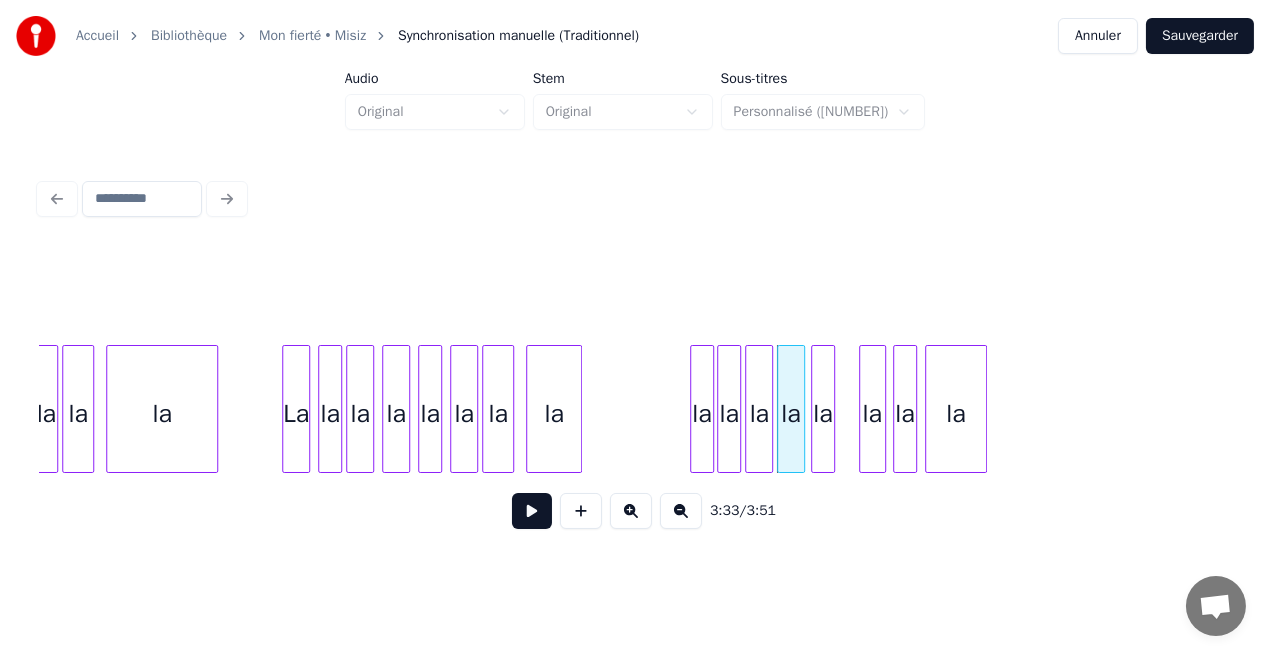 click on "la" at bounding box center [823, 414] 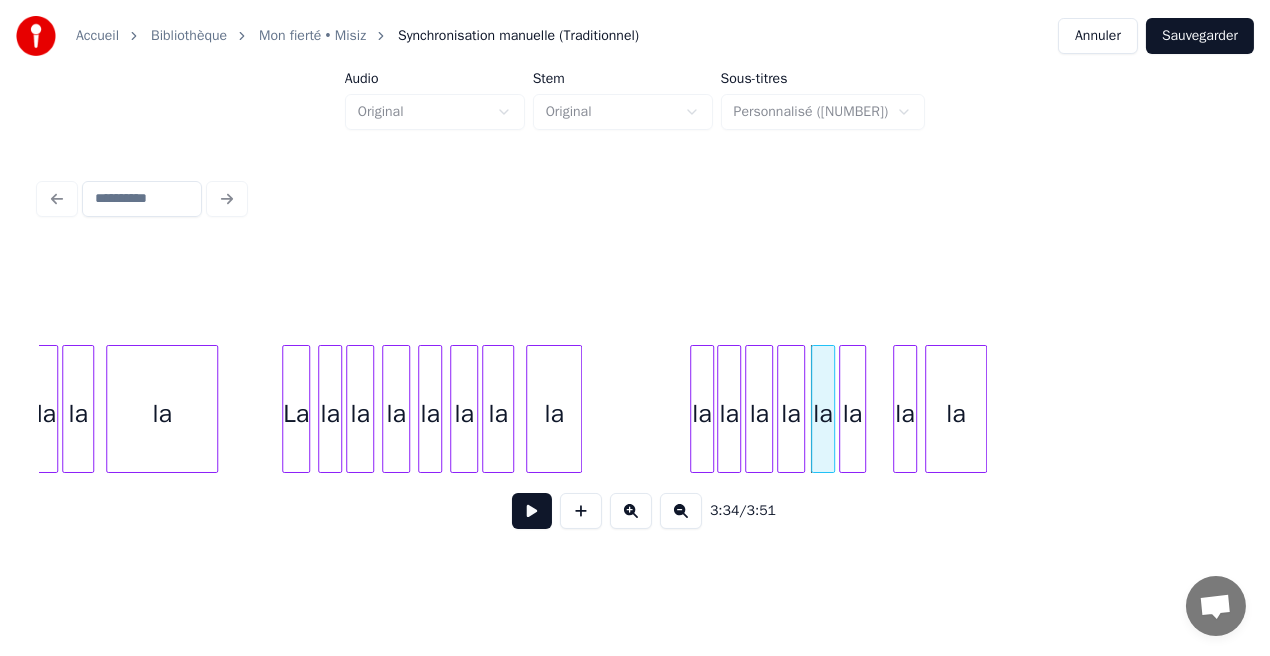 click on "la" at bounding box center [852, 414] 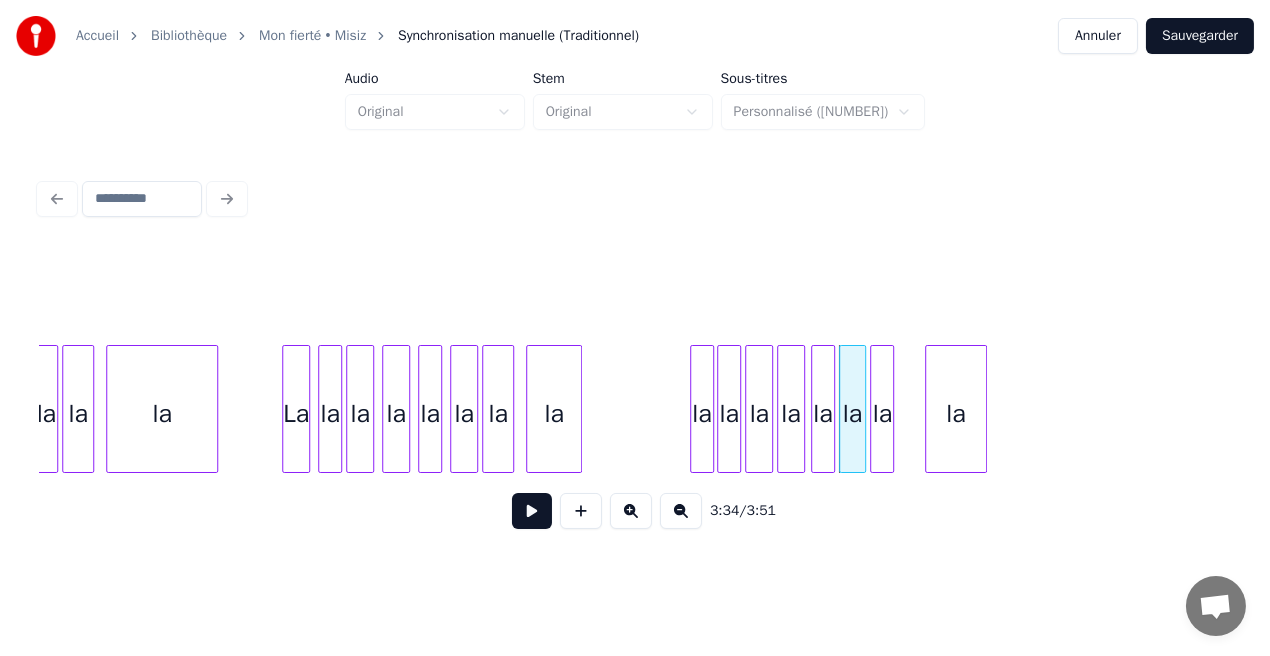 click on "la" at bounding box center (882, 414) 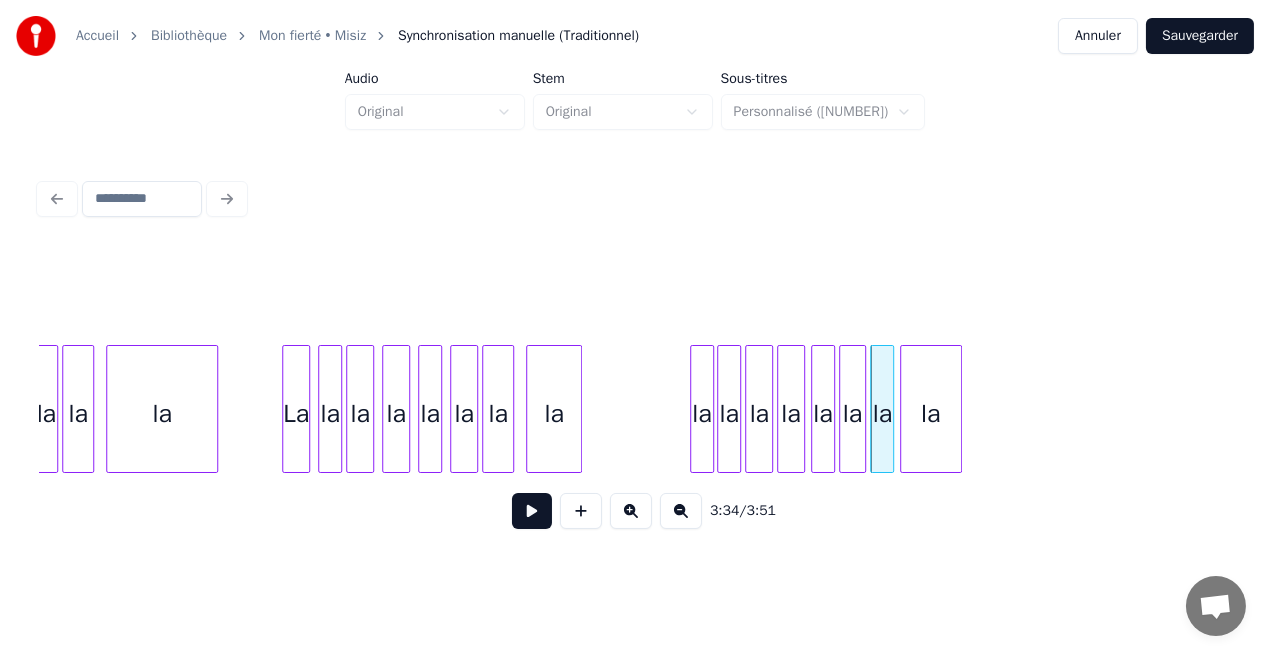click on "la" at bounding box center [931, 414] 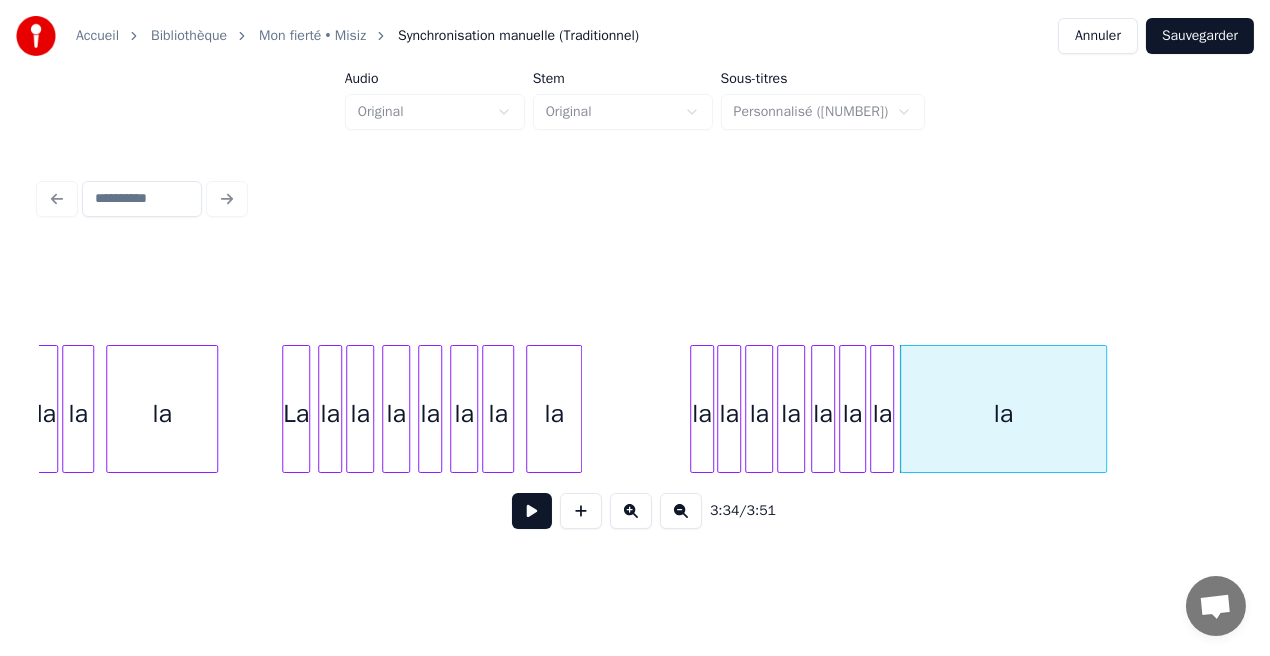 click at bounding box center (1103, 409) 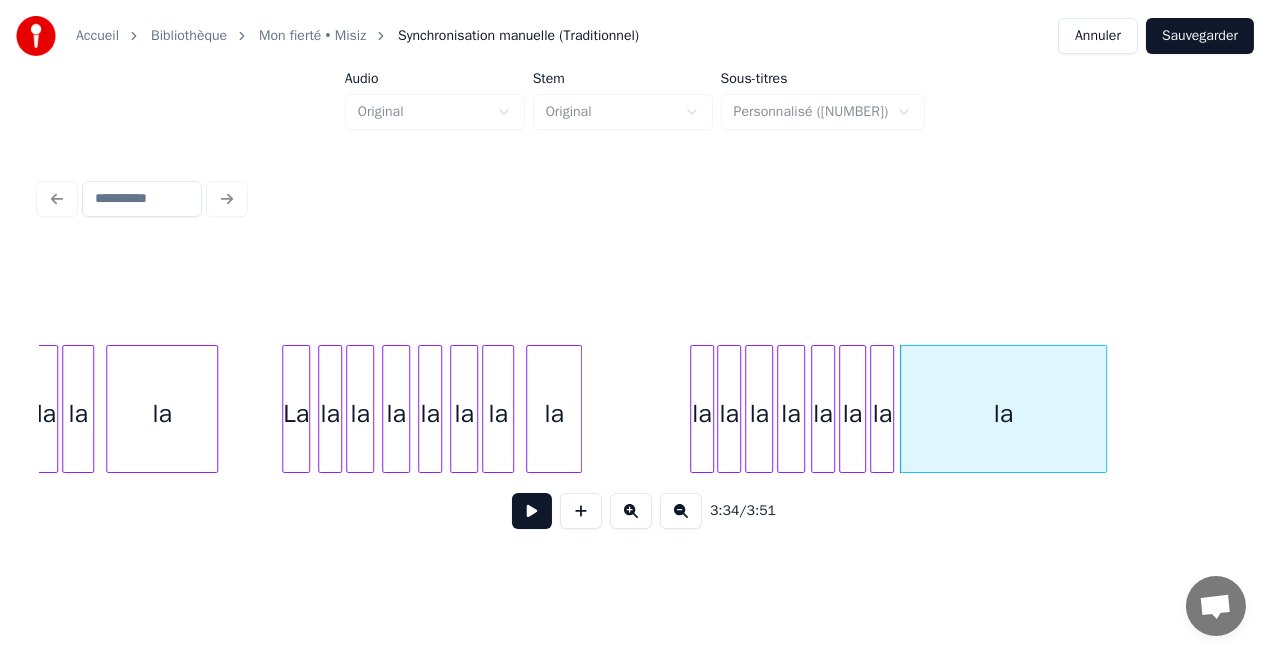 click on "la la la la la la la la la la la la la la la La la la la" at bounding box center (-18868, 409) 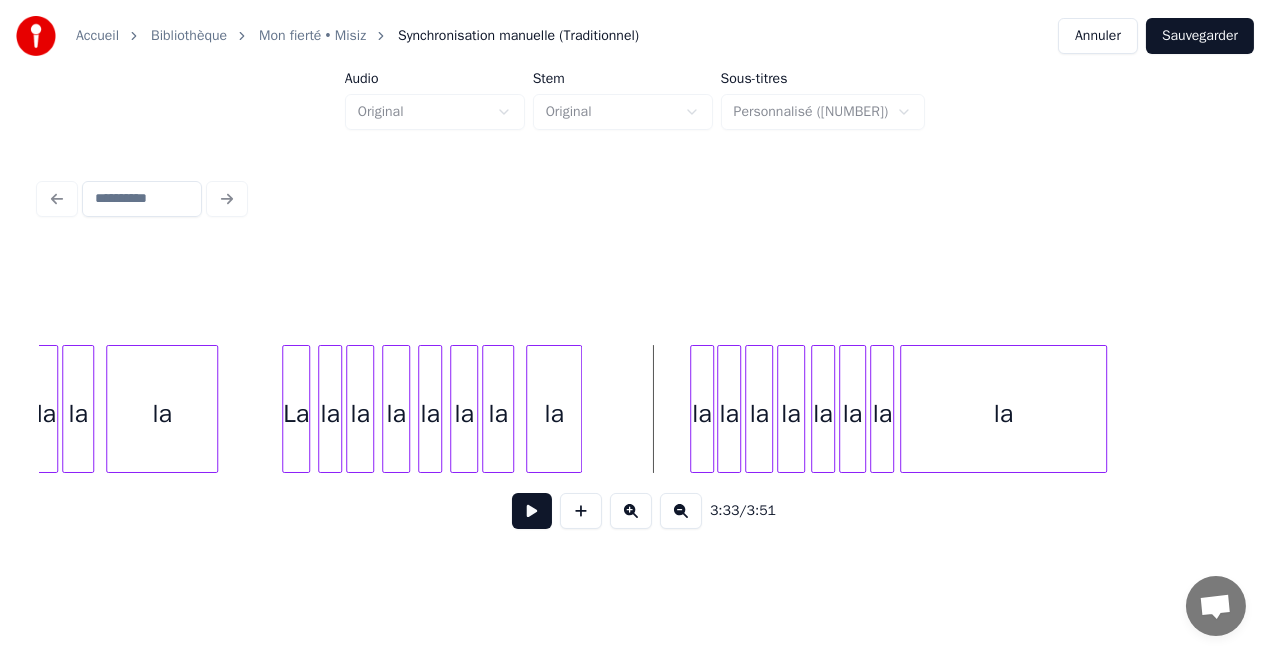 click at bounding box center (532, 511) 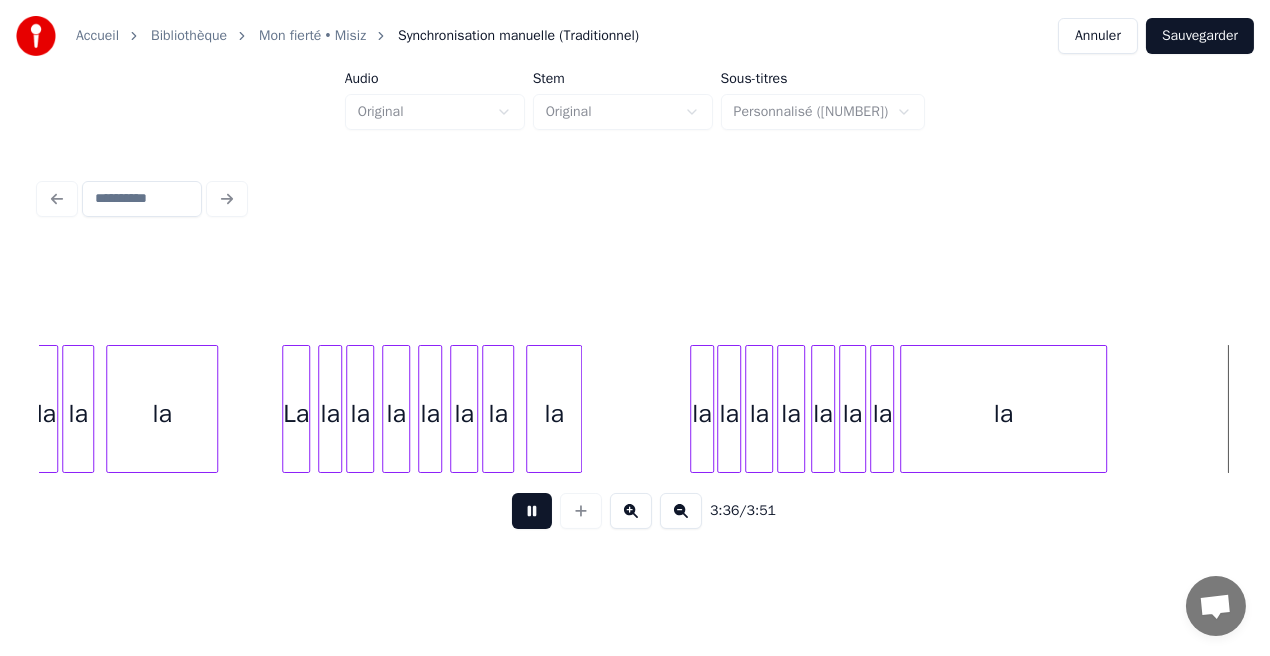 scroll, scrollTop: 0, scrollLeft: 43227, axis: horizontal 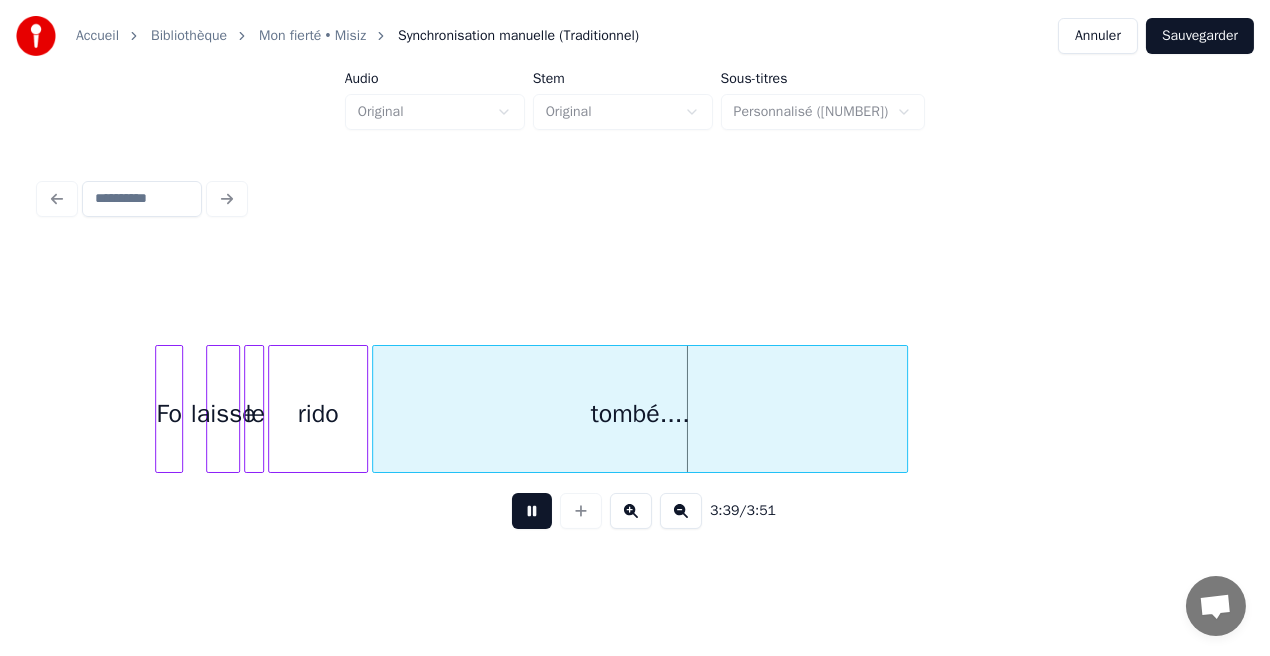 click on "Sauvegarder" at bounding box center [1200, 36] 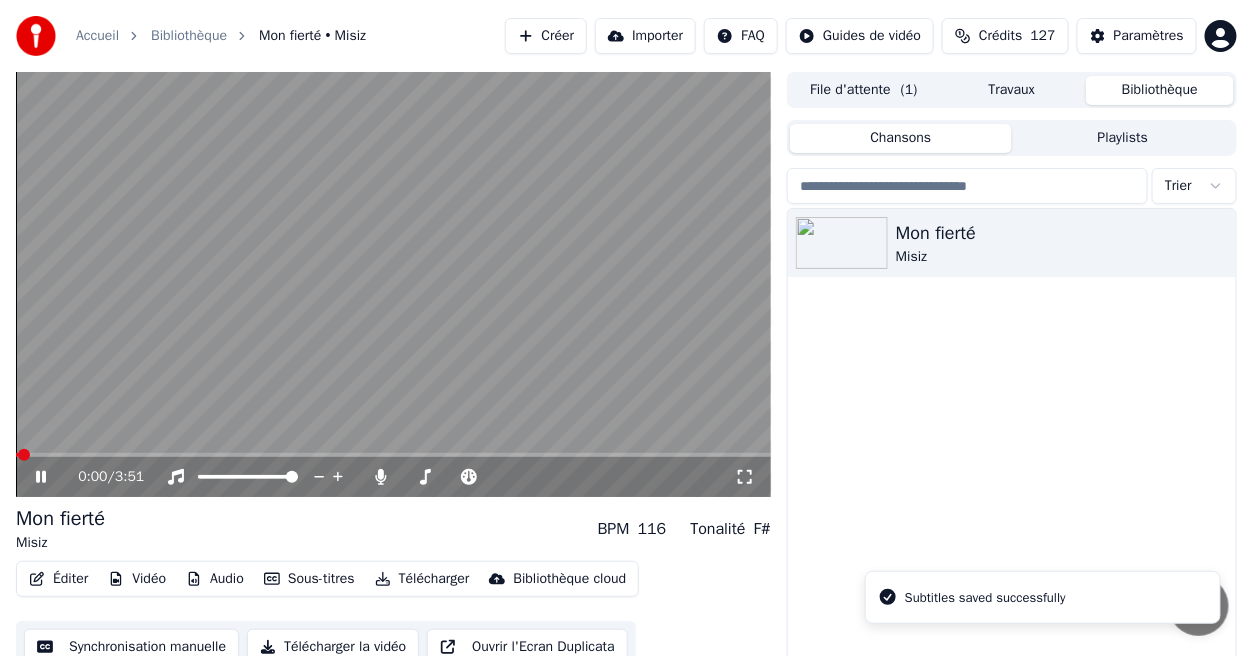 click 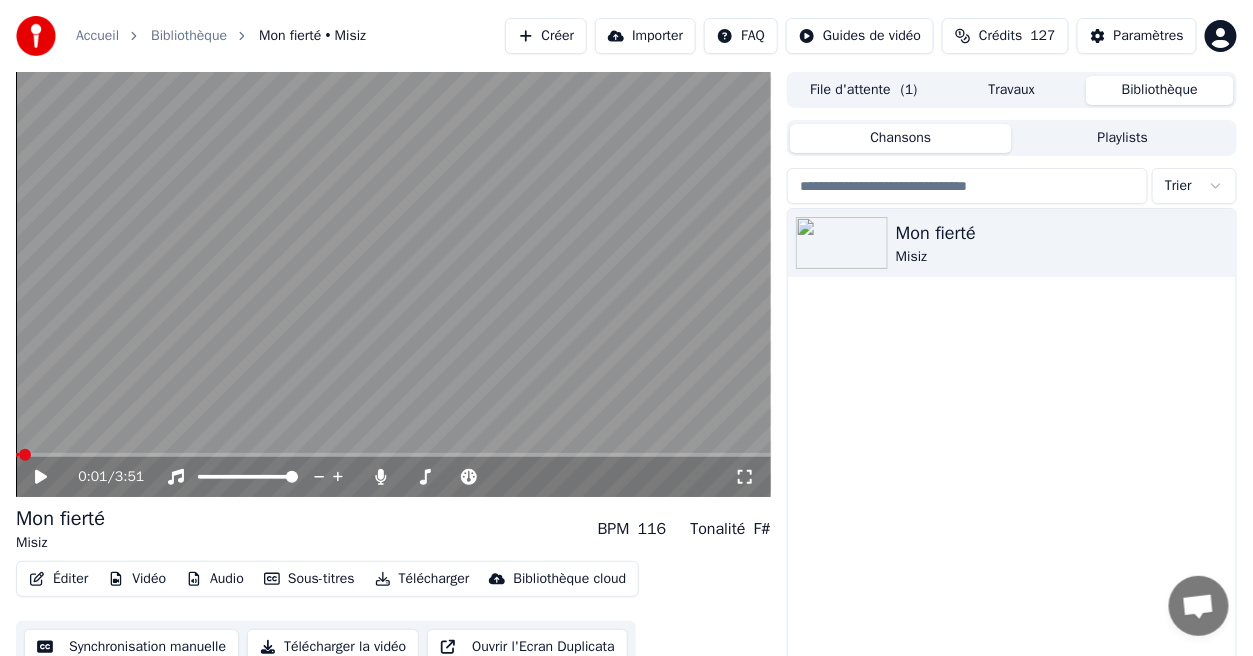 click at bounding box center (393, 455) 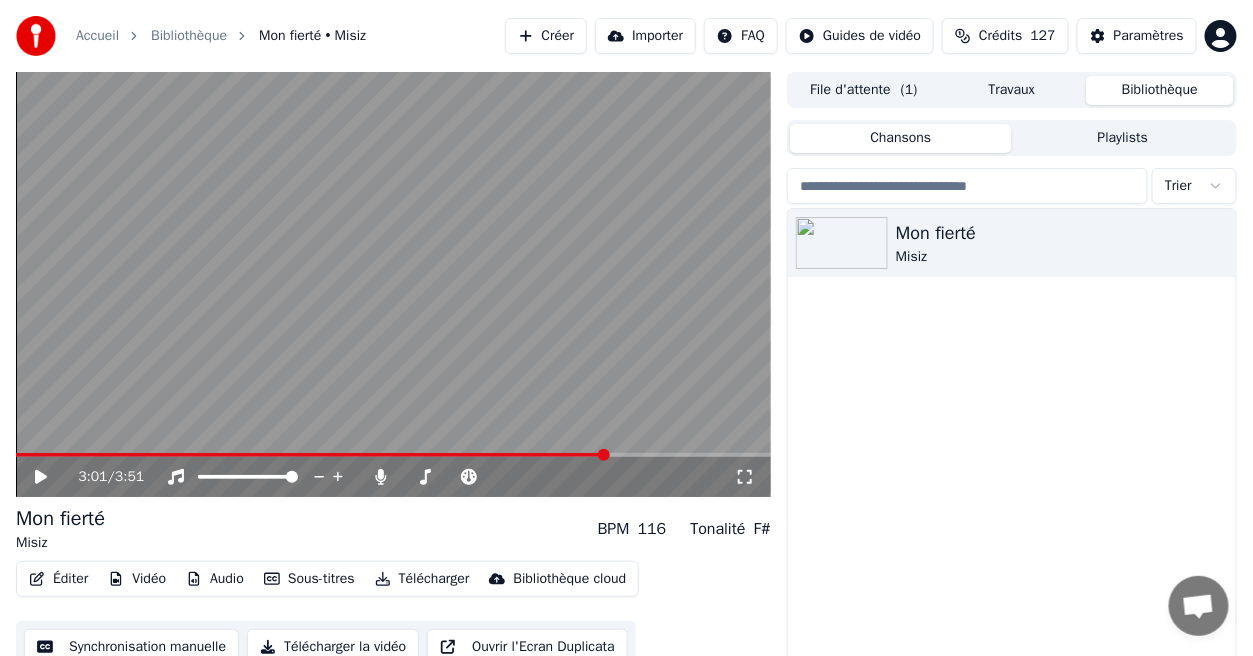click at bounding box center [393, 455] 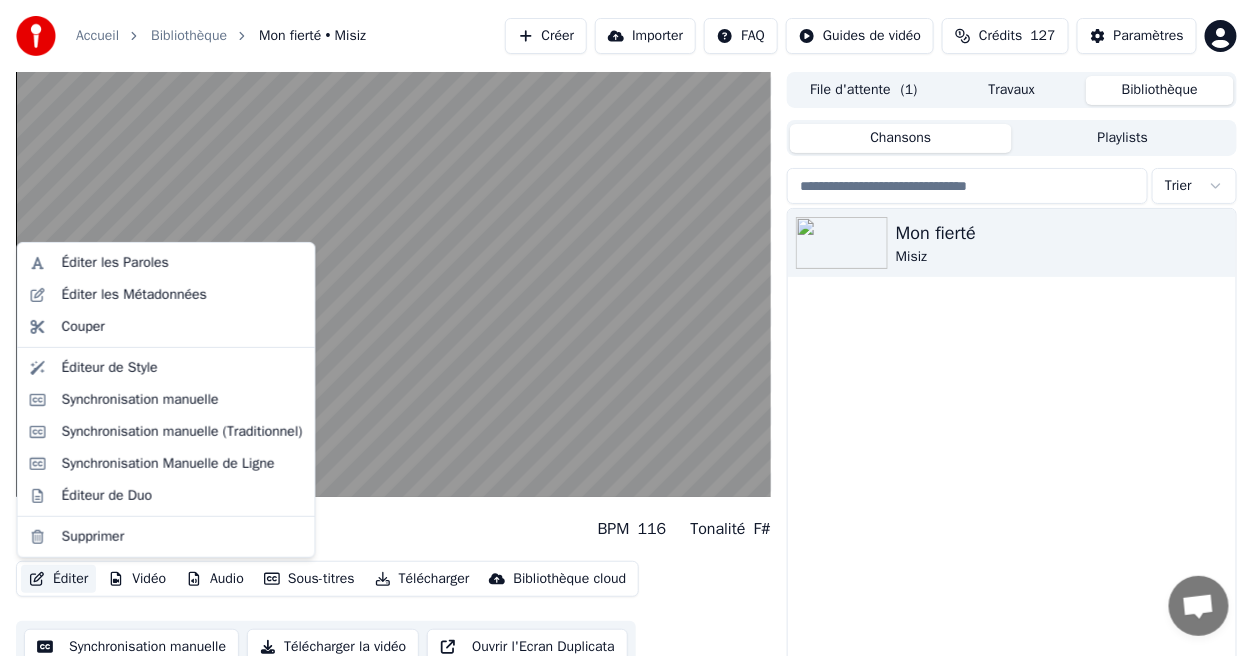 click on "Éditer" at bounding box center [58, 579] 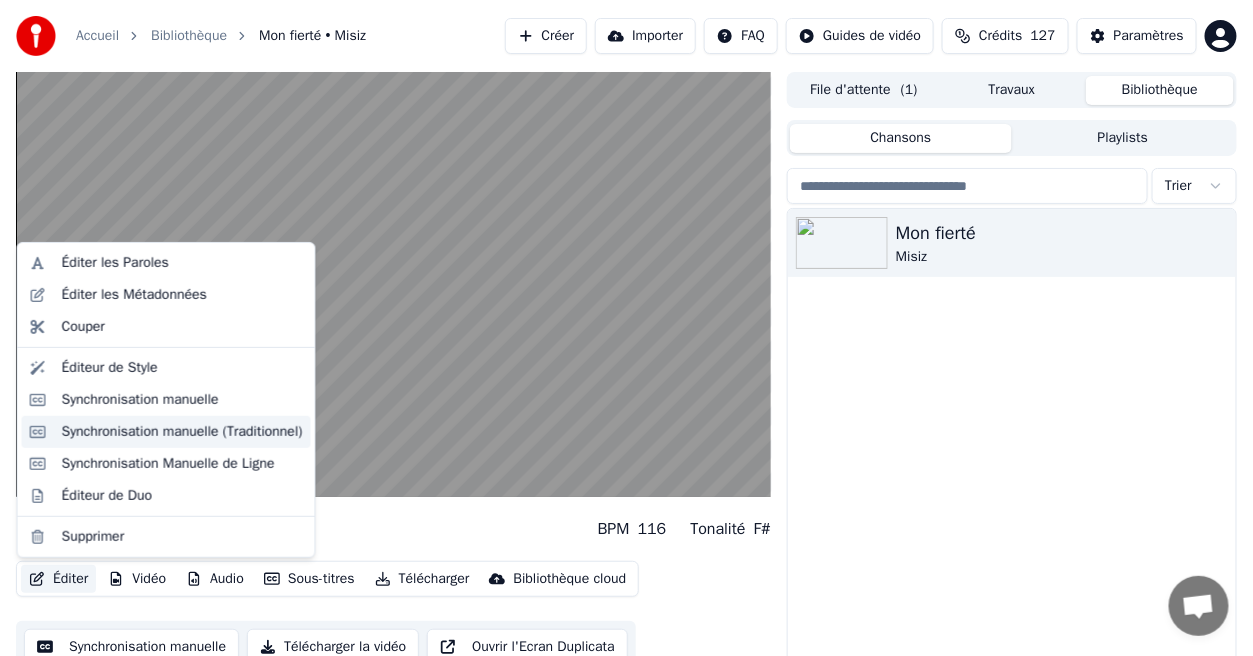 click on "Synchronisation manuelle (Traditionnel)" at bounding box center (182, 432) 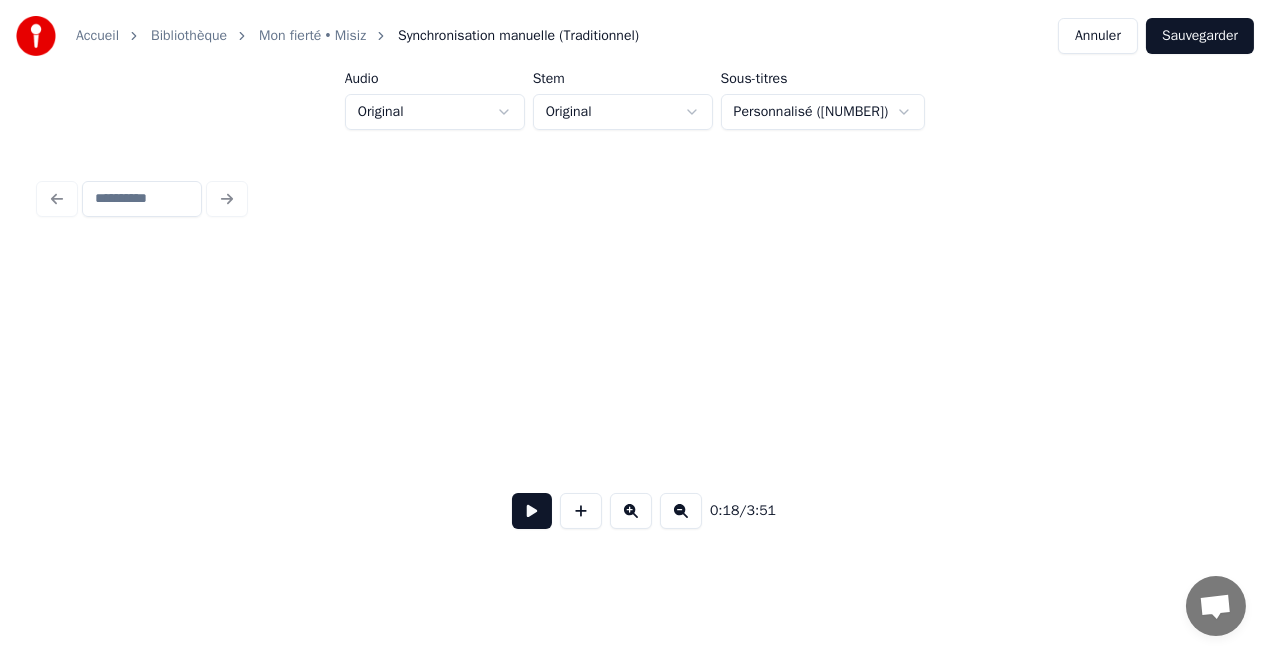 scroll, scrollTop: 0, scrollLeft: 3731, axis: horizontal 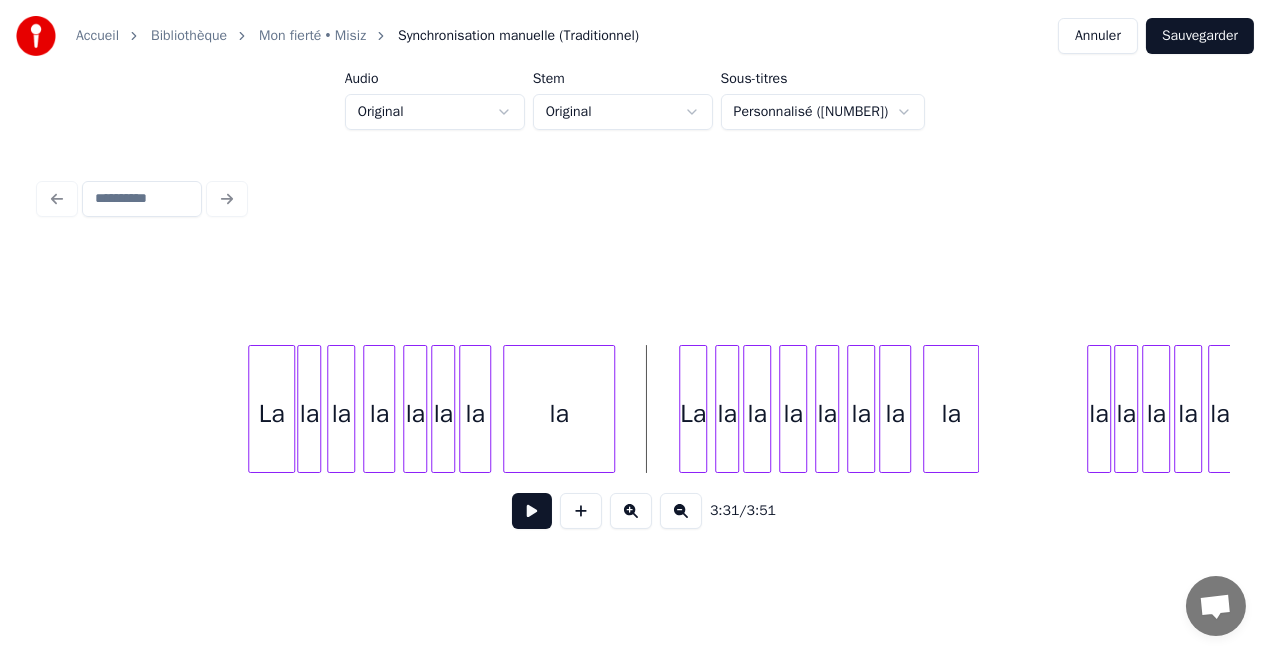 click at bounding box center [532, 511] 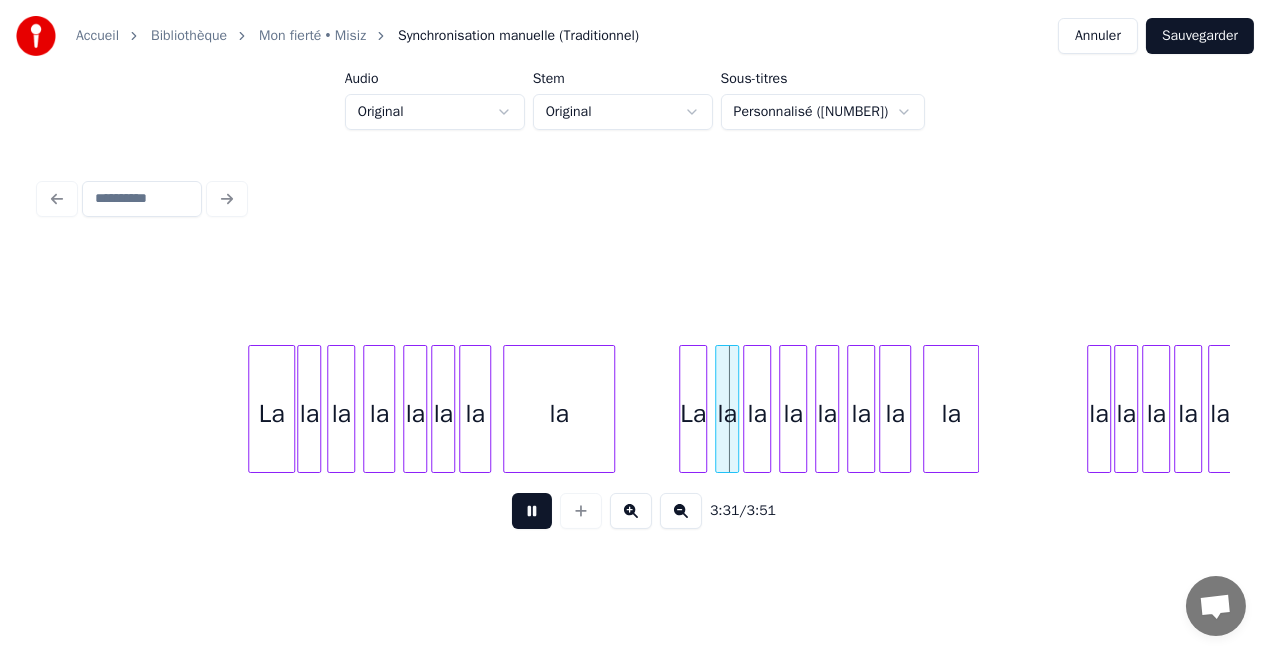 click at bounding box center [532, 511] 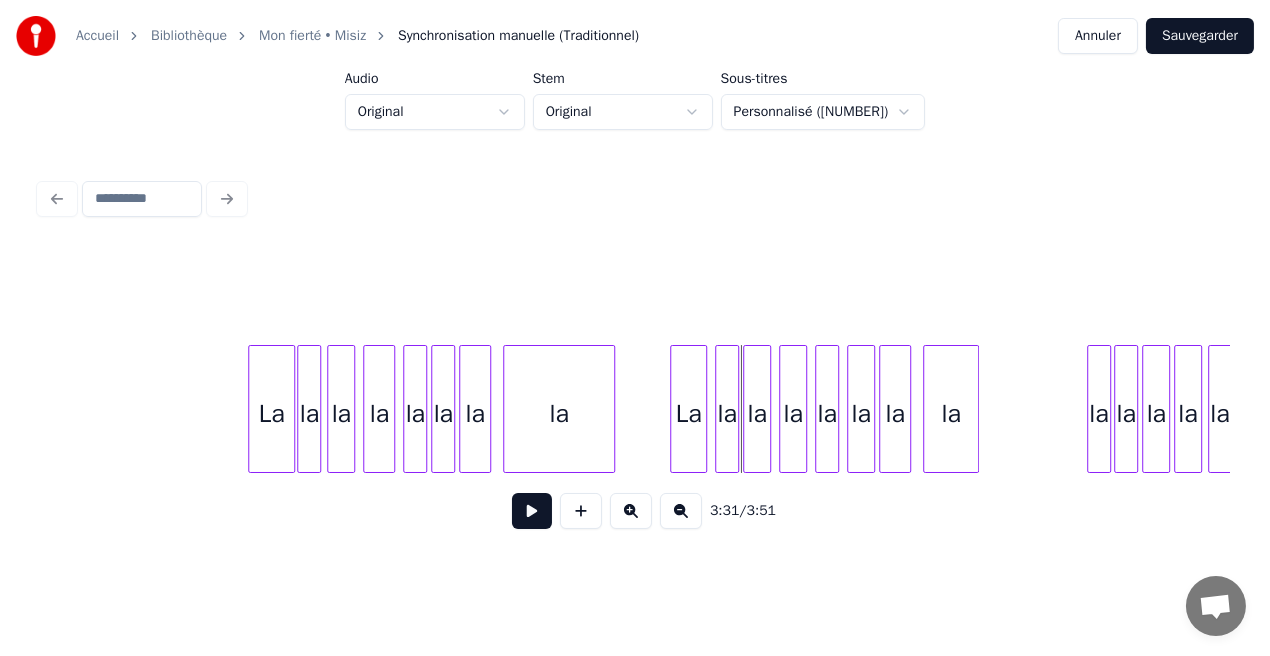 click at bounding box center (674, 409) 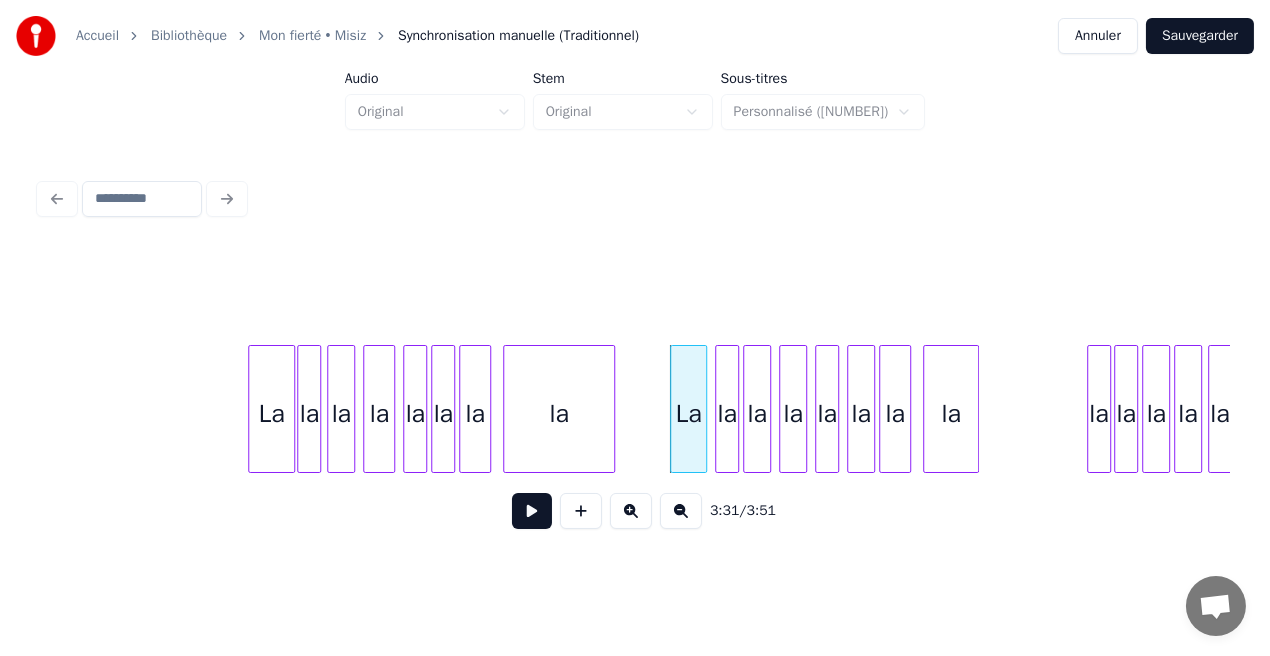 click at bounding box center [532, 511] 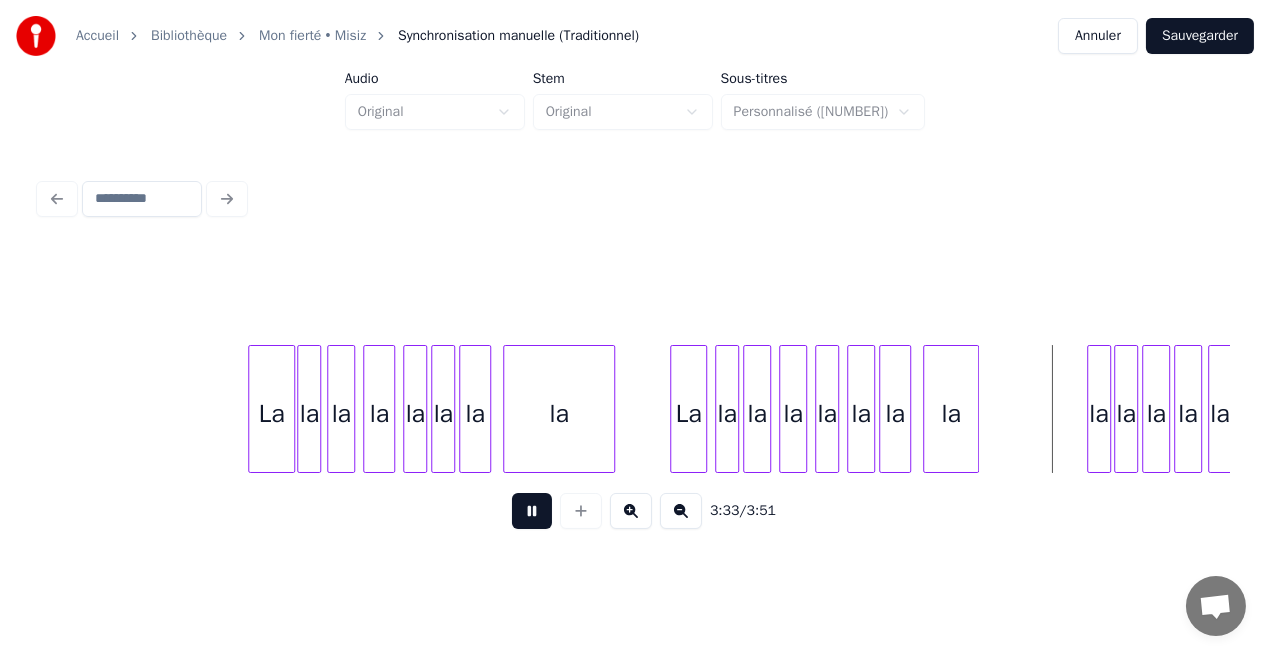click at bounding box center (532, 511) 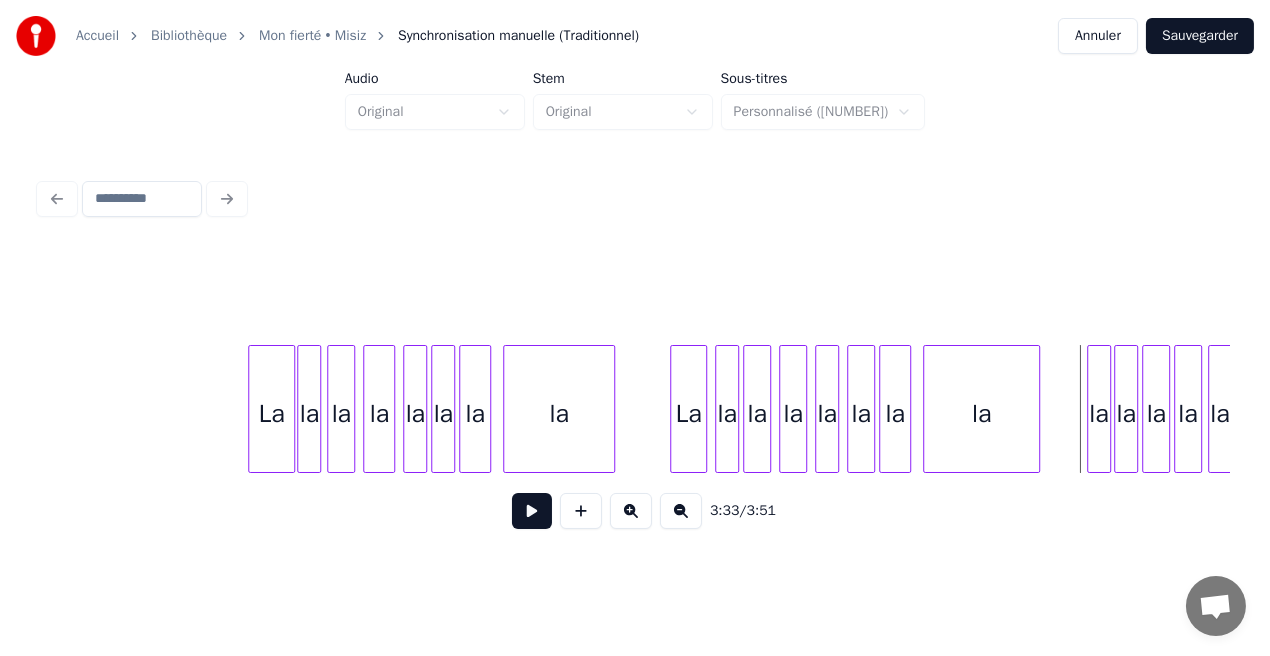 click at bounding box center [1036, 409] 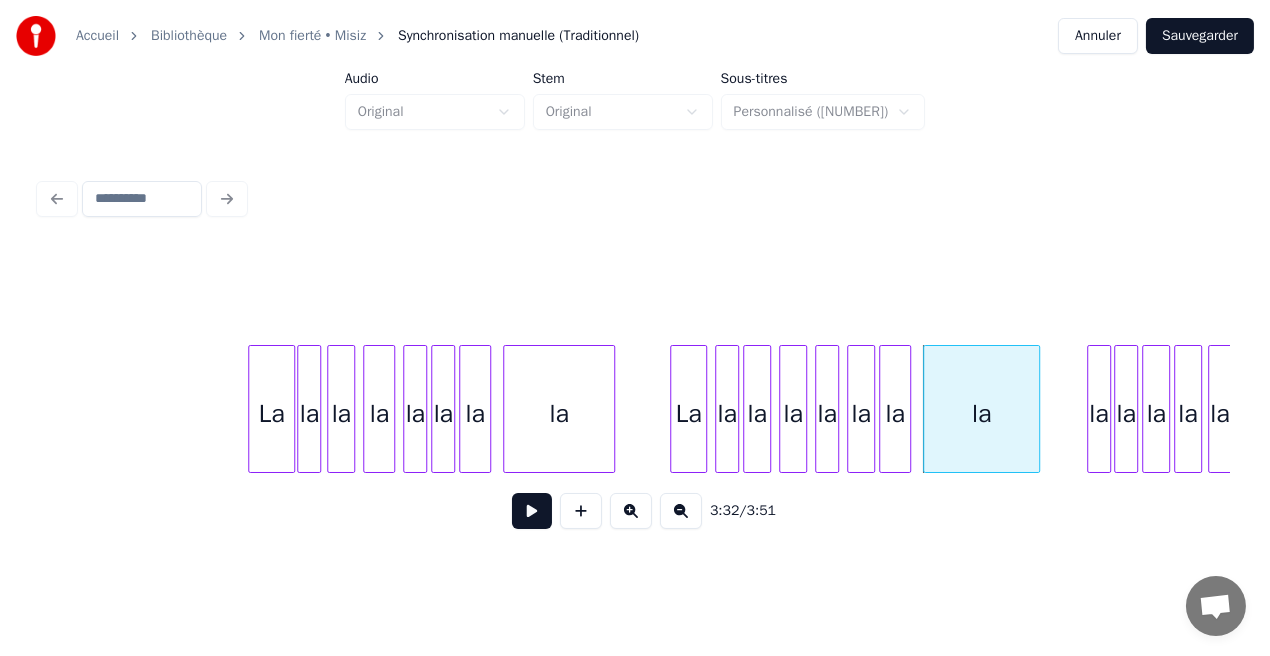 click on "la" at bounding box center [981, 414] 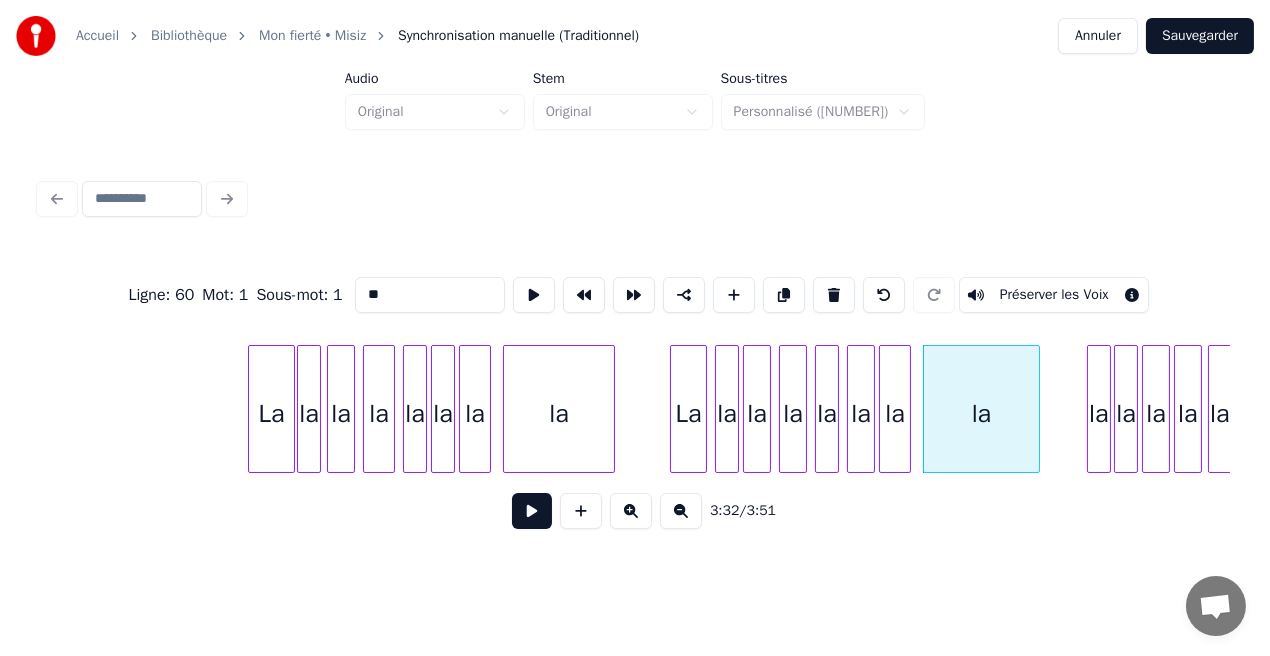 click at bounding box center (532, 511) 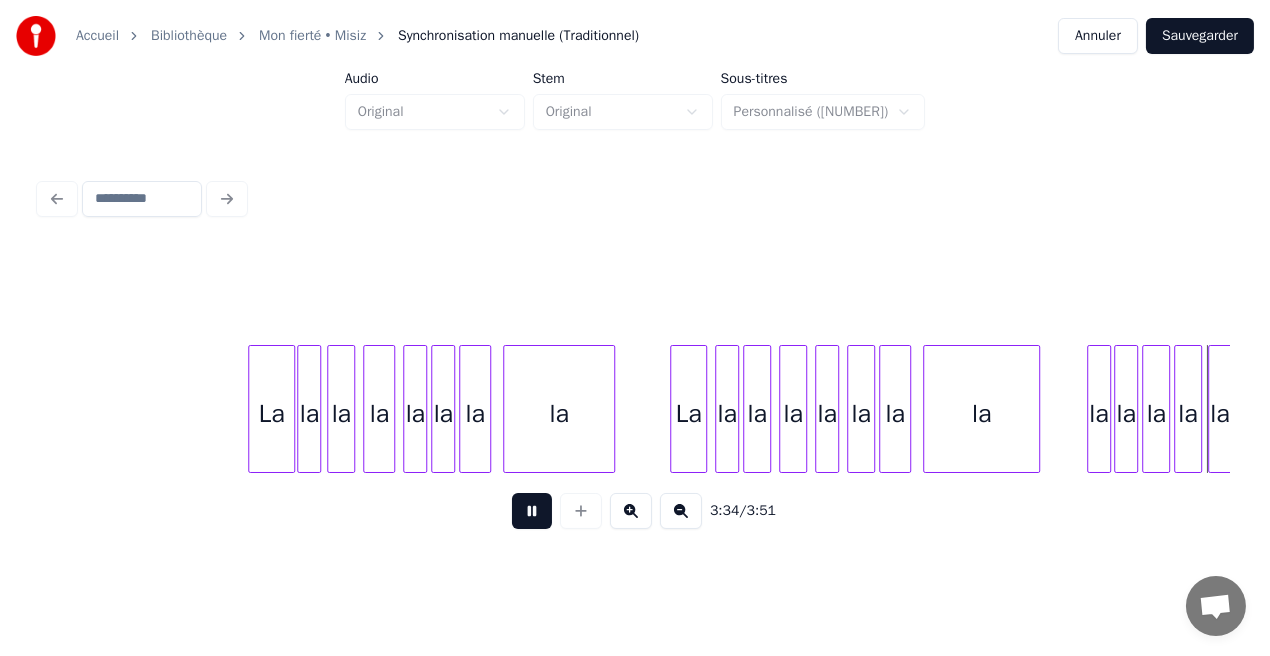 scroll, scrollTop: 0, scrollLeft: 42831, axis: horizontal 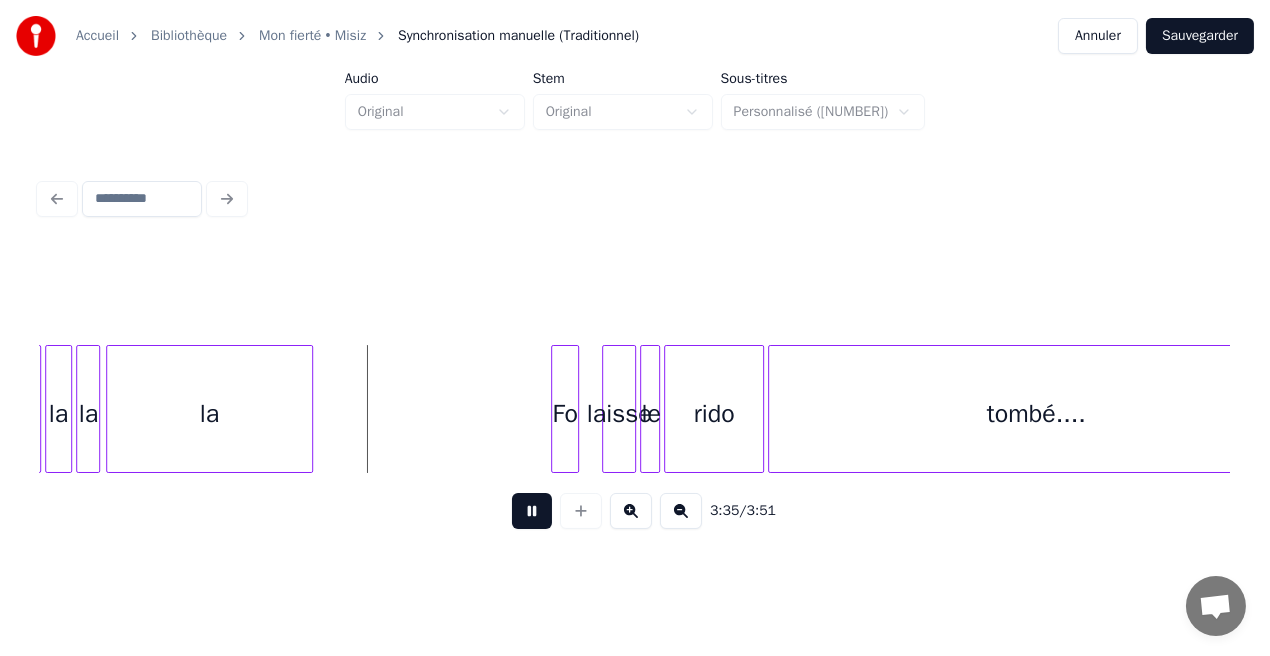 click at bounding box center (532, 511) 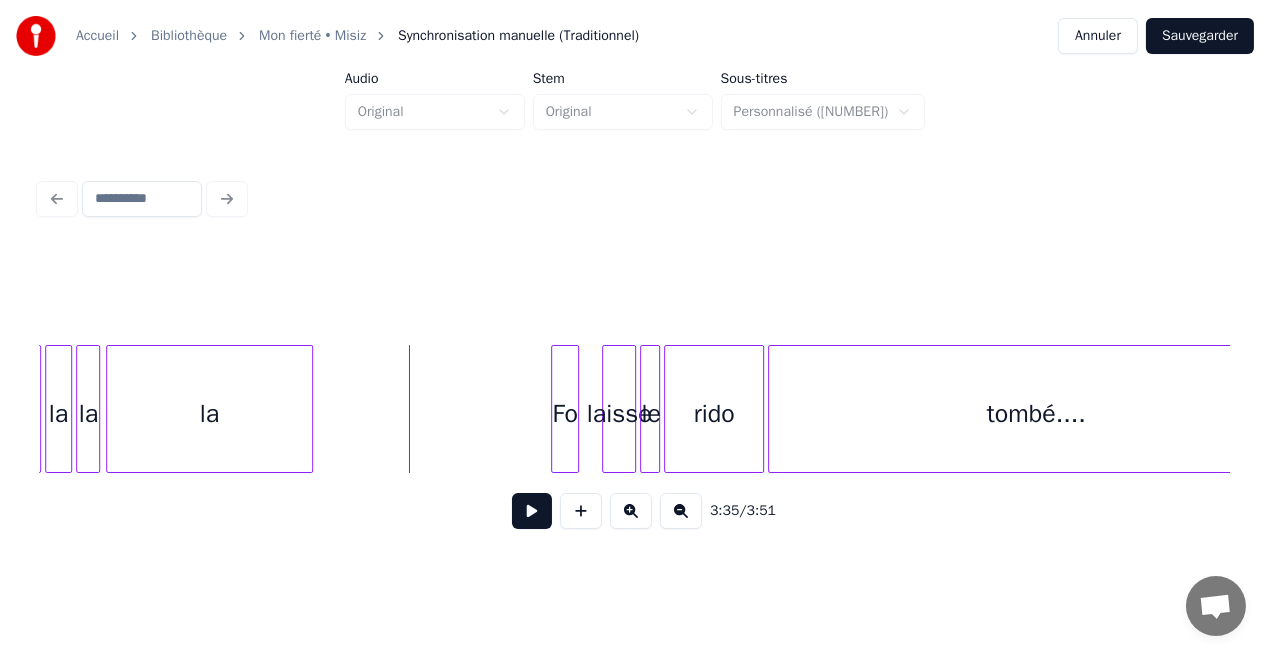 click at bounding box center [532, 511] 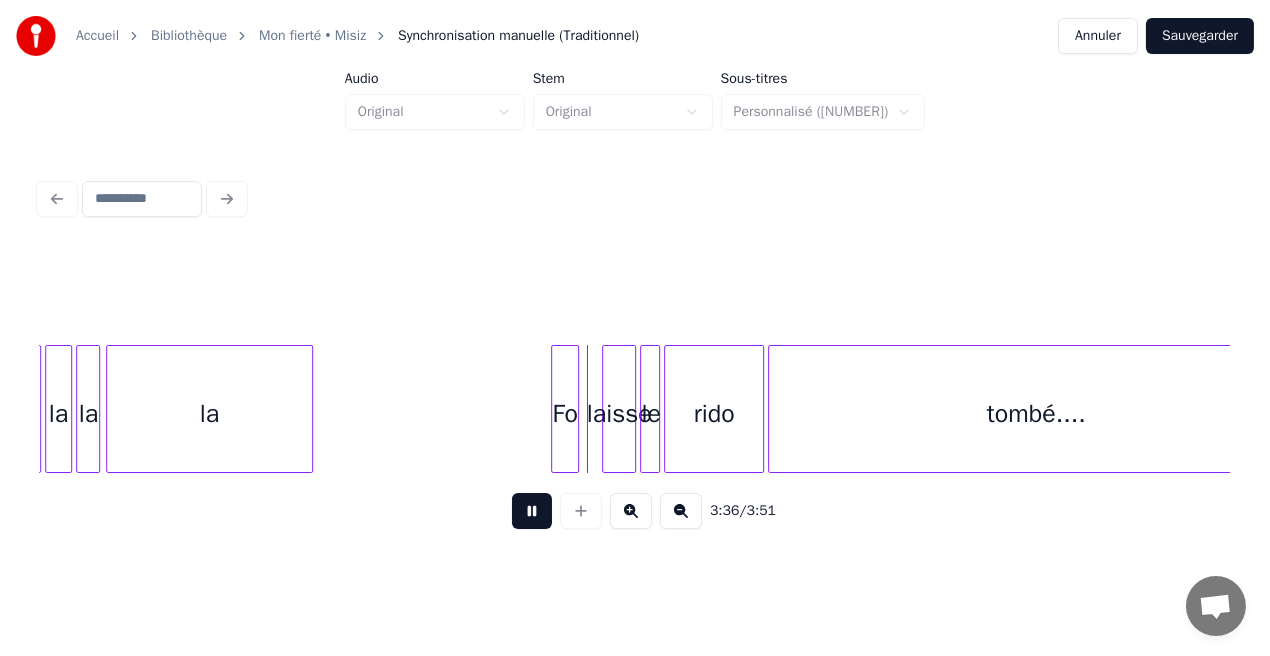 click at bounding box center (532, 511) 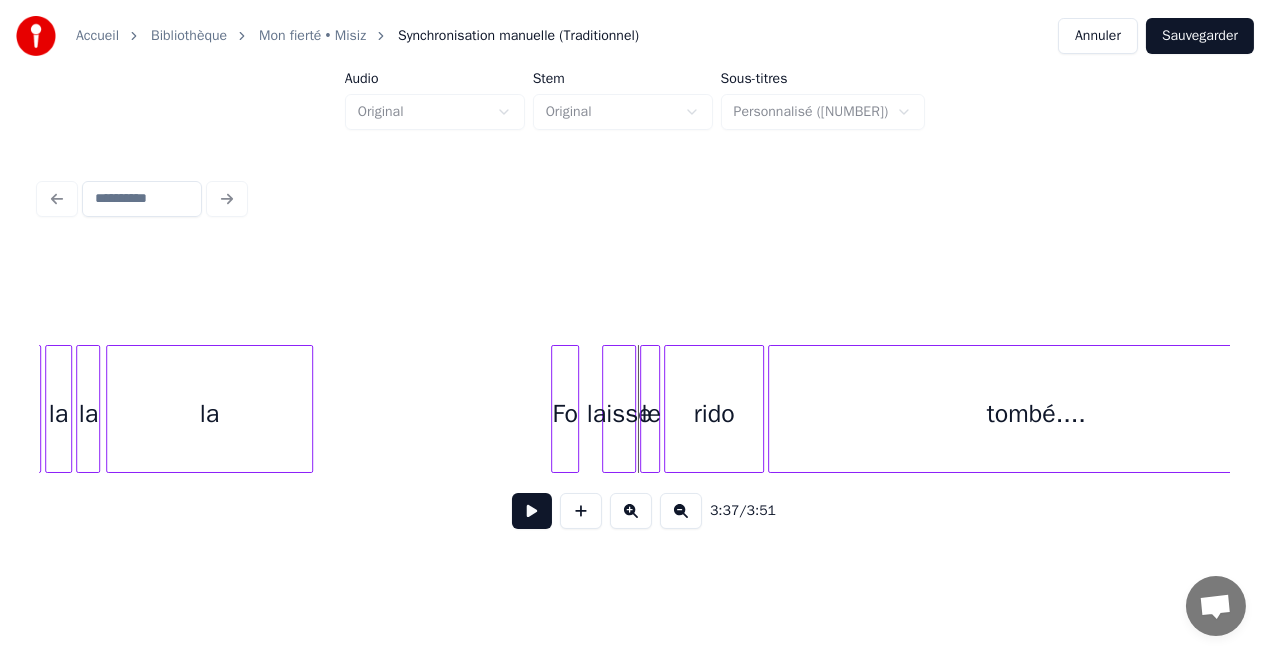 click at bounding box center (532, 511) 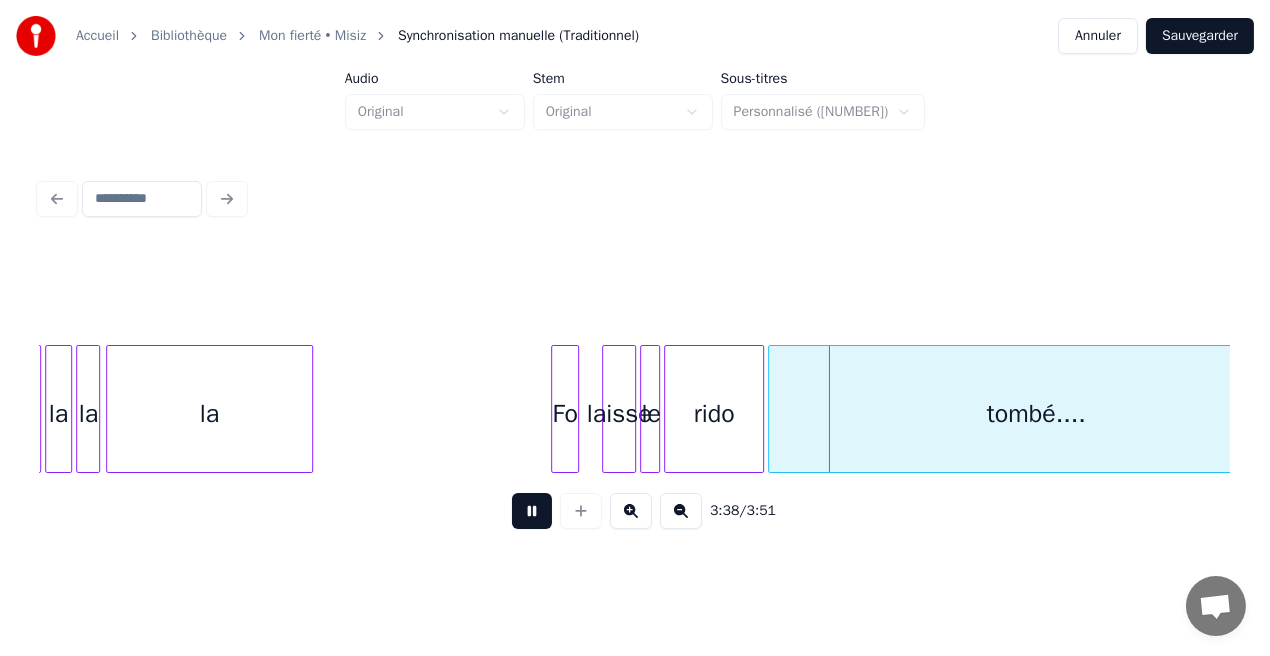 click at bounding box center (532, 511) 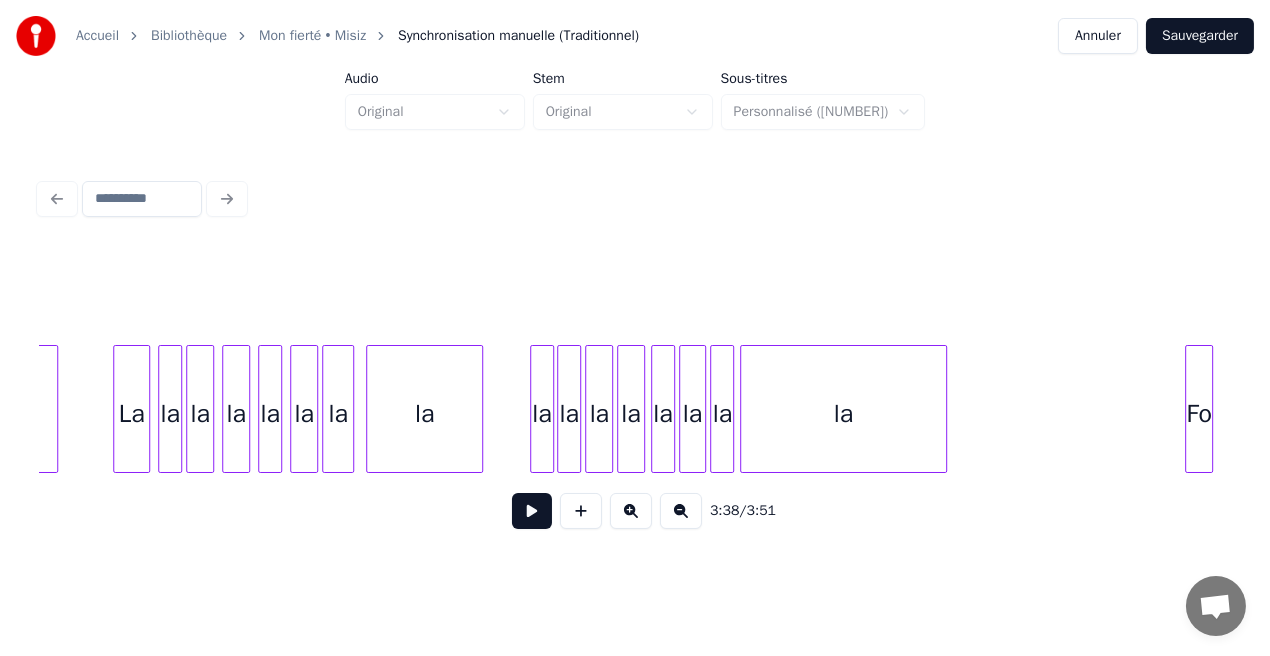 scroll, scrollTop: 0, scrollLeft: 42250, axis: horizontal 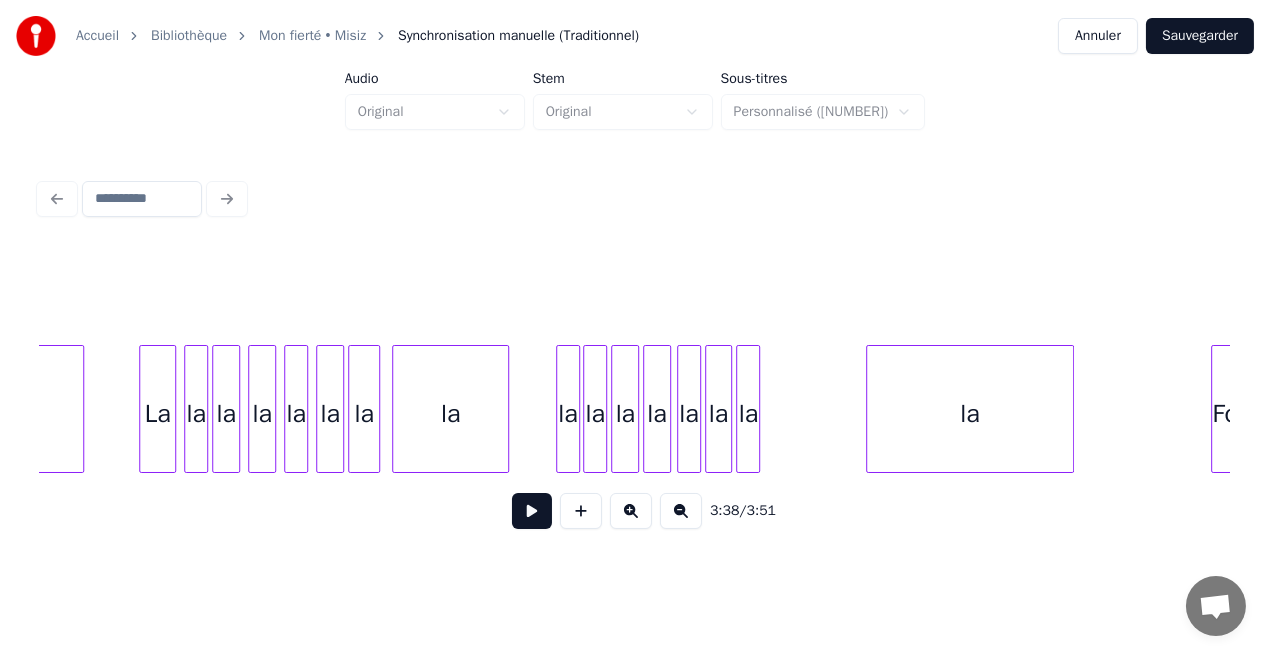 click on "la" at bounding box center [970, 414] 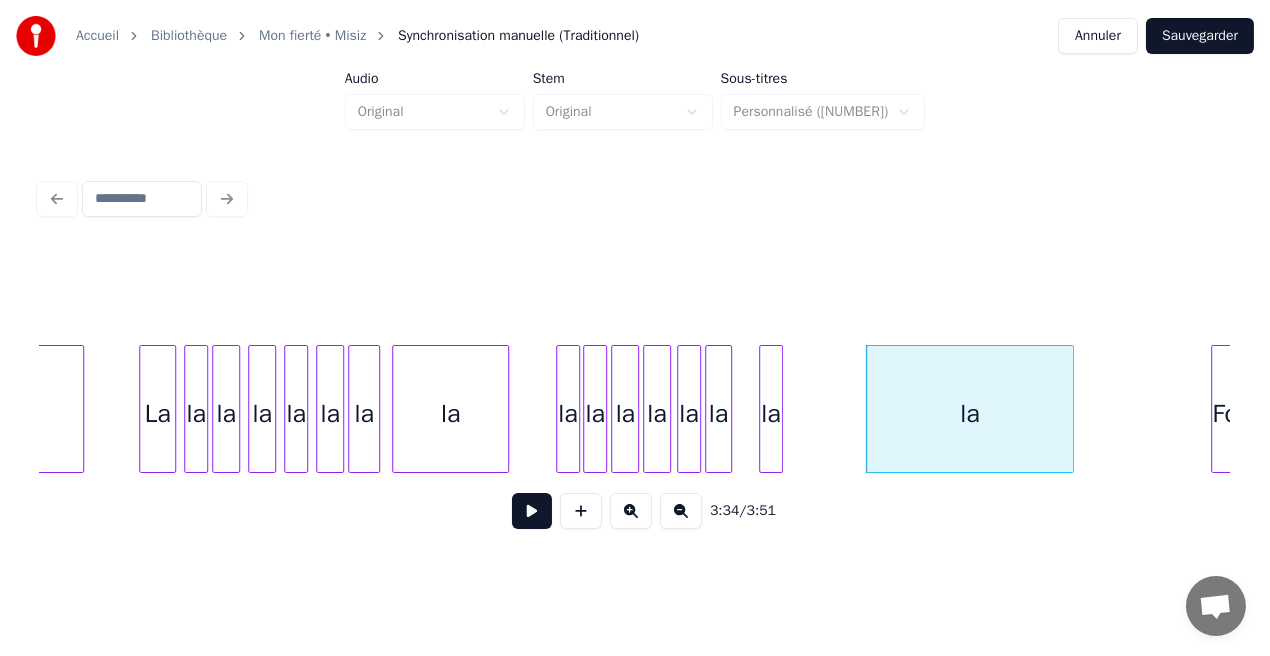 click on "la" at bounding box center [771, 414] 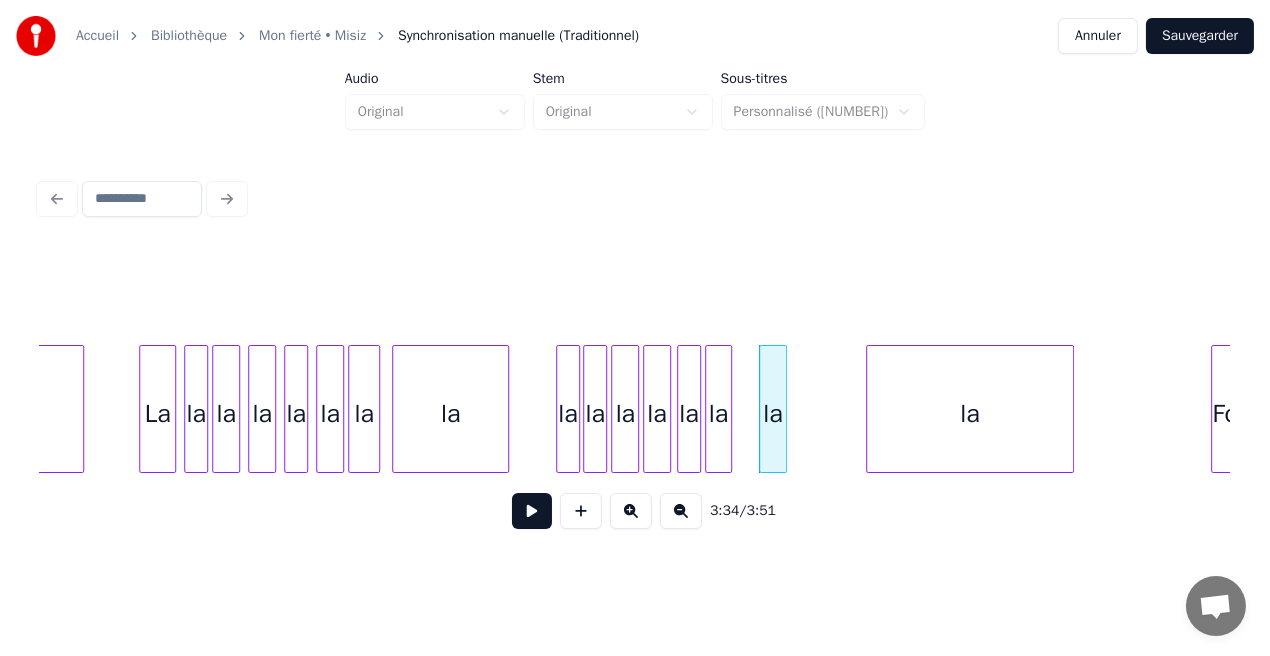 click at bounding box center [783, 409] 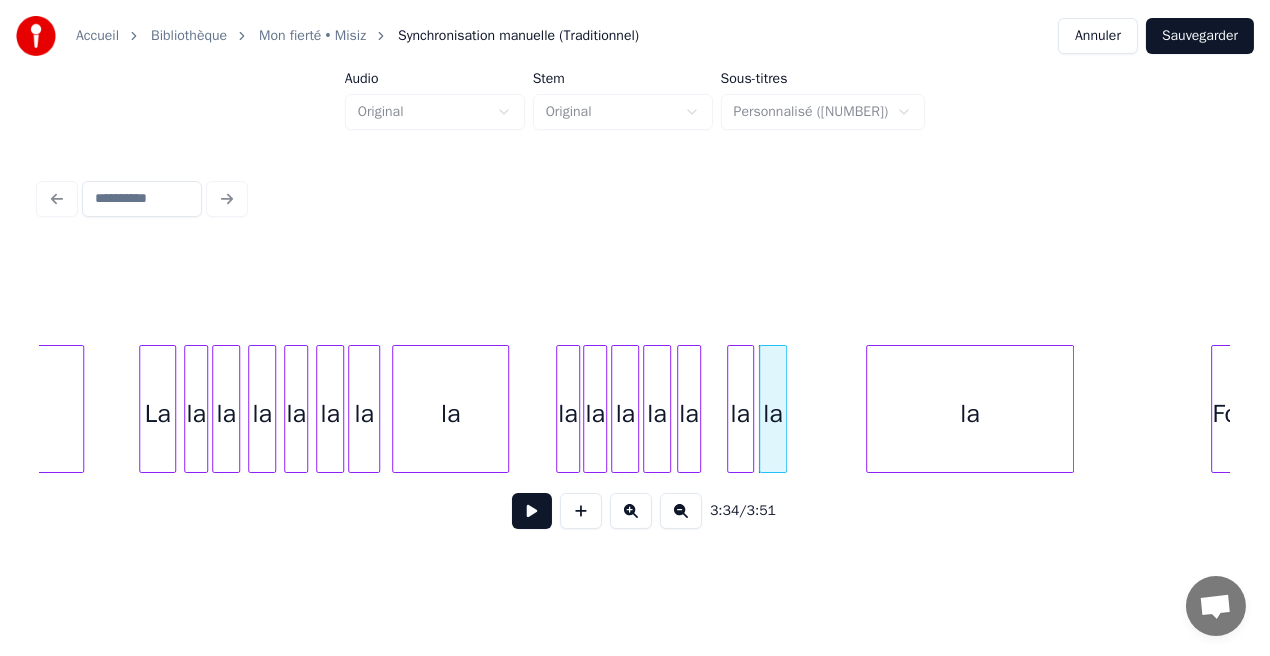 click on "la" at bounding box center (740, 414) 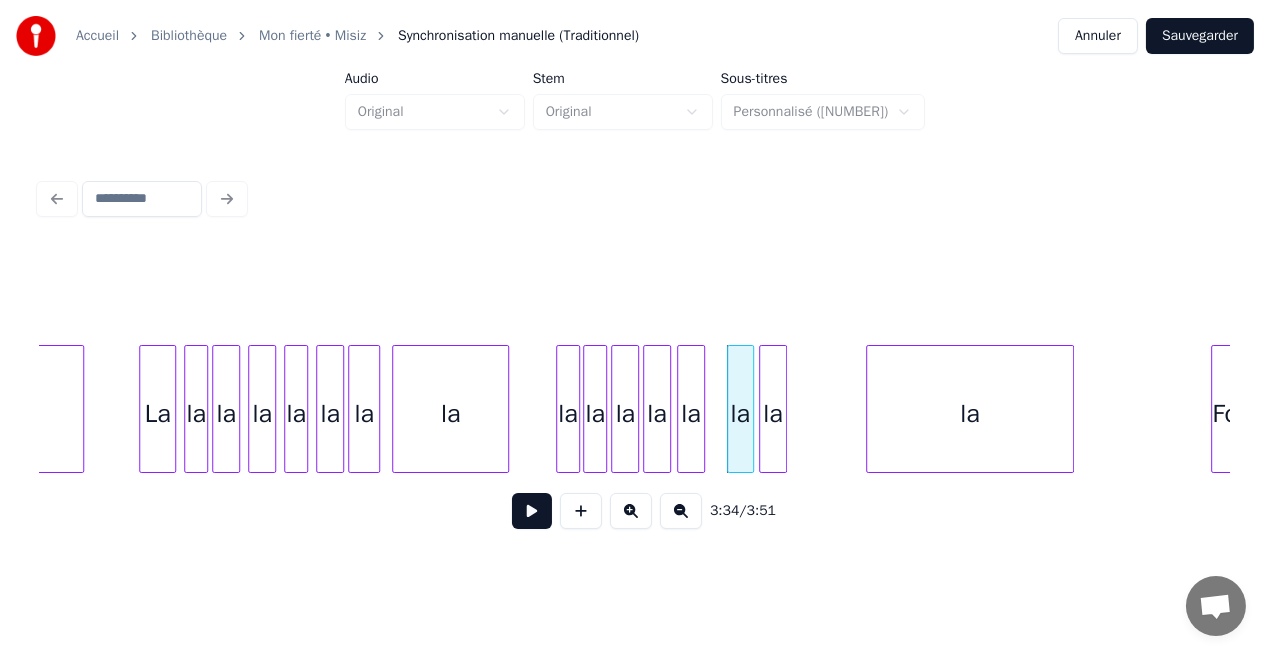 click at bounding box center (701, 409) 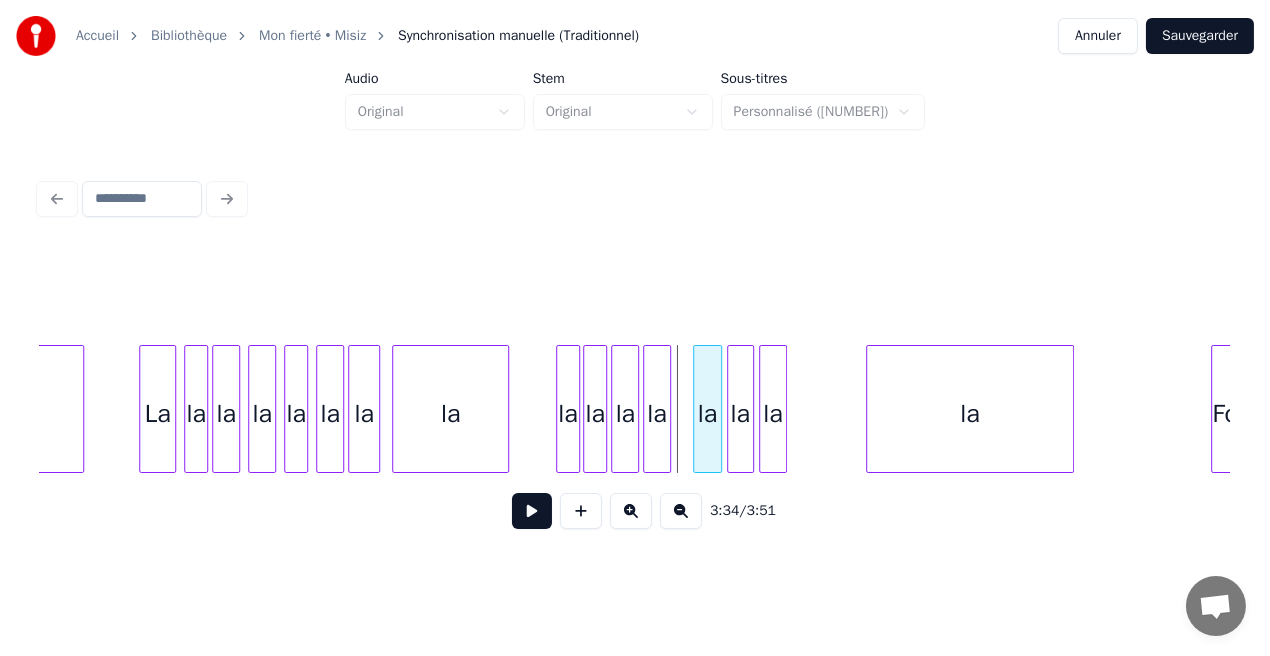 click on "la" at bounding box center (707, 414) 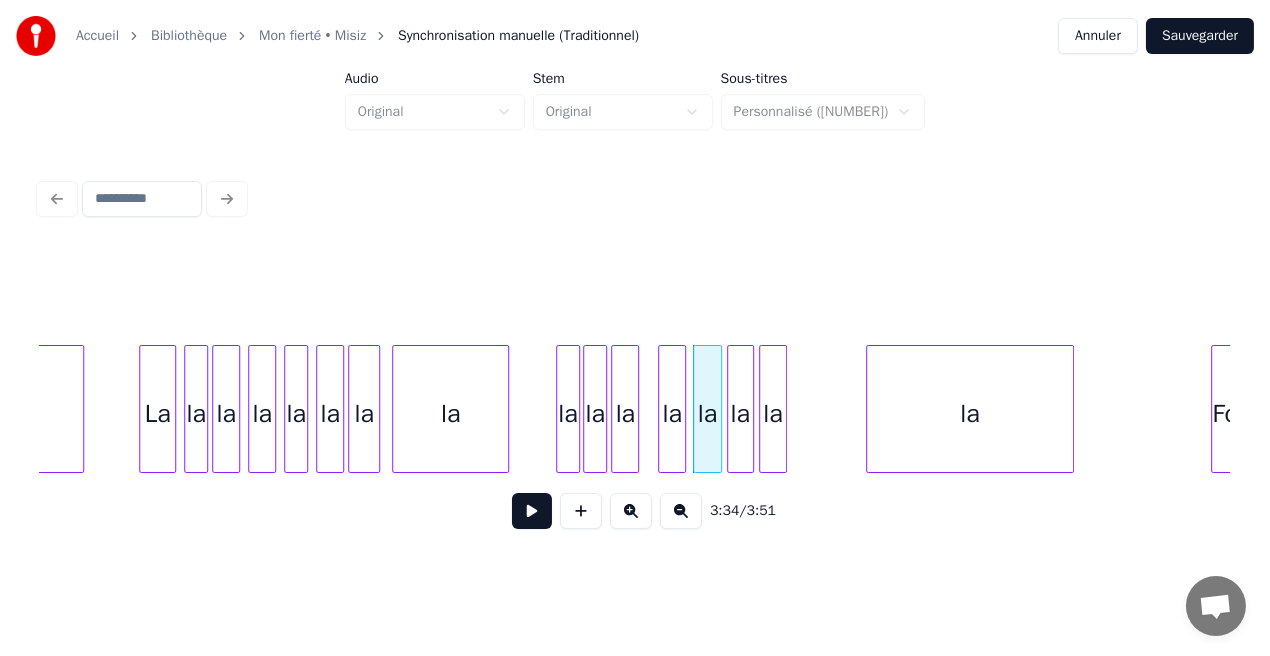 click on "la" at bounding box center [672, 414] 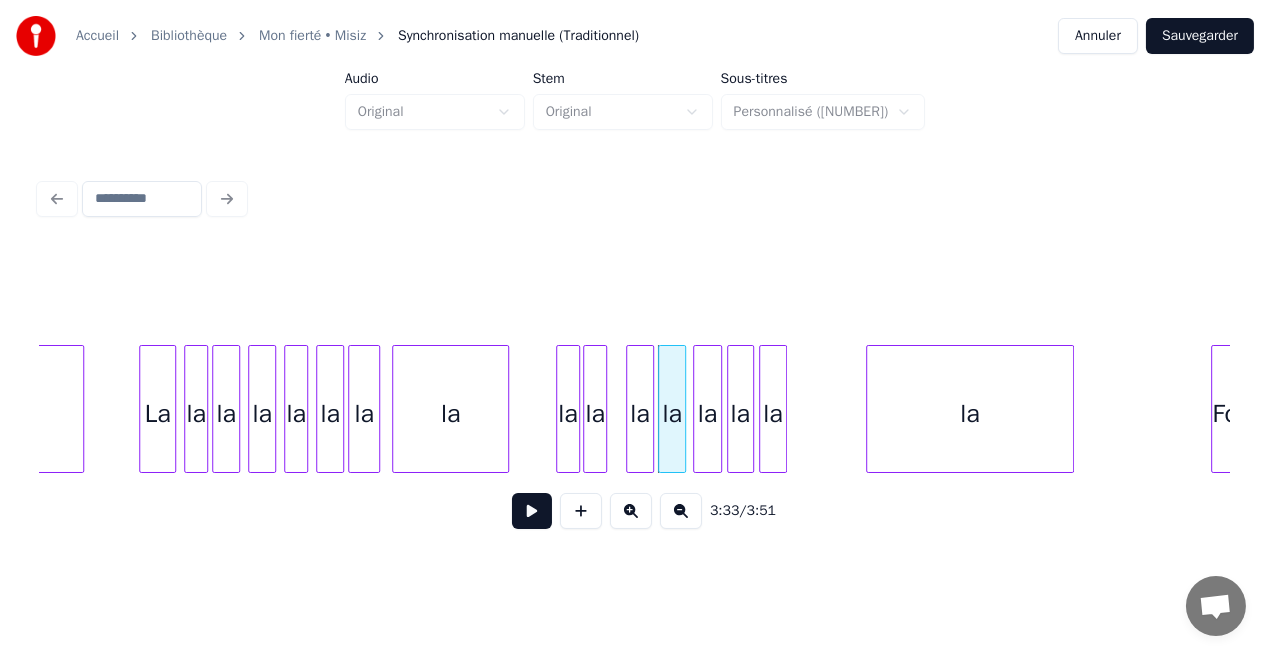 click on "la" at bounding box center [640, 414] 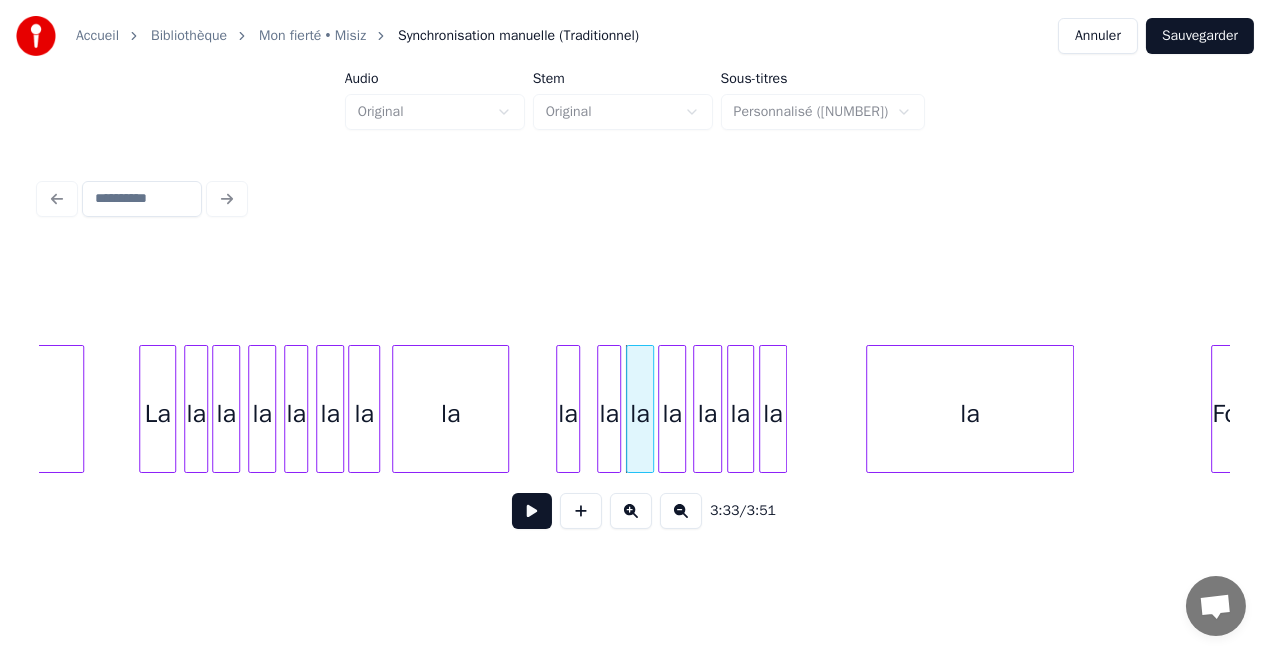 click on "la" at bounding box center [609, 414] 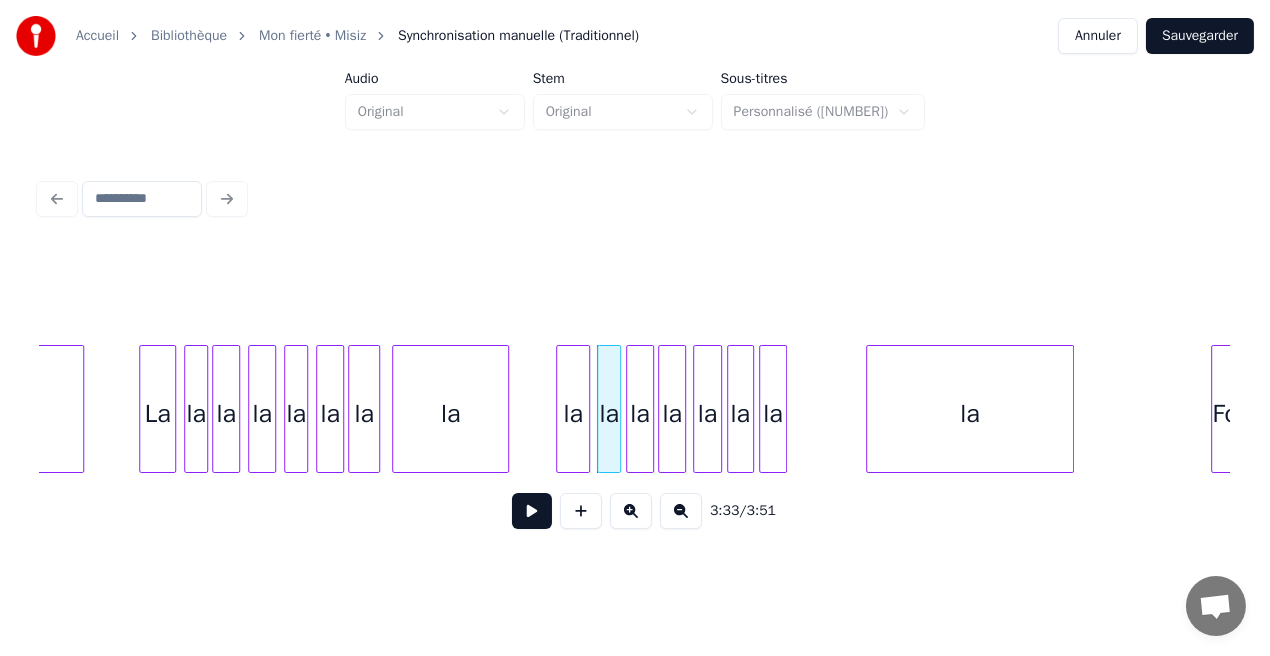 click at bounding box center [586, 409] 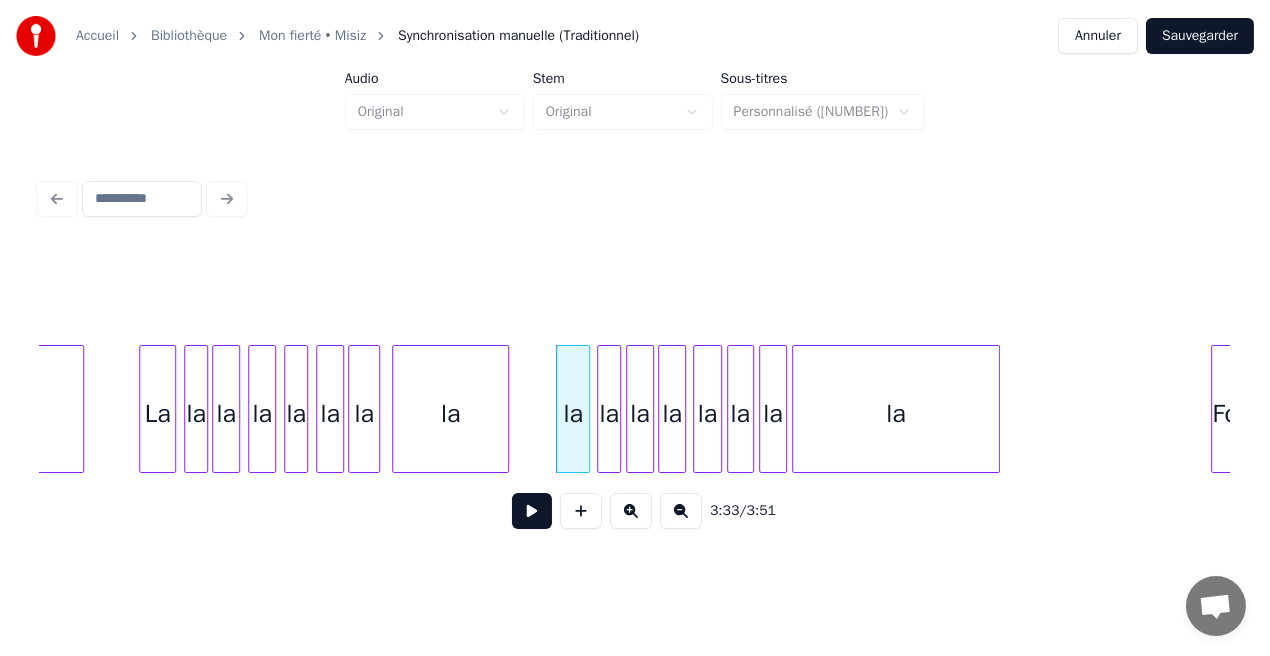 click on "la" at bounding box center (896, 414) 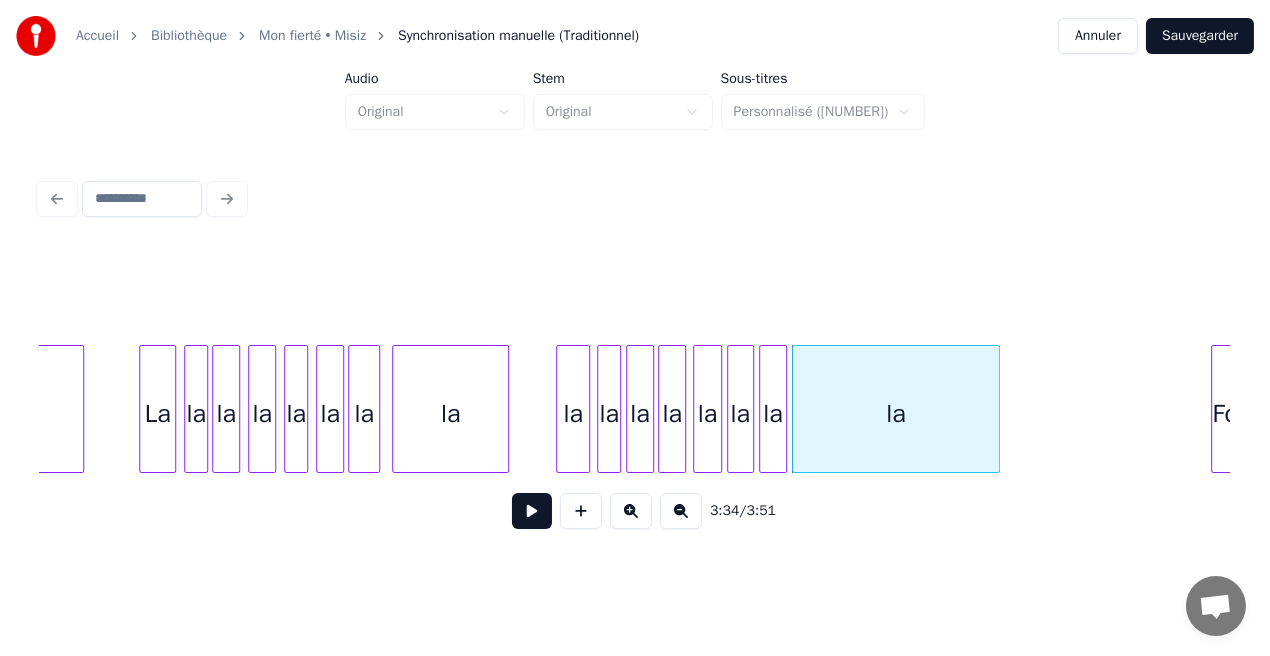 click on "la la la la la la la la la la la la la La la la Fo la" at bounding box center [-19002, 409] 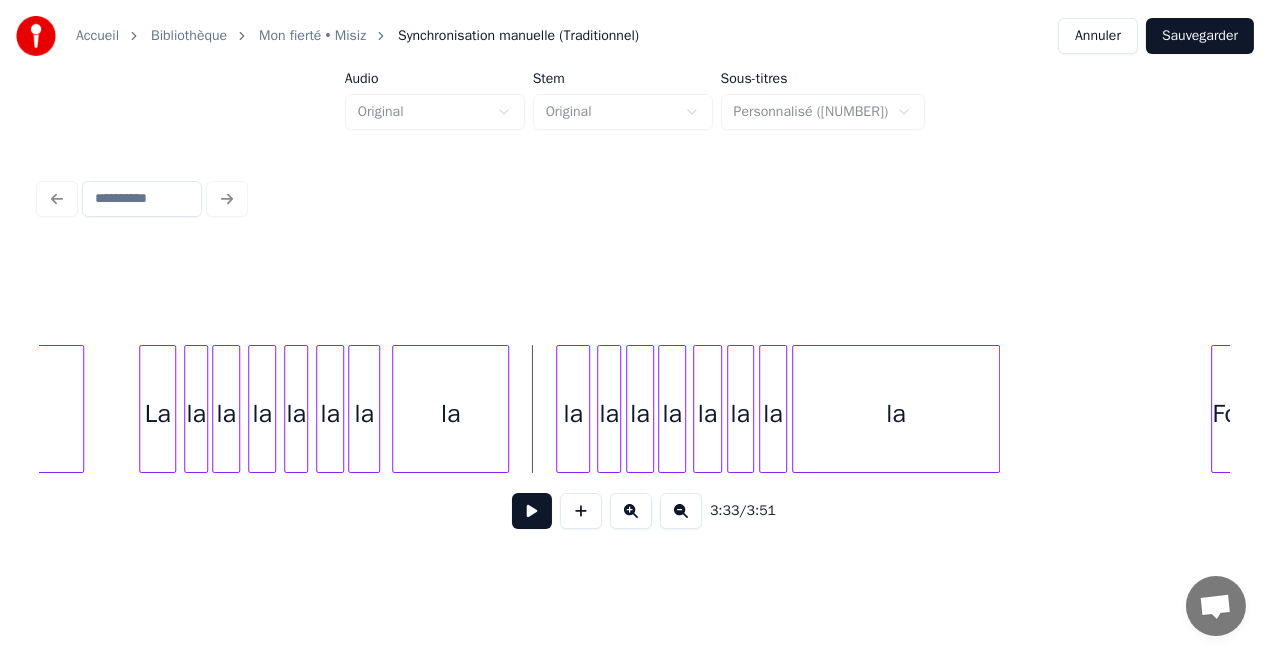 click at bounding box center (532, 511) 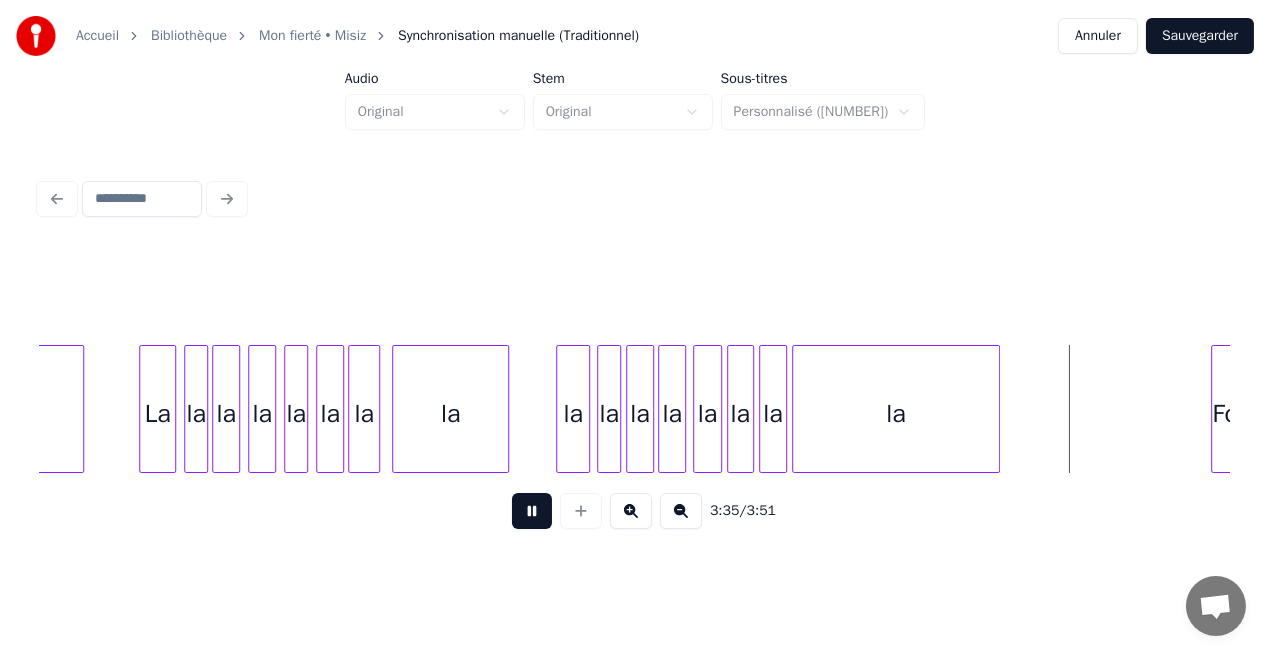 click at bounding box center [532, 511] 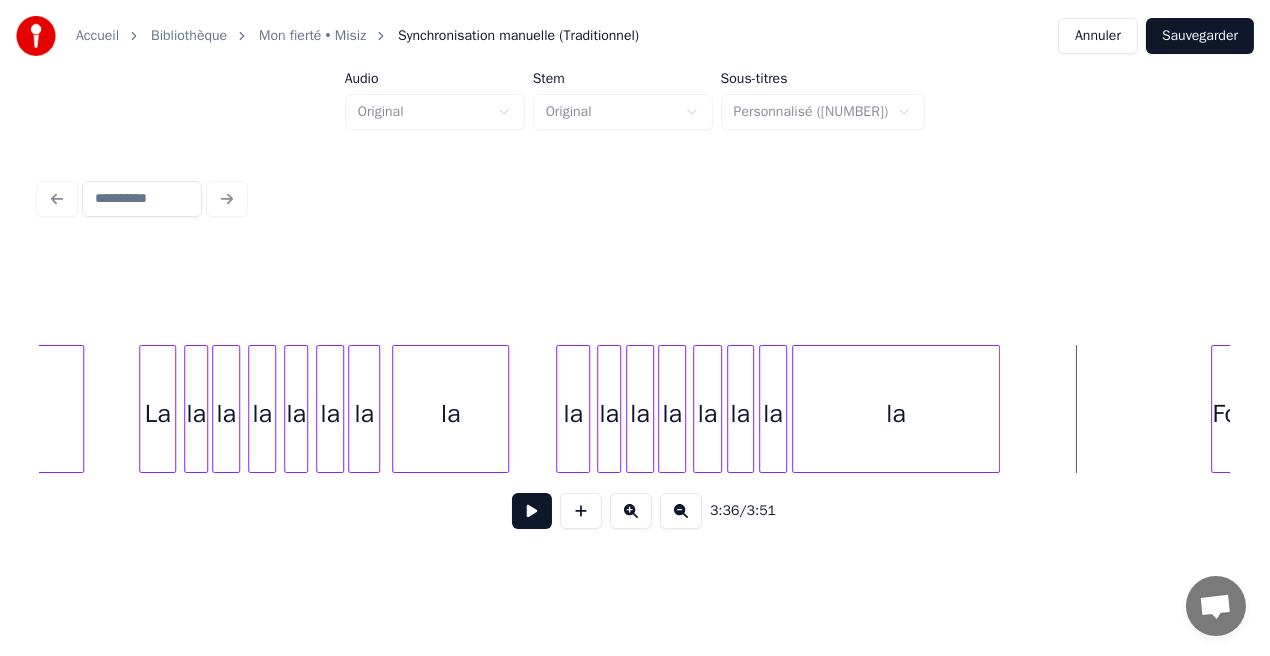 click on "Sauvegarder" at bounding box center [1200, 36] 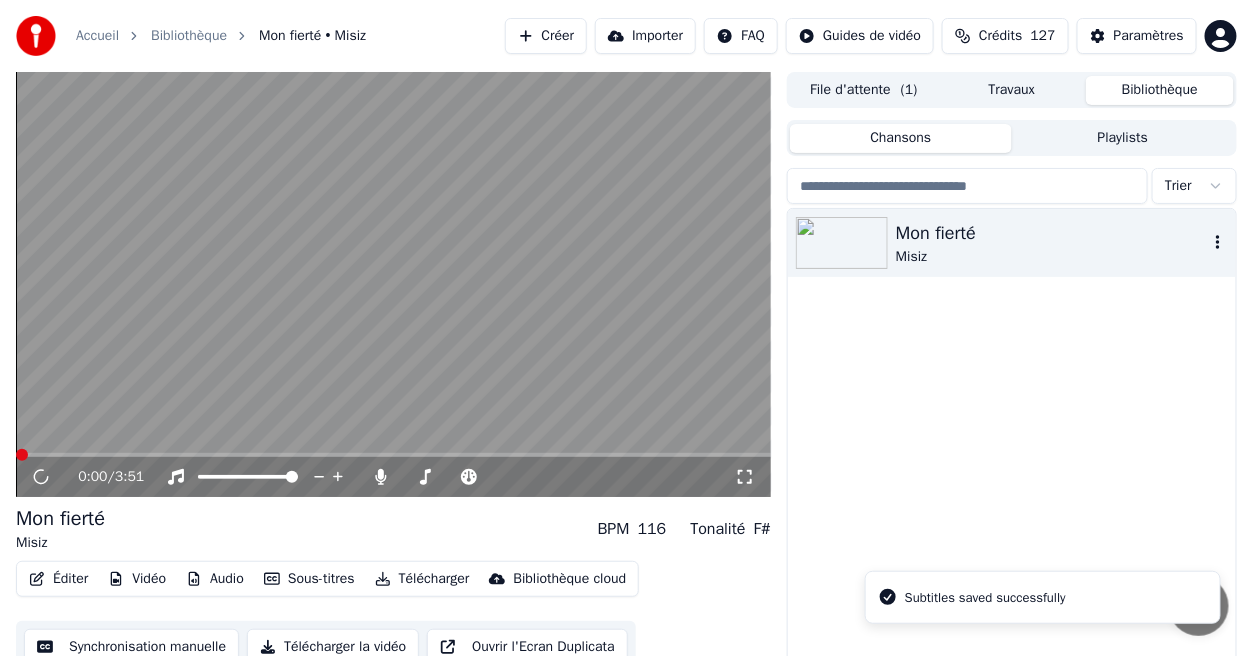 click on "Mon fierté" at bounding box center [1052, 233] 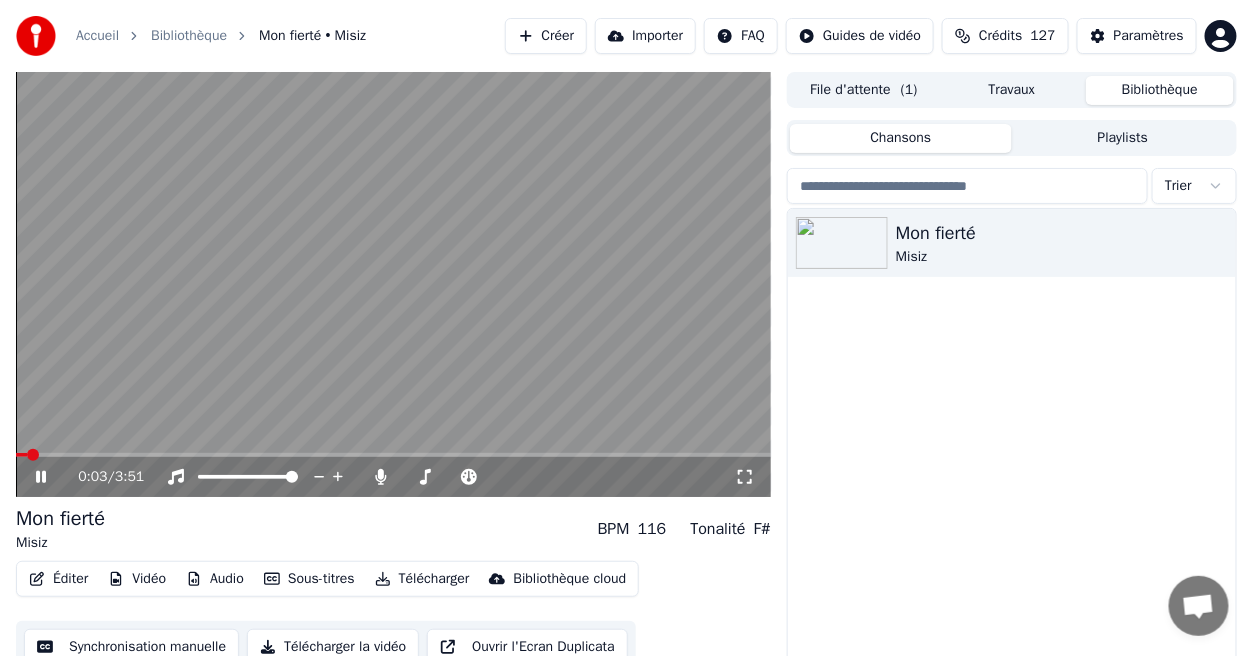 click 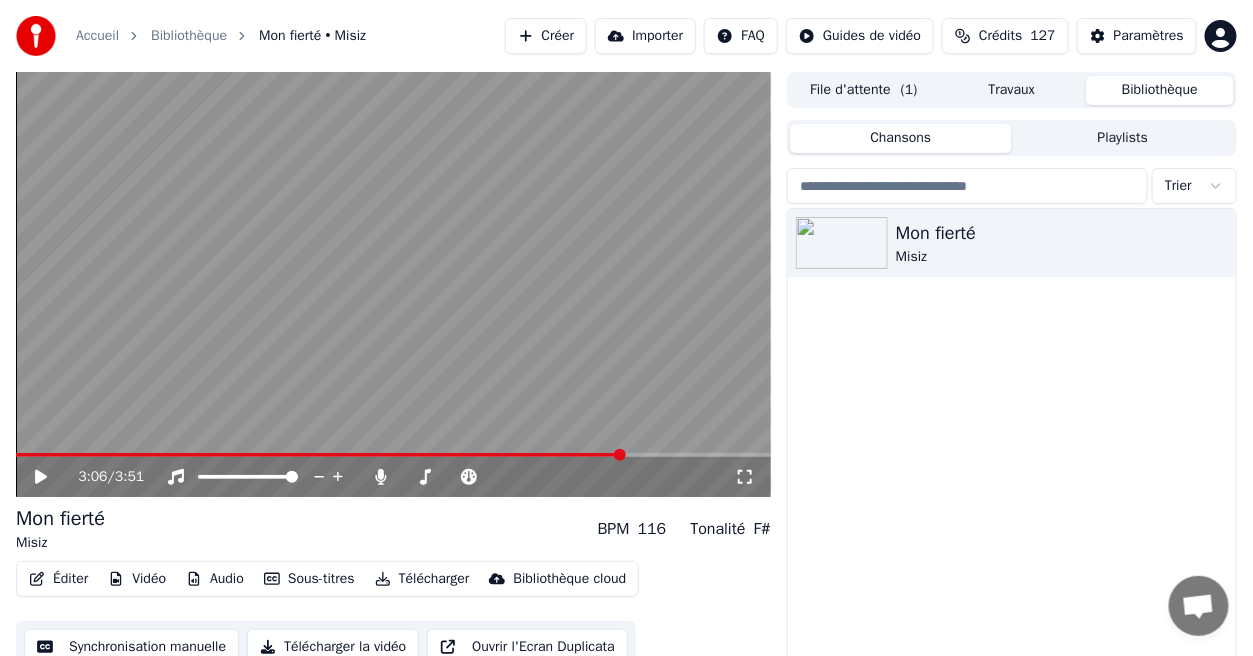 click at bounding box center (393, 455) 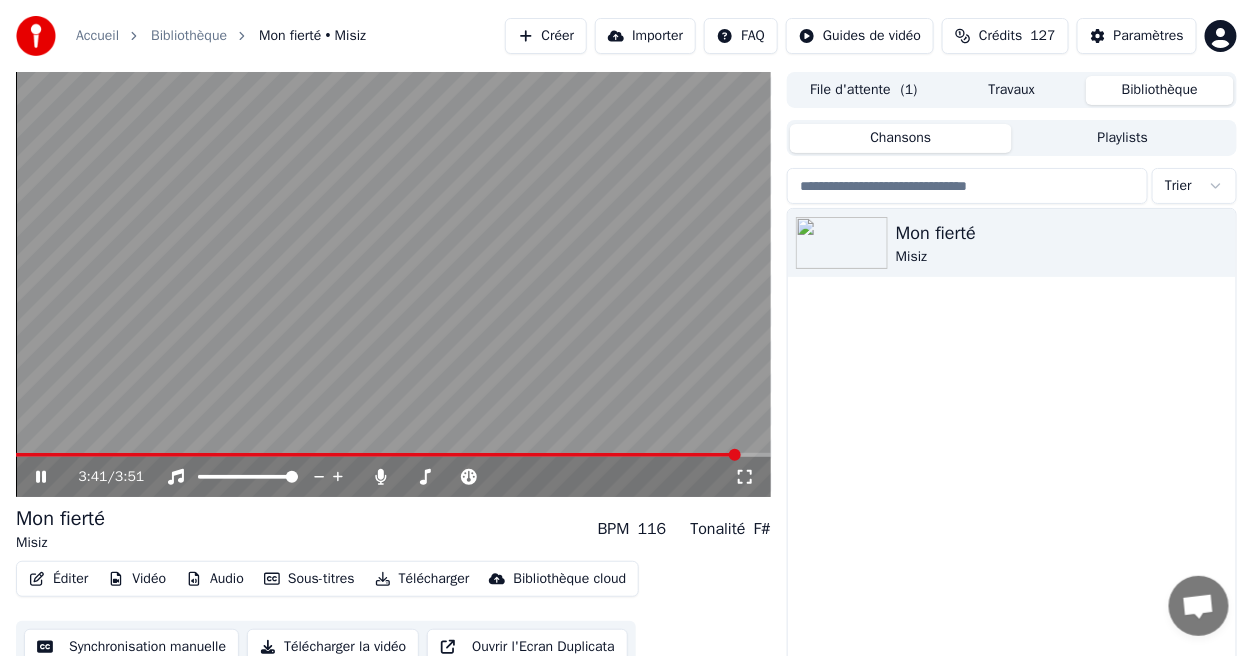 click 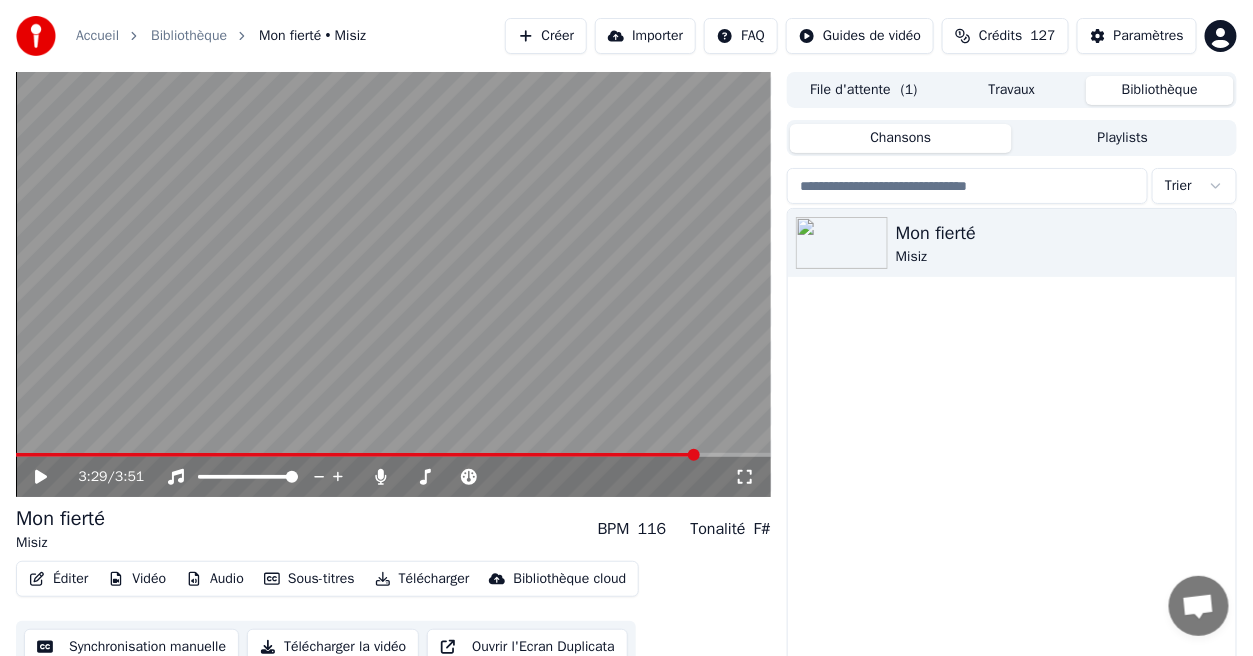 click at bounding box center (694, 455) 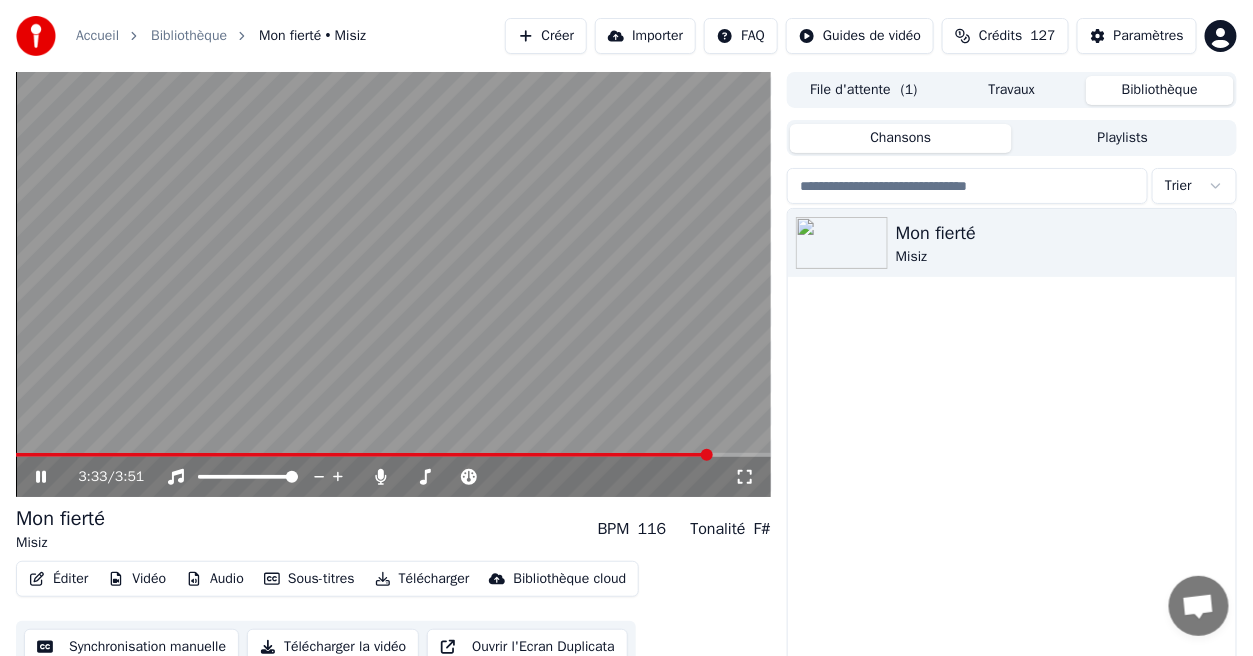 click 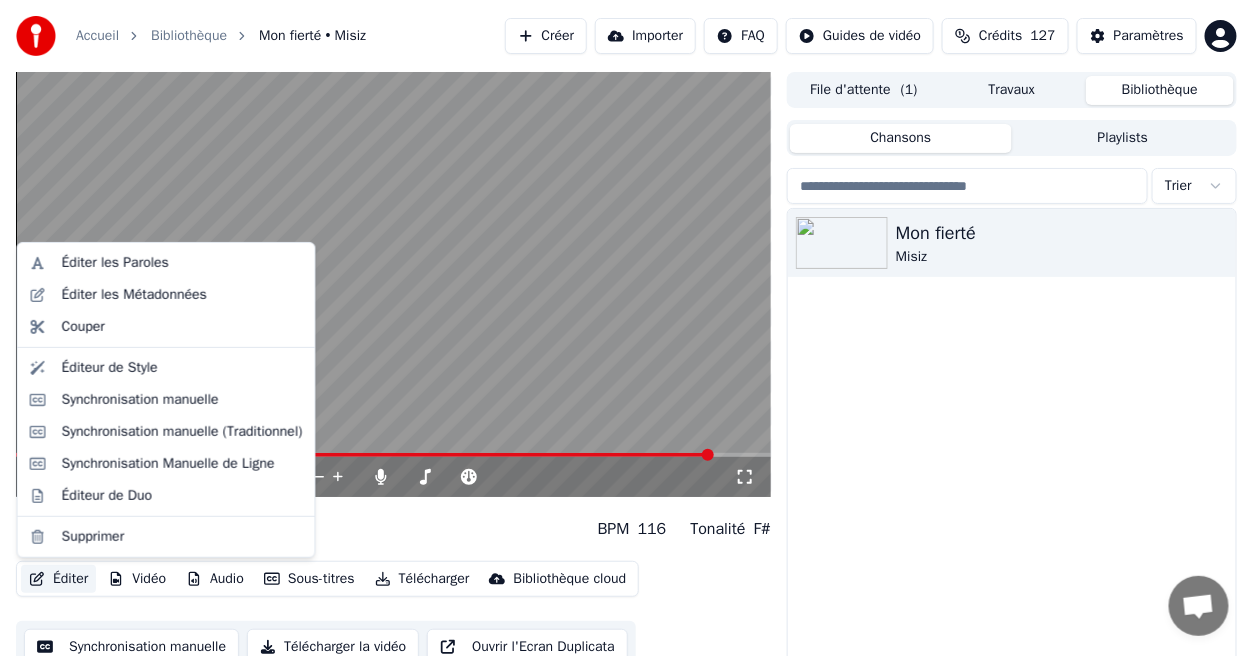 click on "Éditer" at bounding box center (58, 579) 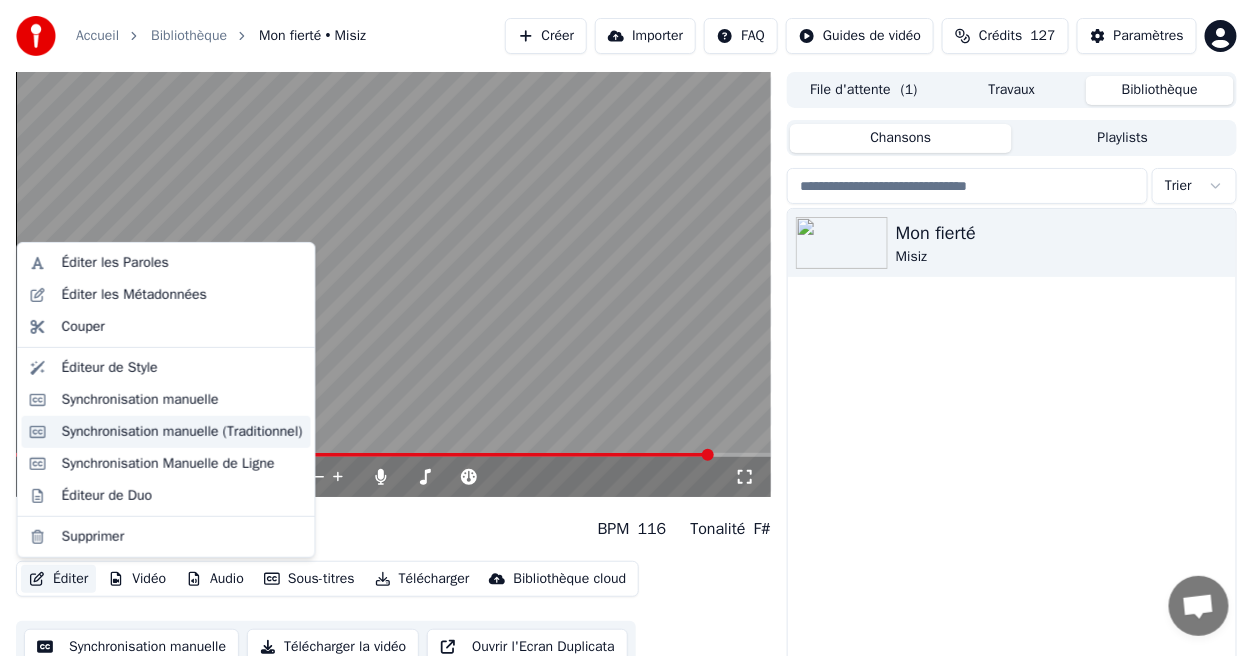 click on "Synchronisation manuelle (Traditionnel)" at bounding box center (182, 432) 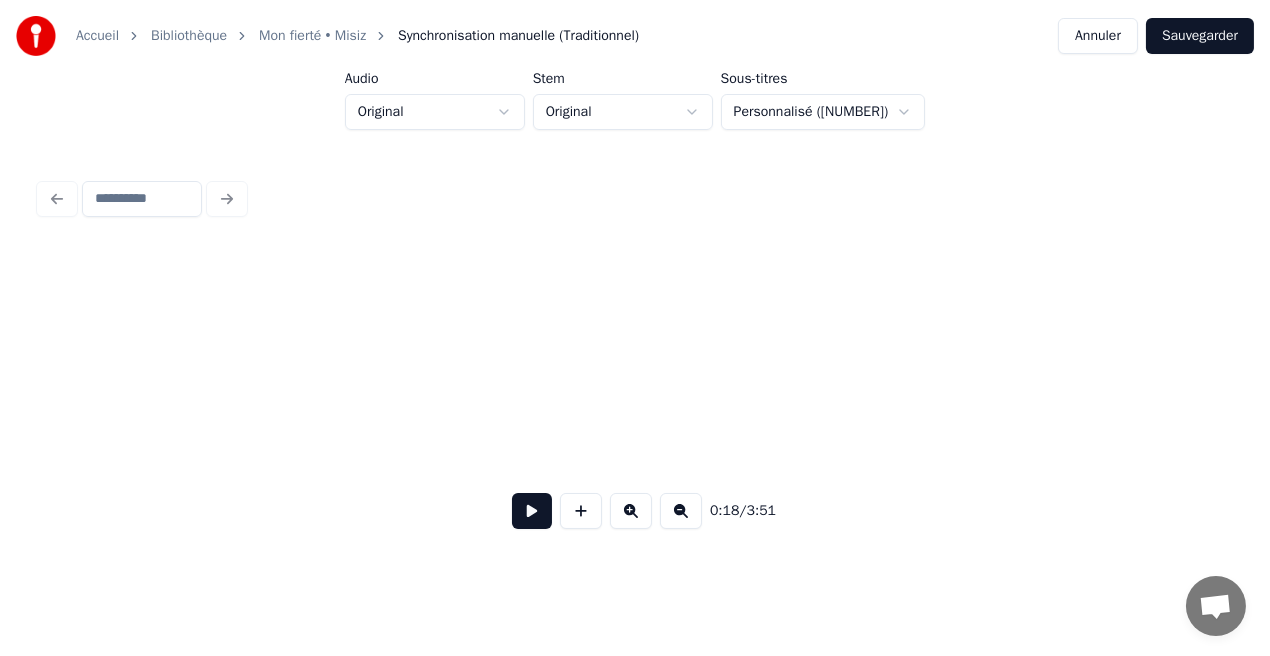 scroll, scrollTop: 0, scrollLeft: 3731, axis: horizontal 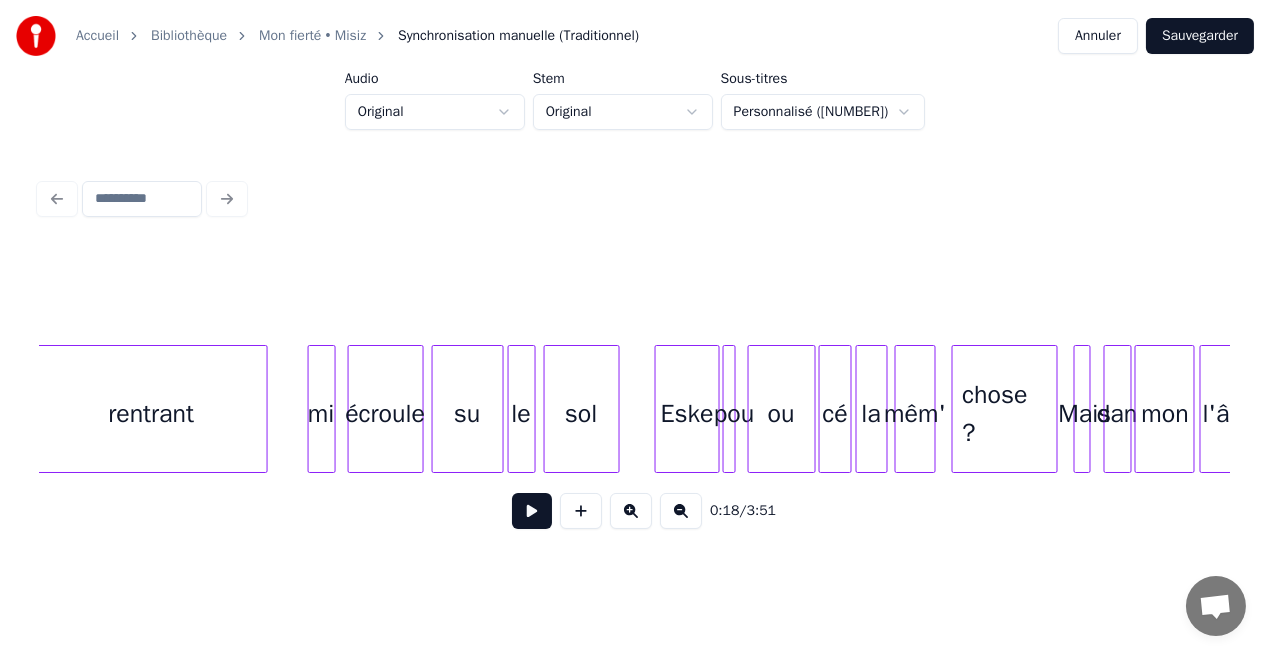 drag, startPoint x: 627, startPoint y: 493, endPoint x: 997, endPoint y: 493, distance: 370 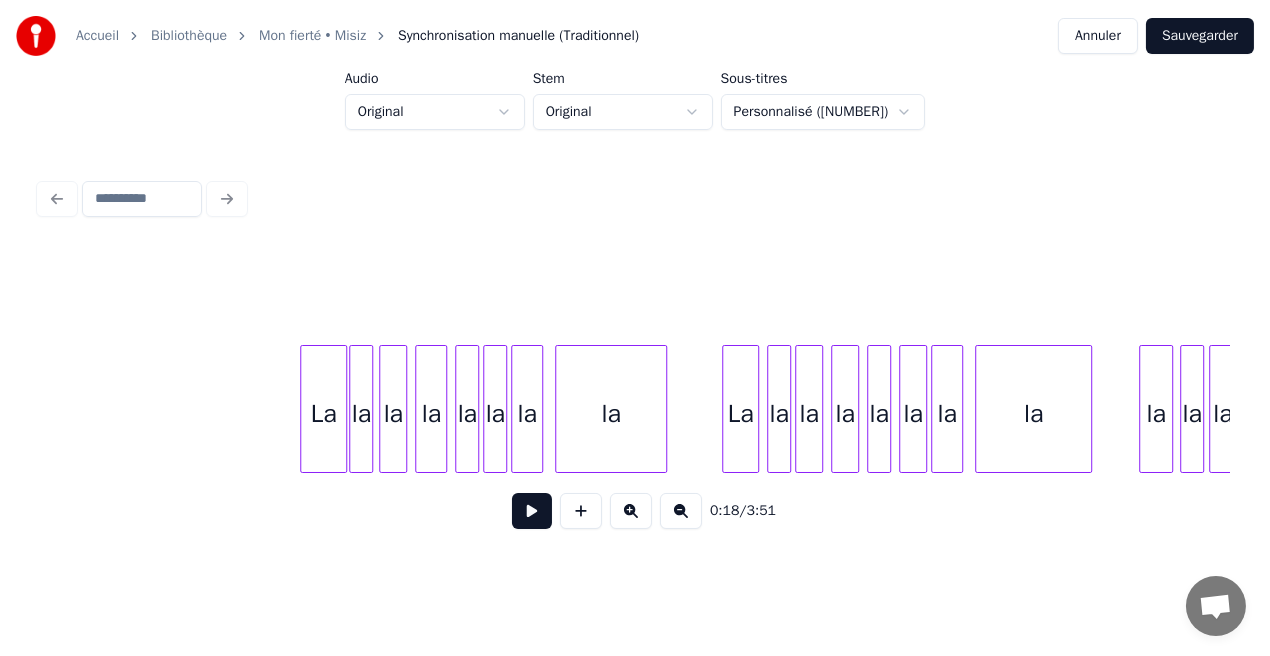 scroll, scrollTop: 0, scrollLeft: 41640, axis: horizontal 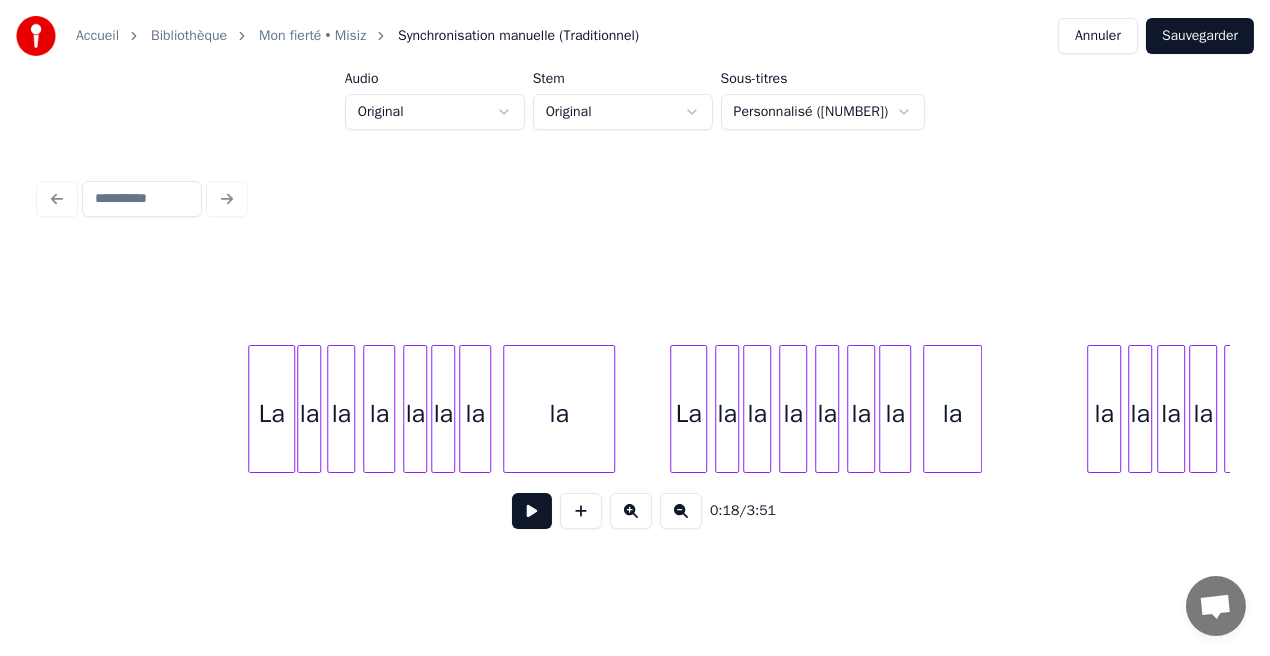 click at bounding box center (978, 409) 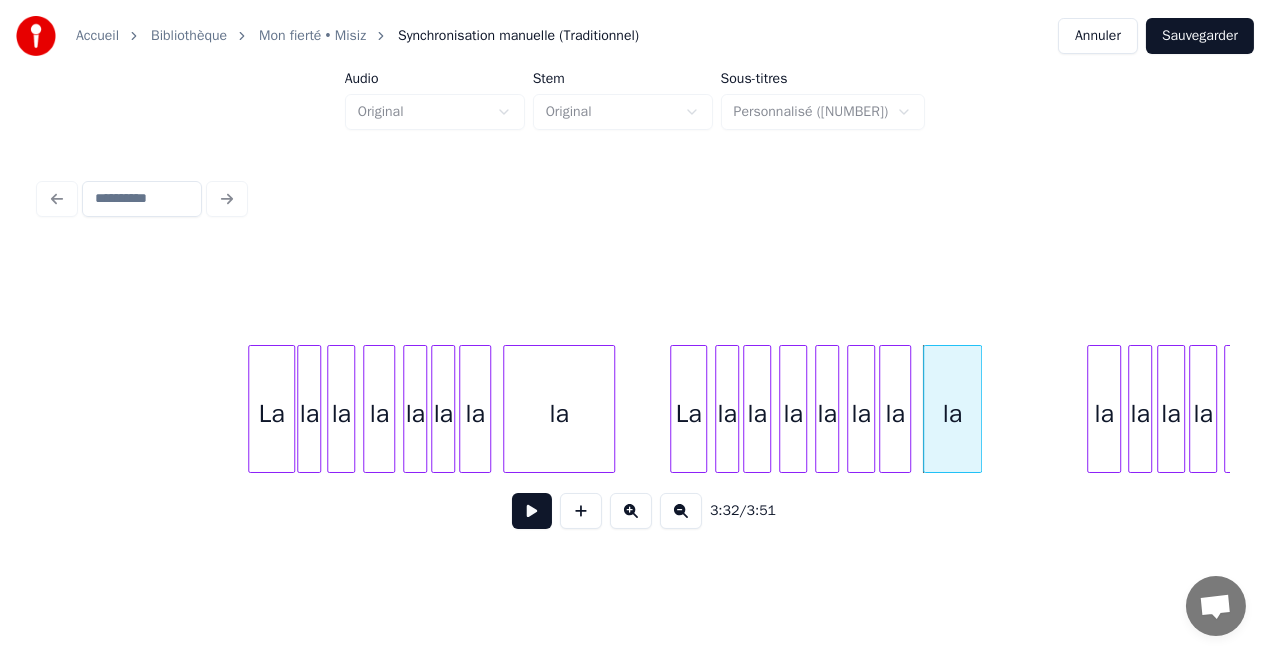 click on "La la la la la la la la La la la la la la la la la la la la la" at bounding box center [-18471, 409] 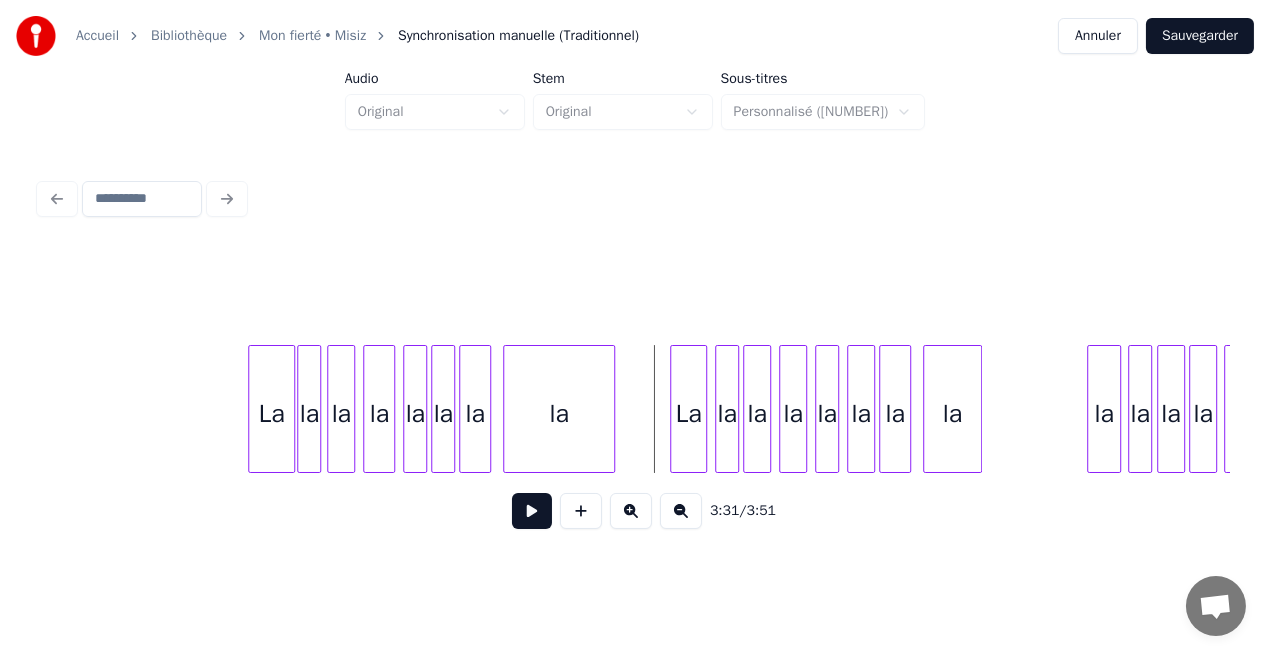 scroll, scrollTop: 0, scrollLeft: 42275, axis: horizontal 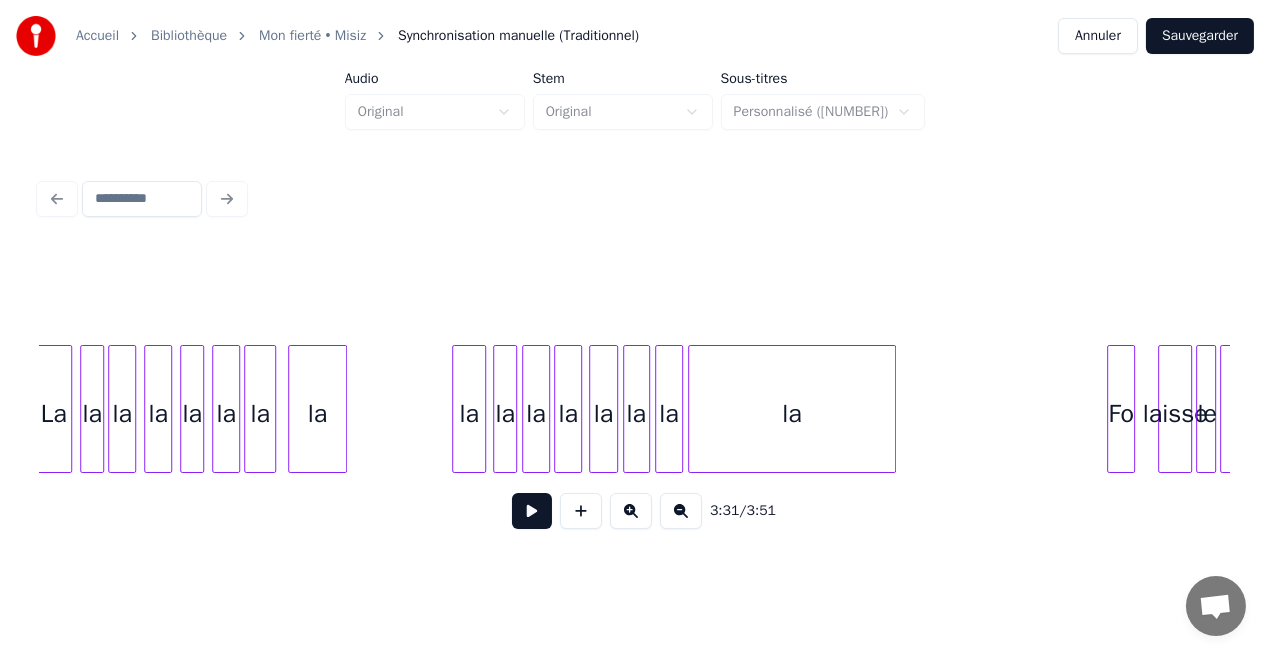 click on "Sauvegarder" at bounding box center (1200, 36) 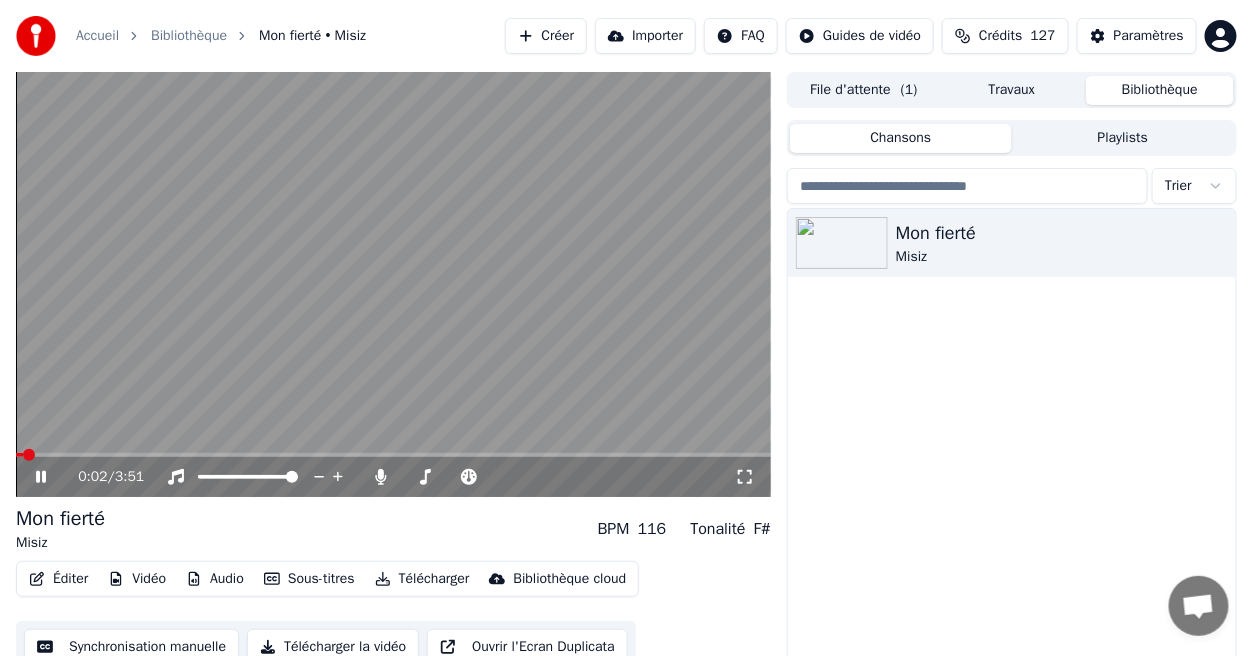 click 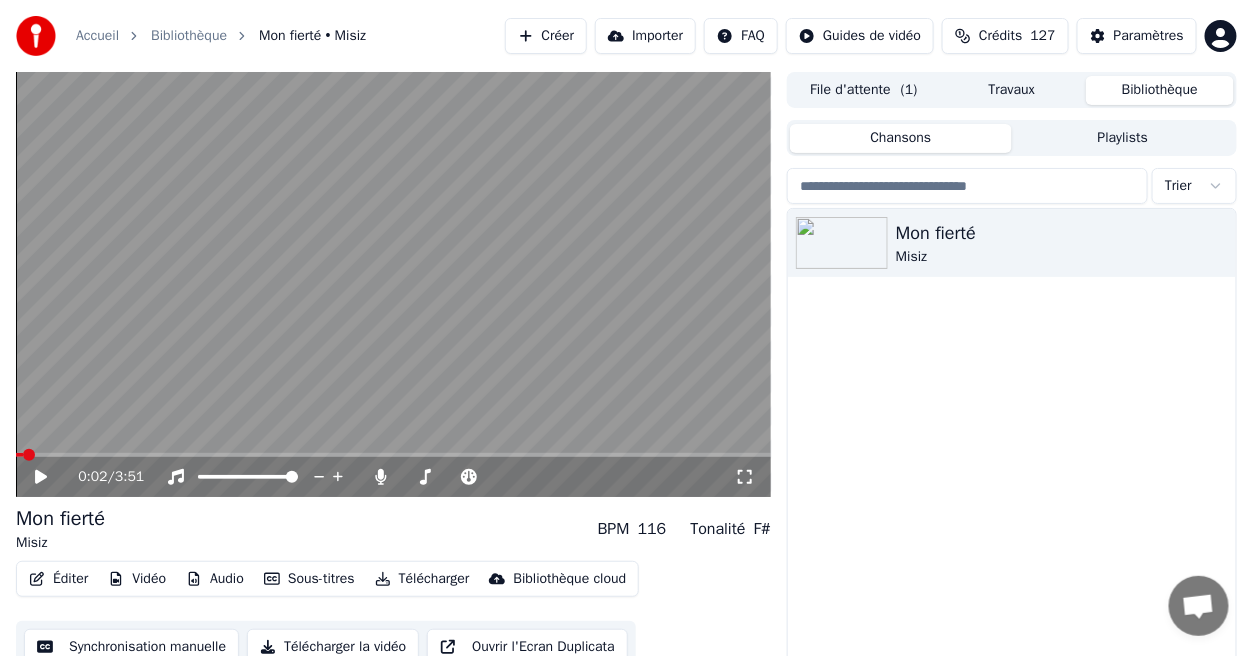 click on "0:02  /  3:51" at bounding box center (393, 477) 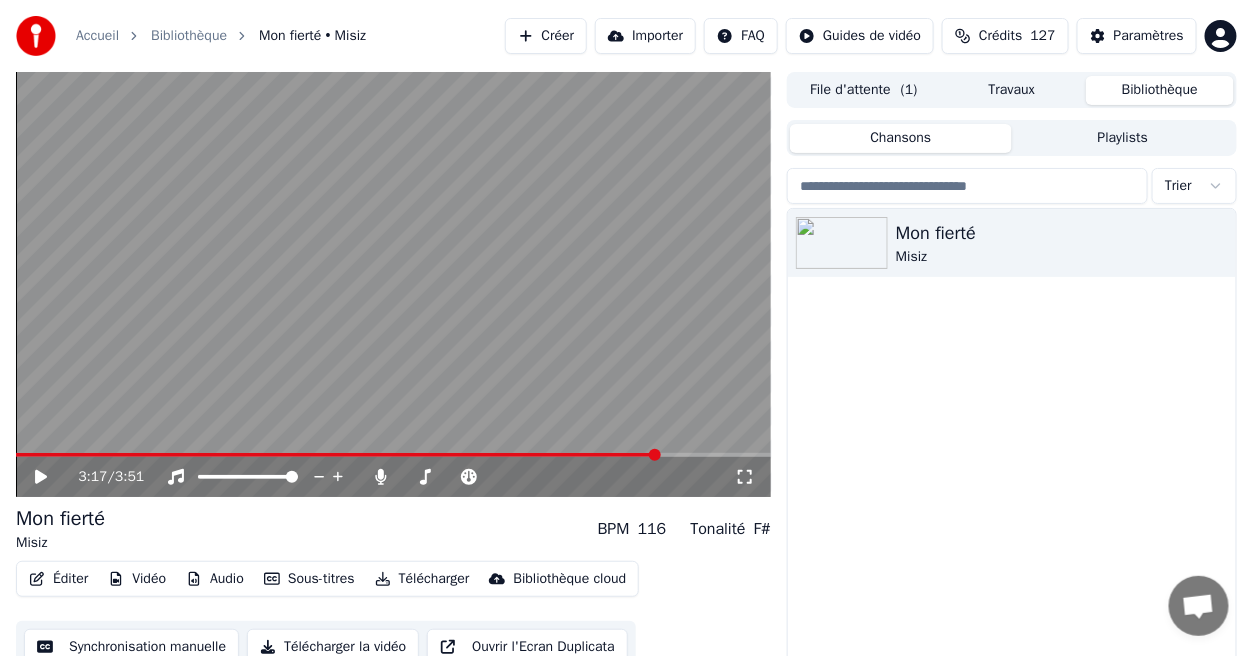 click at bounding box center [393, 455] 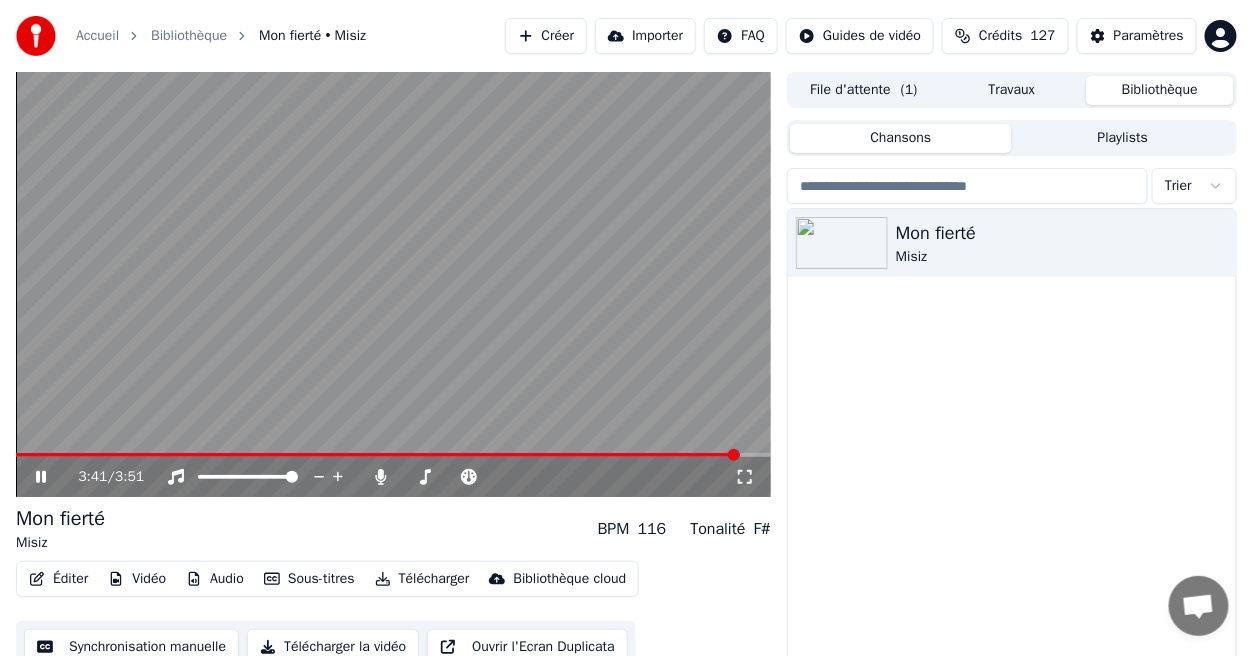click 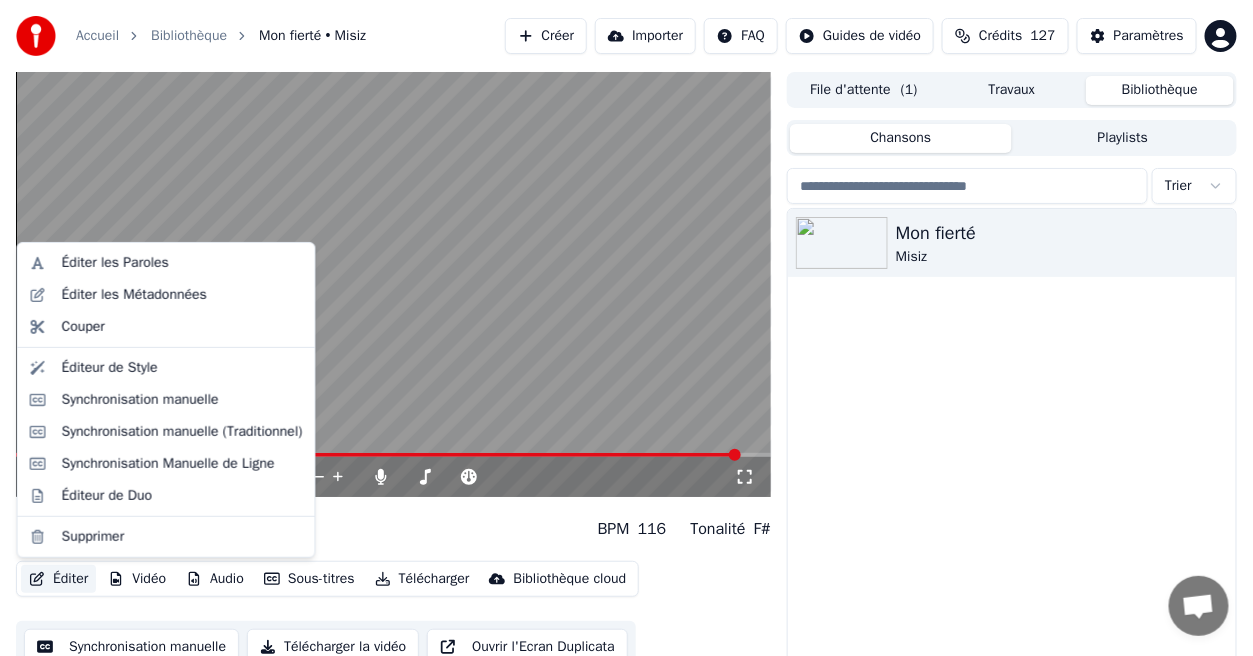 click on "Éditer" at bounding box center (58, 579) 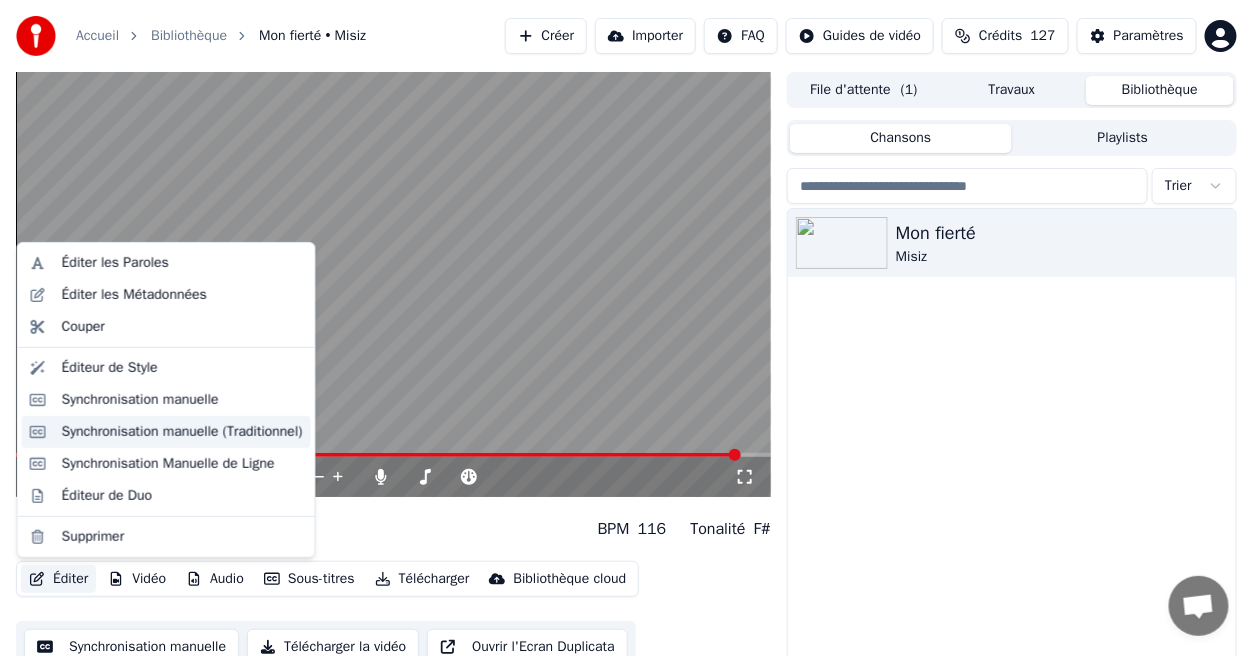 click on "Synchronisation manuelle (Traditionnel)" at bounding box center (166, 432) 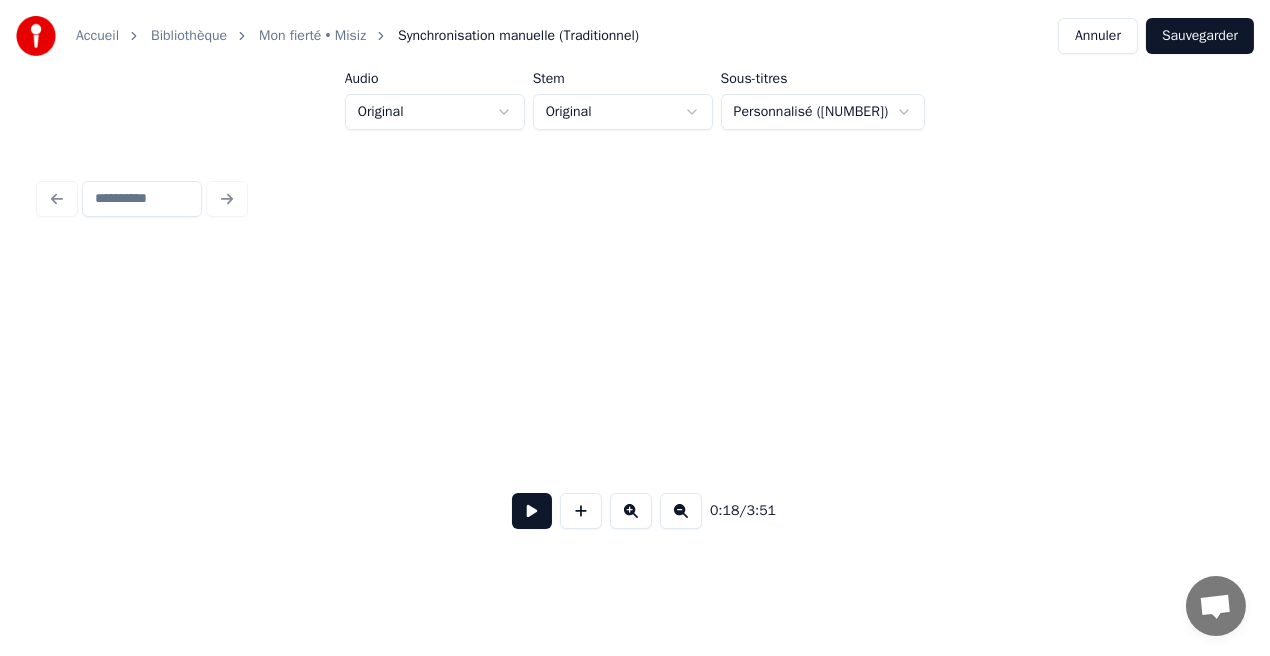 scroll, scrollTop: 0, scrollLeft: 3731, axis: horizontal 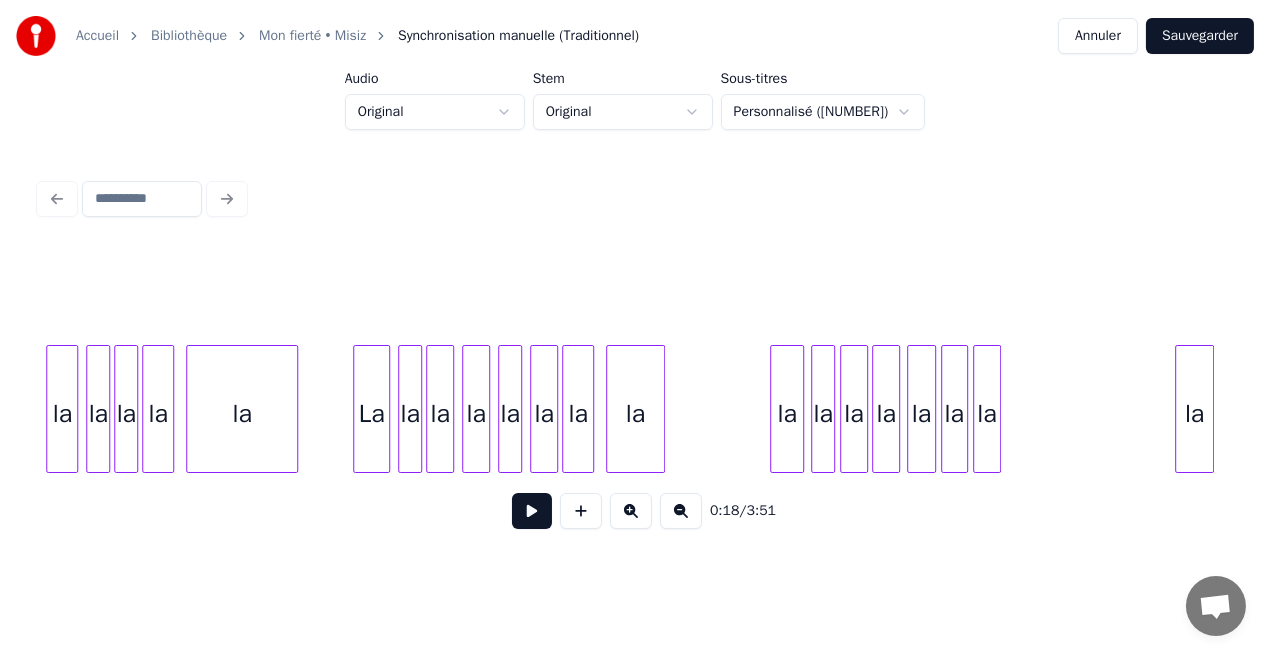 click at bounding box center (1179, 409) 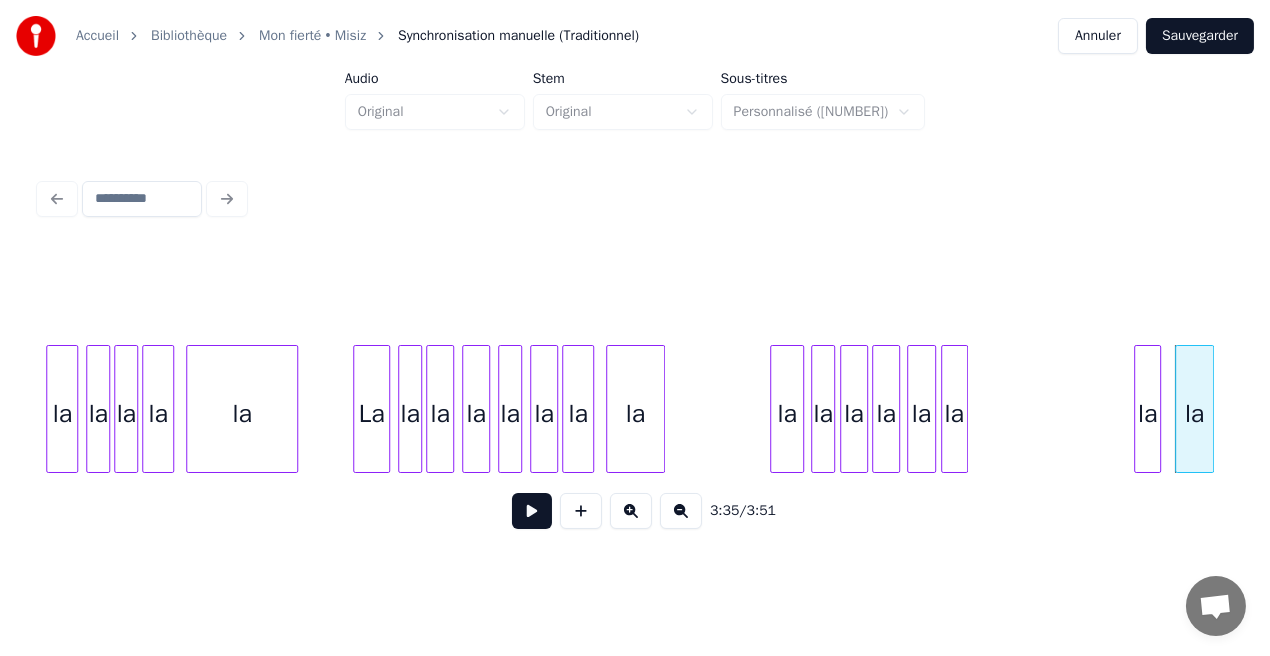 click on "la" at bounding box center (1148, 414) 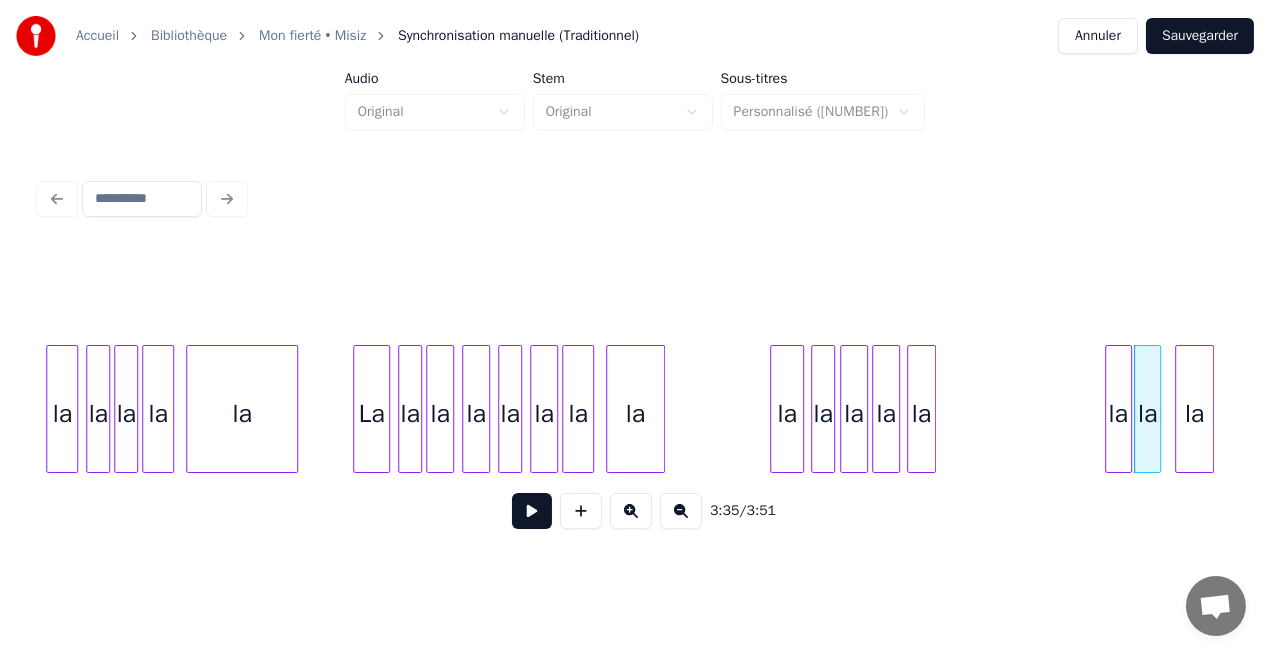 click on "la" at bounding box center [1118, 414] 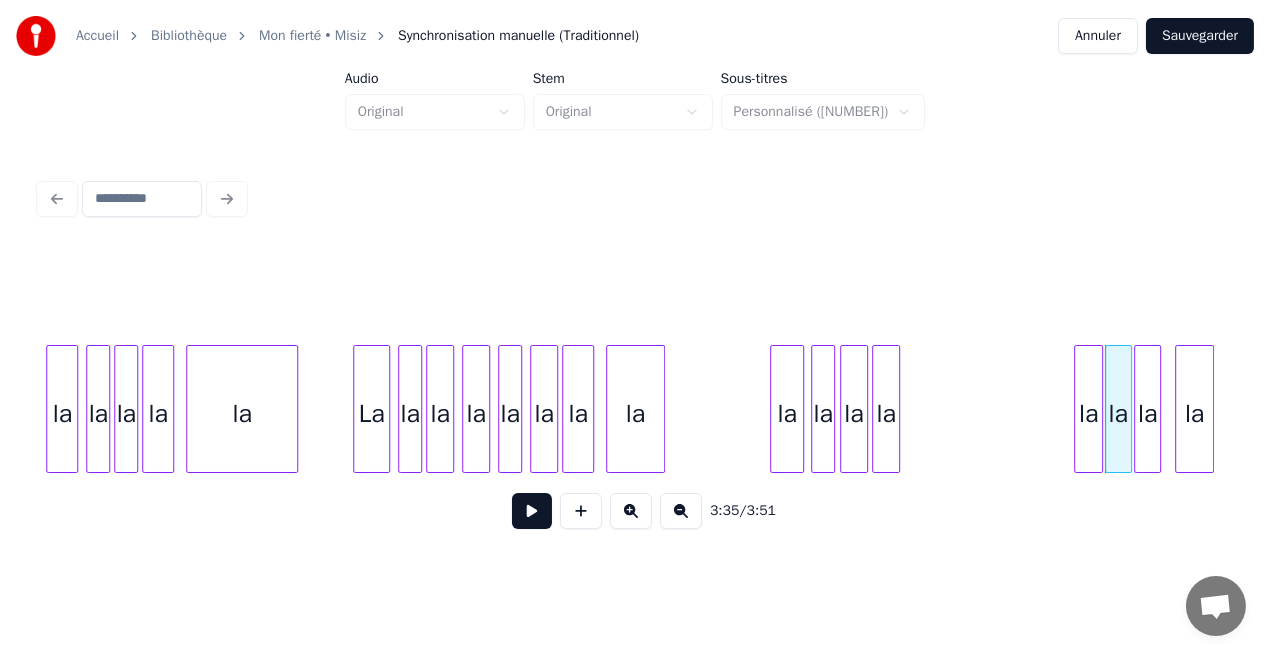 click on "la" at bounding box center [1088, 414] 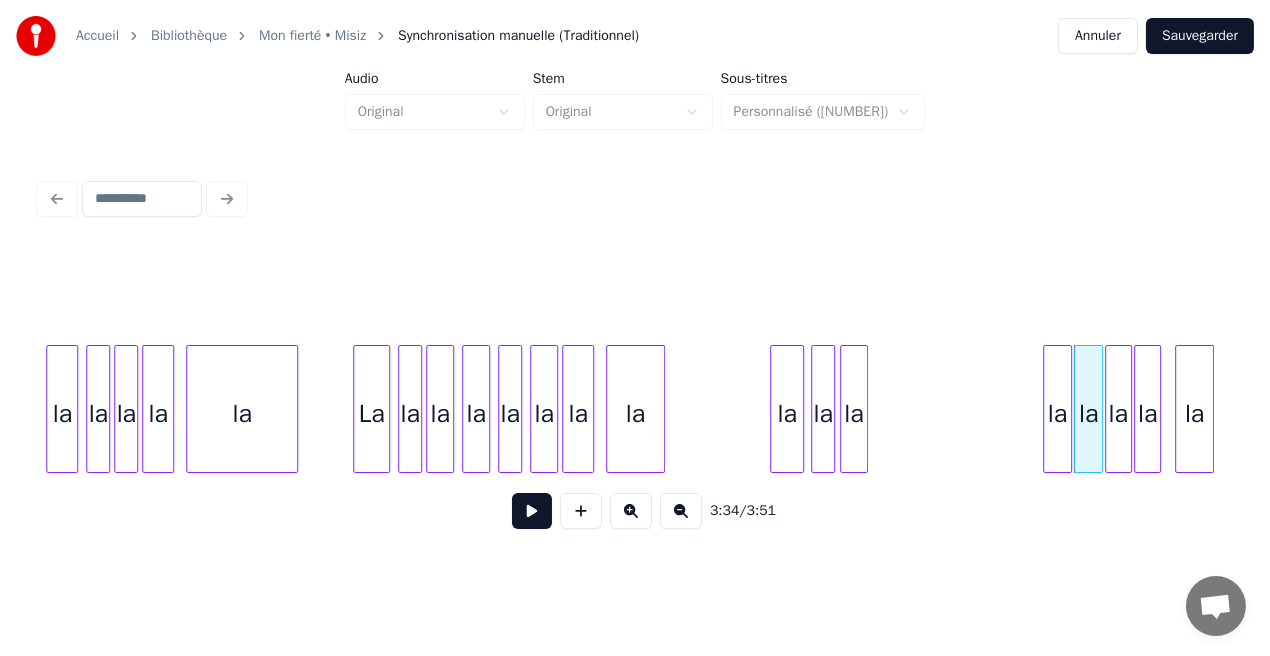 click on "la" at bounding box center [1057, 414] 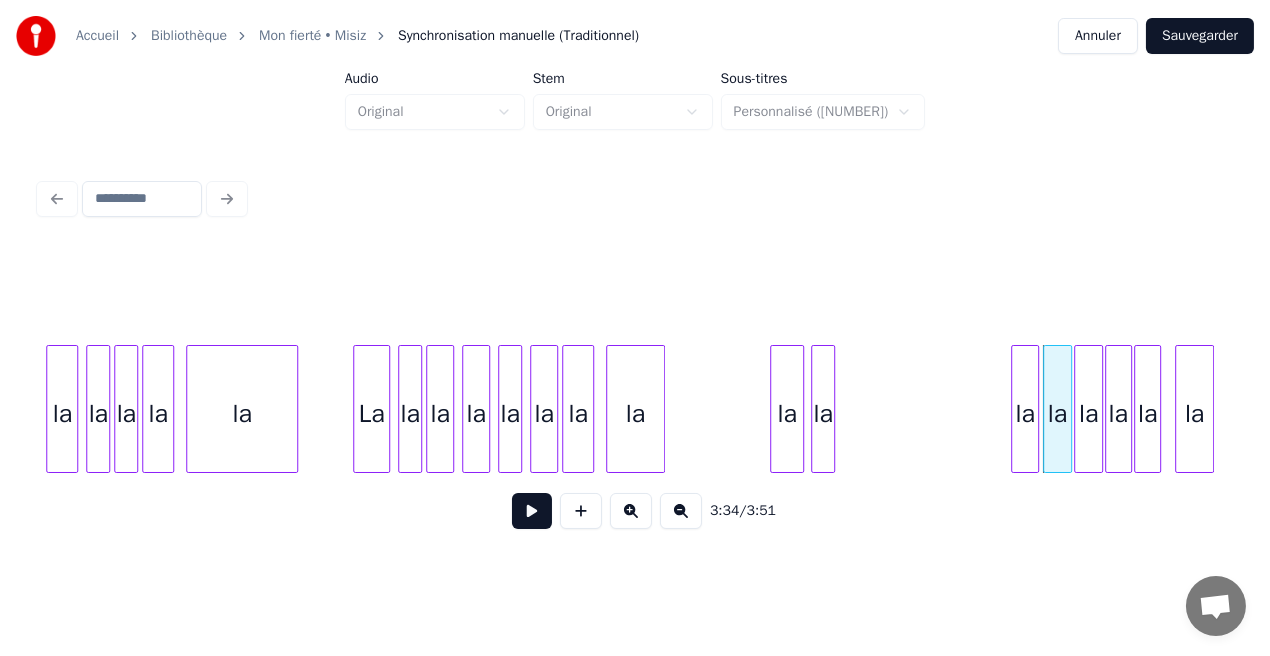 click on "la" at bounding box center (1025, 414) 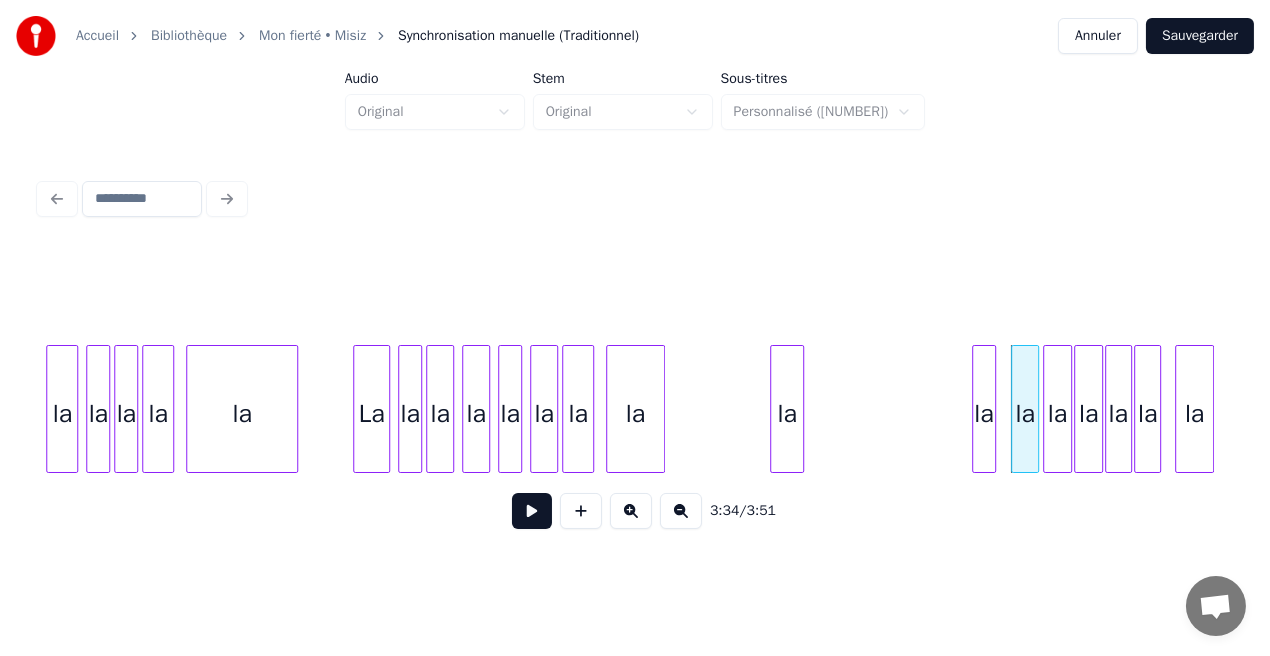 click on "la" at bounding box center (984, 414) 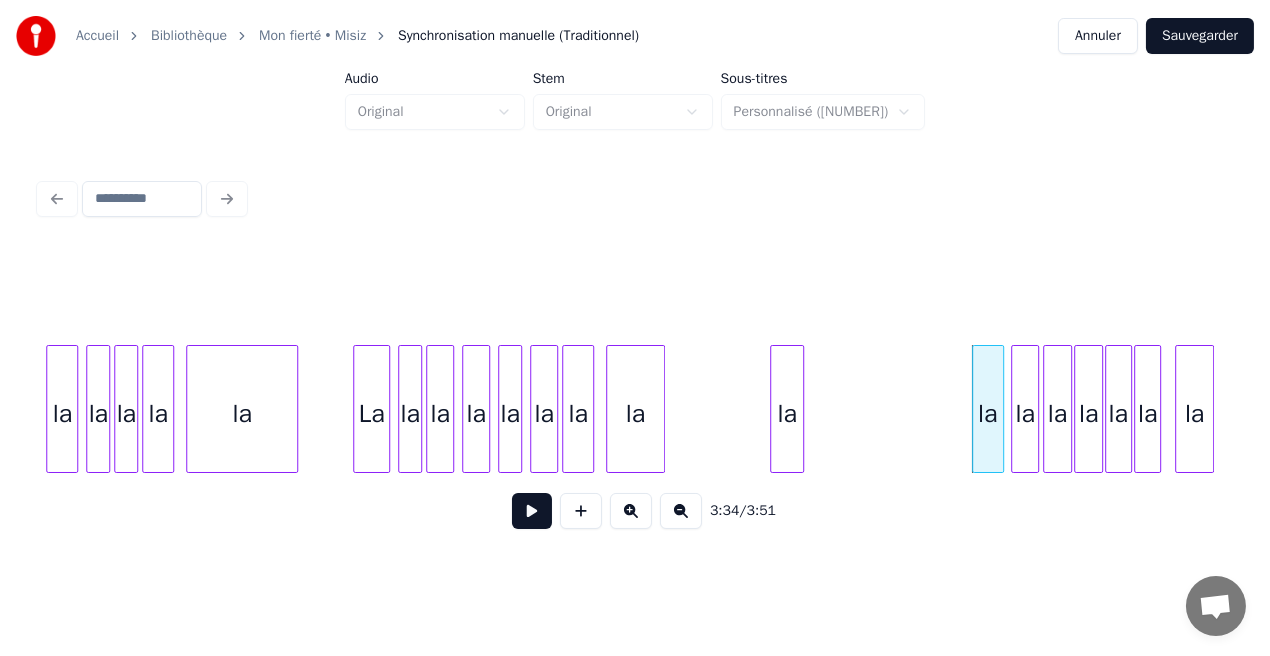 click at bounding box center (1000, 409) 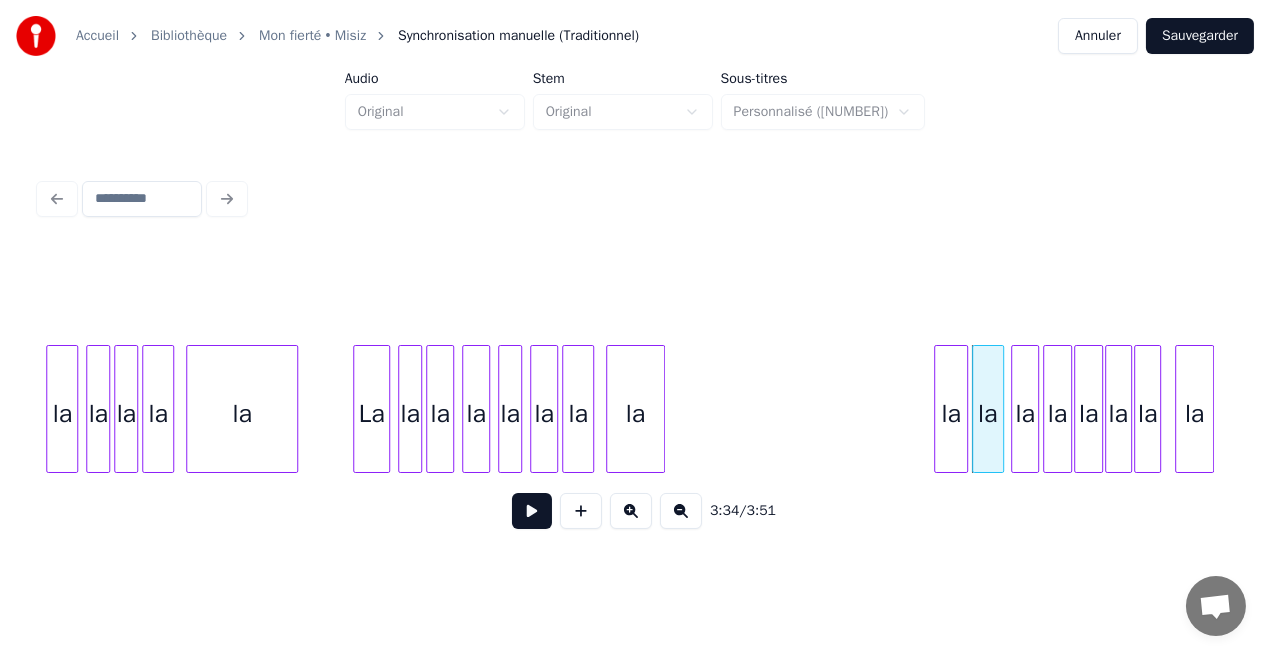 click on "la" at bounding box center [951, 414] 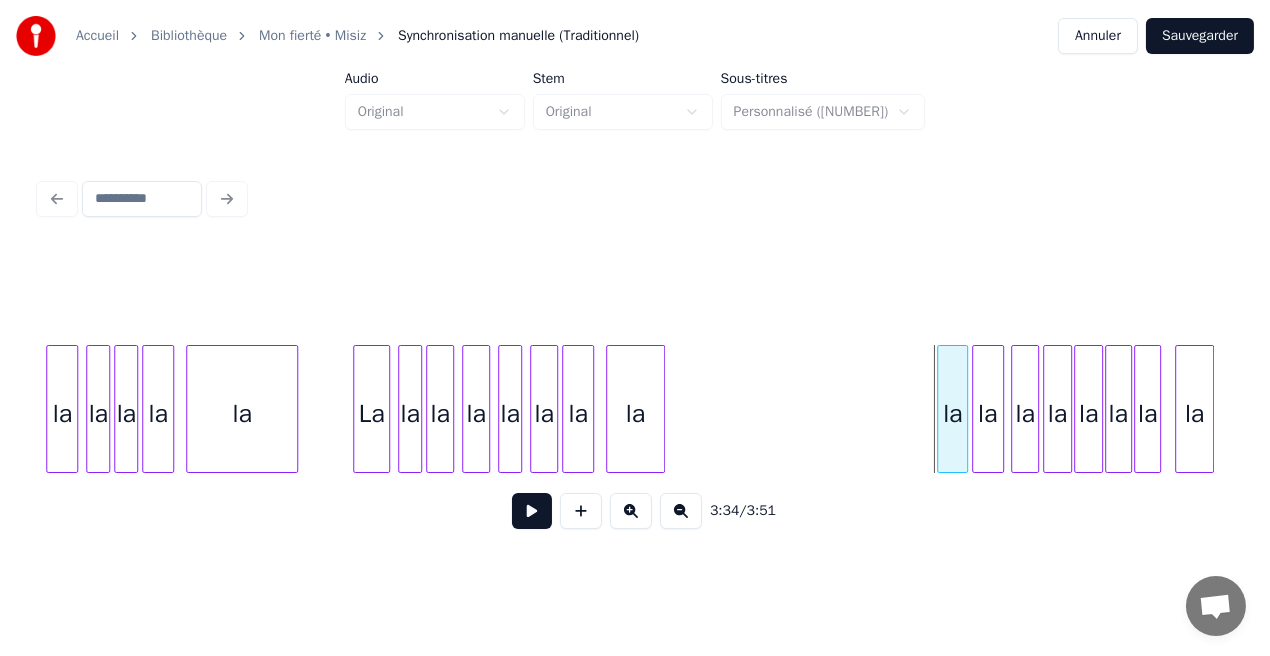 click at bounding box center [941, 409] 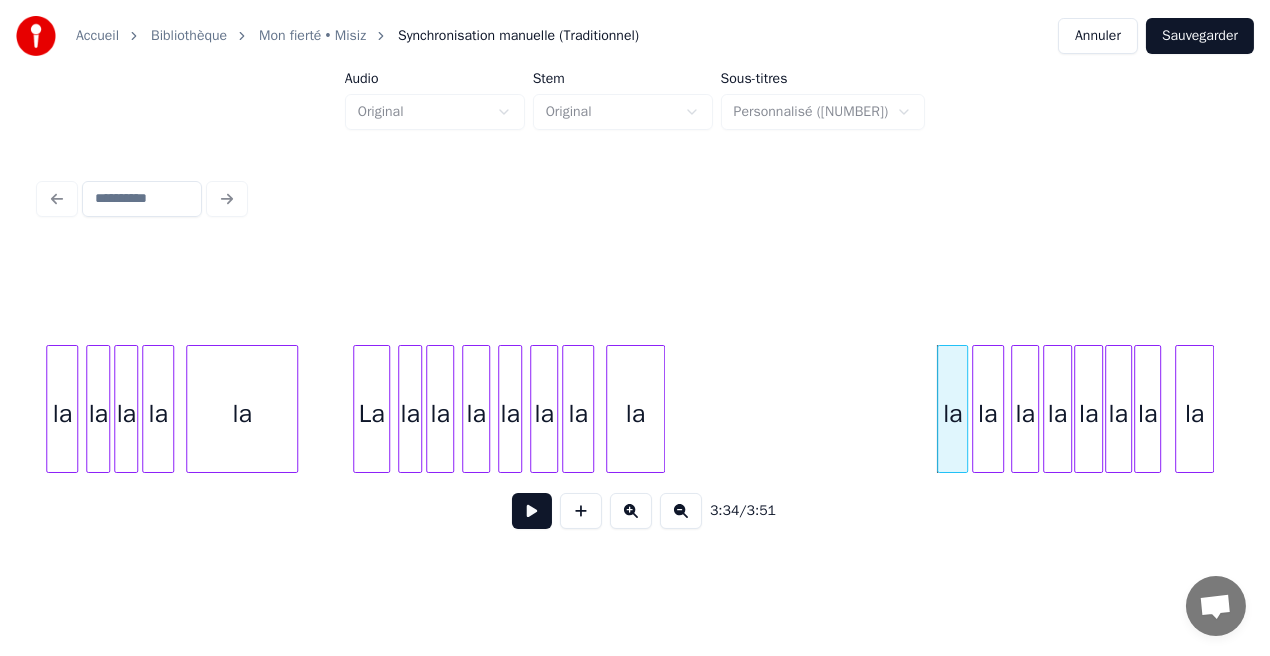 click on "Sauvegarder" at bounding box center (1200, 36) 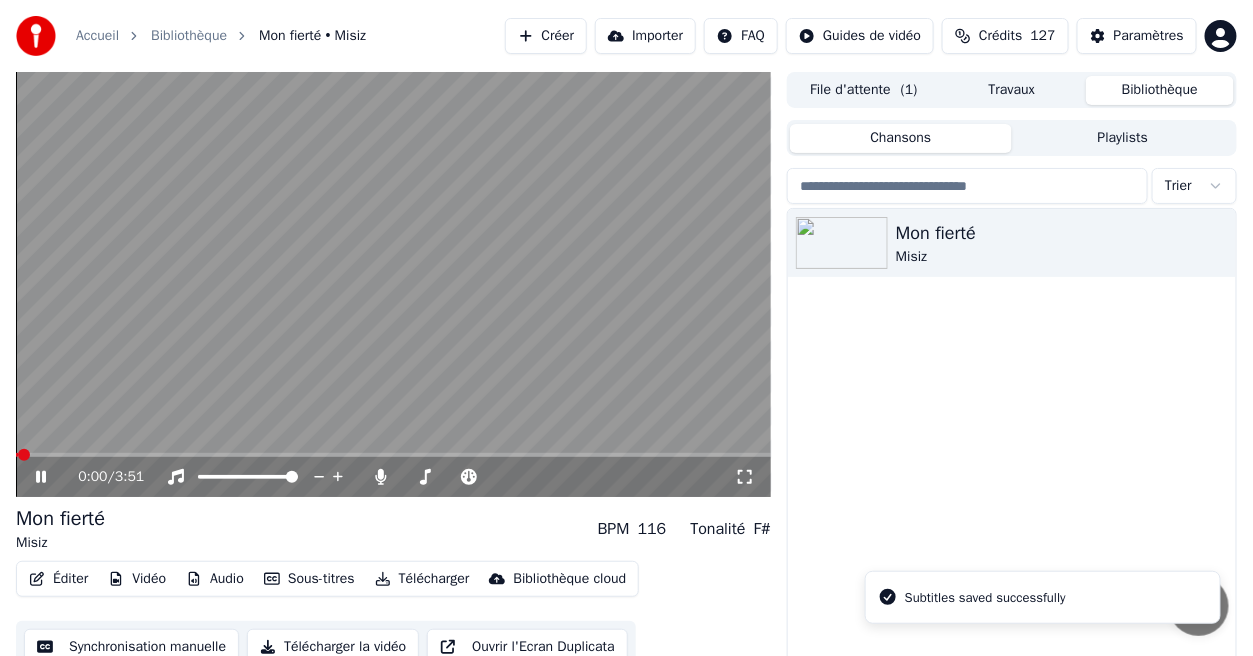 click 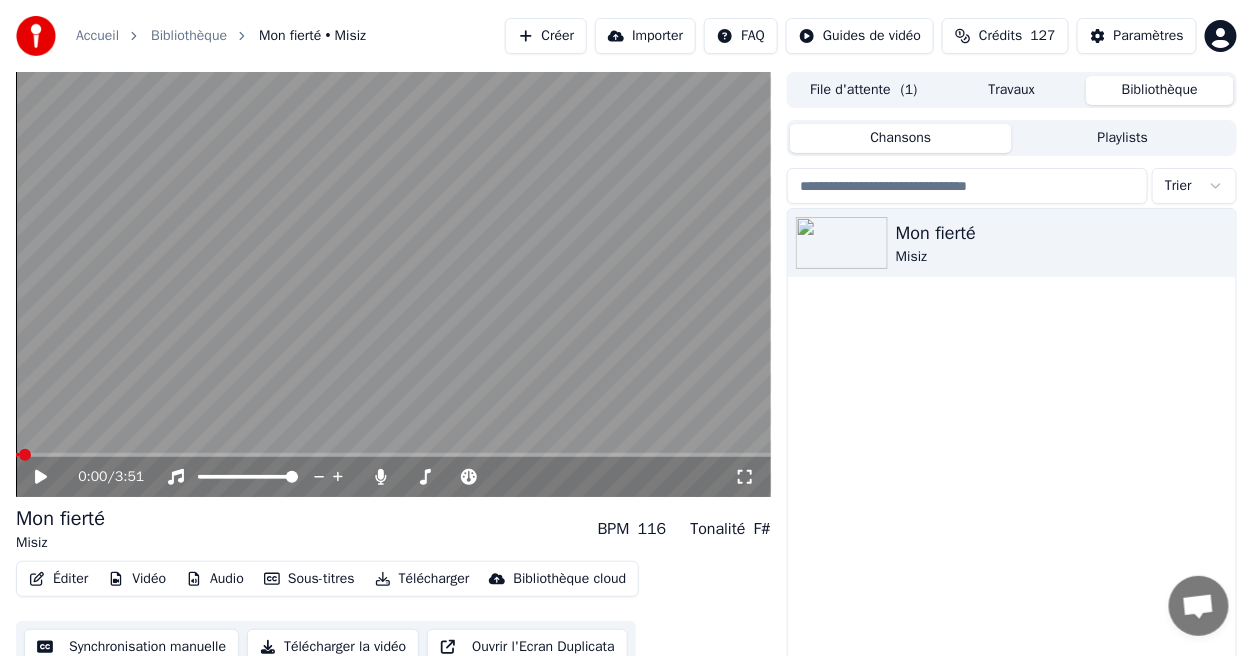 click at bounding box center [393, 455] 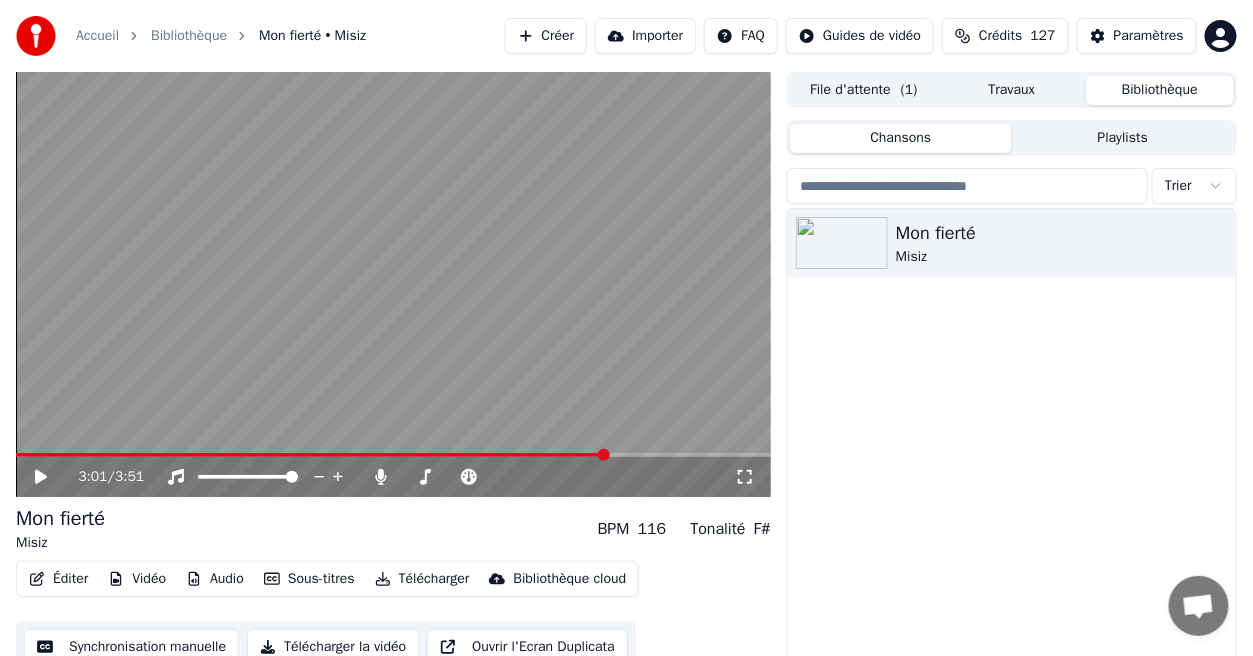 click at bounding box center [393, 455] 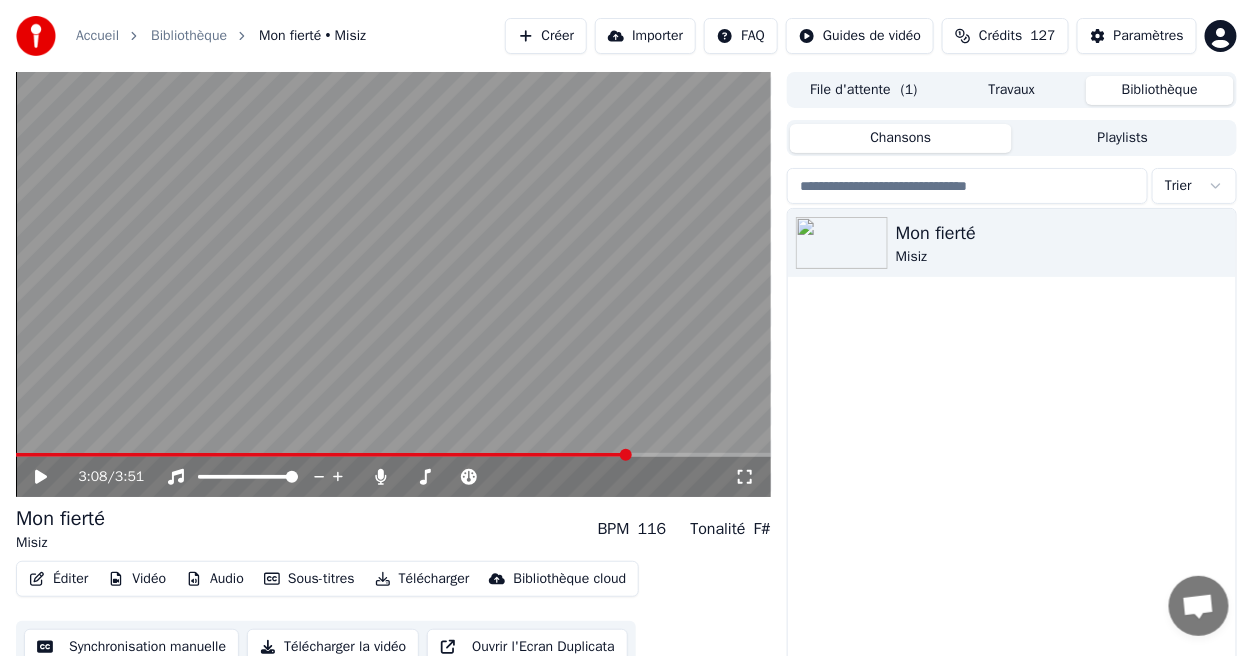 click at bounding box center (393, 455) 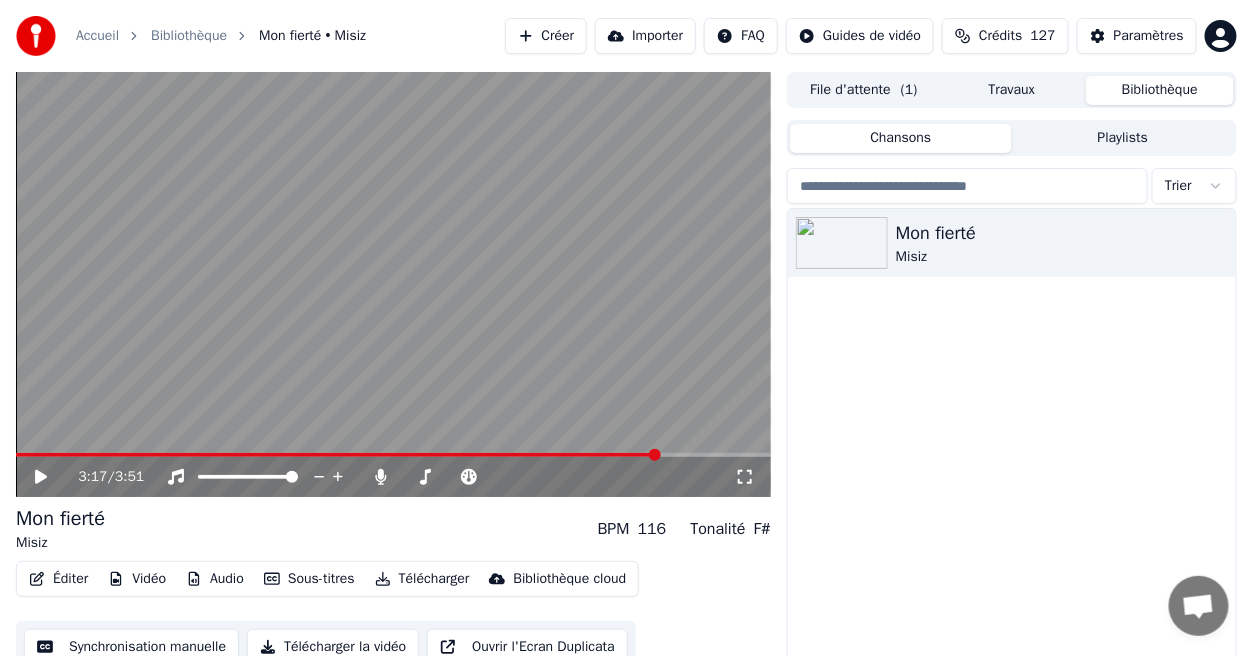 click 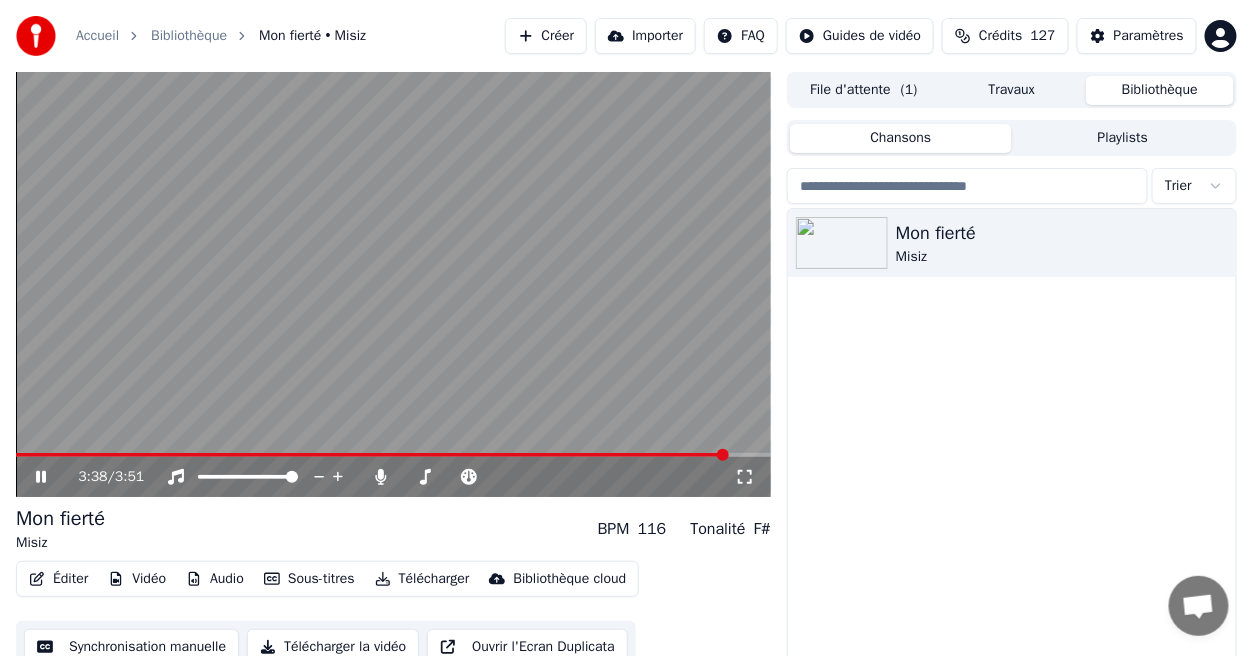 click 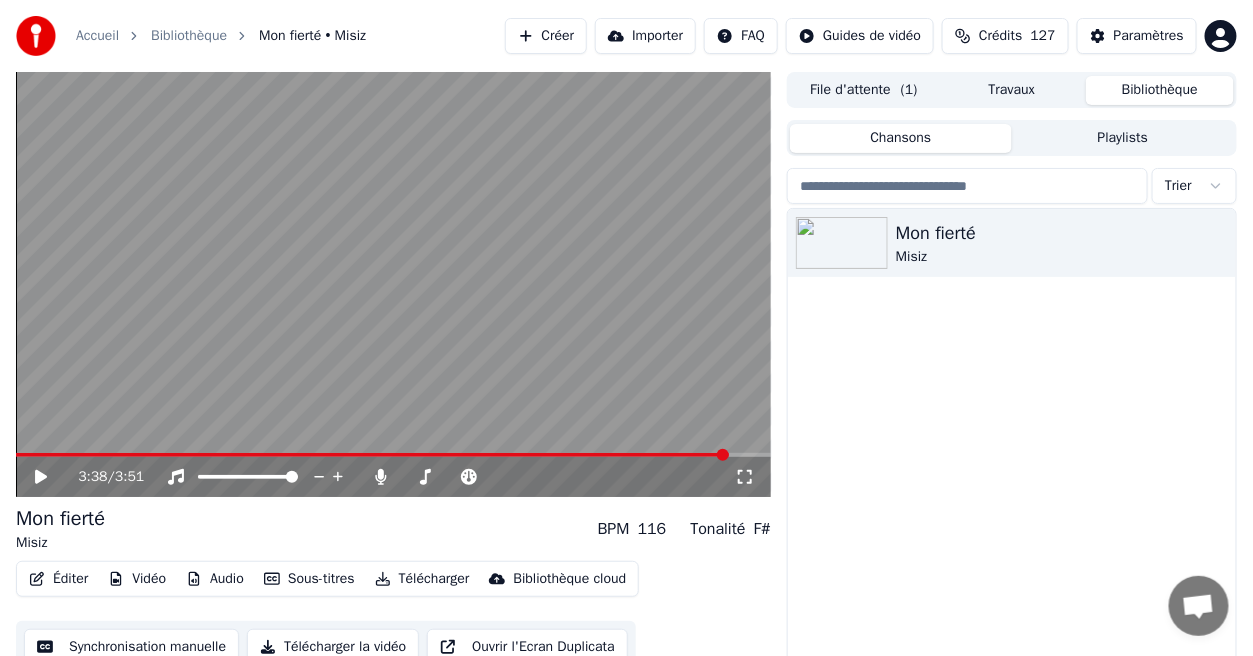 click on "Éditer" at bounding box center (58, 579) 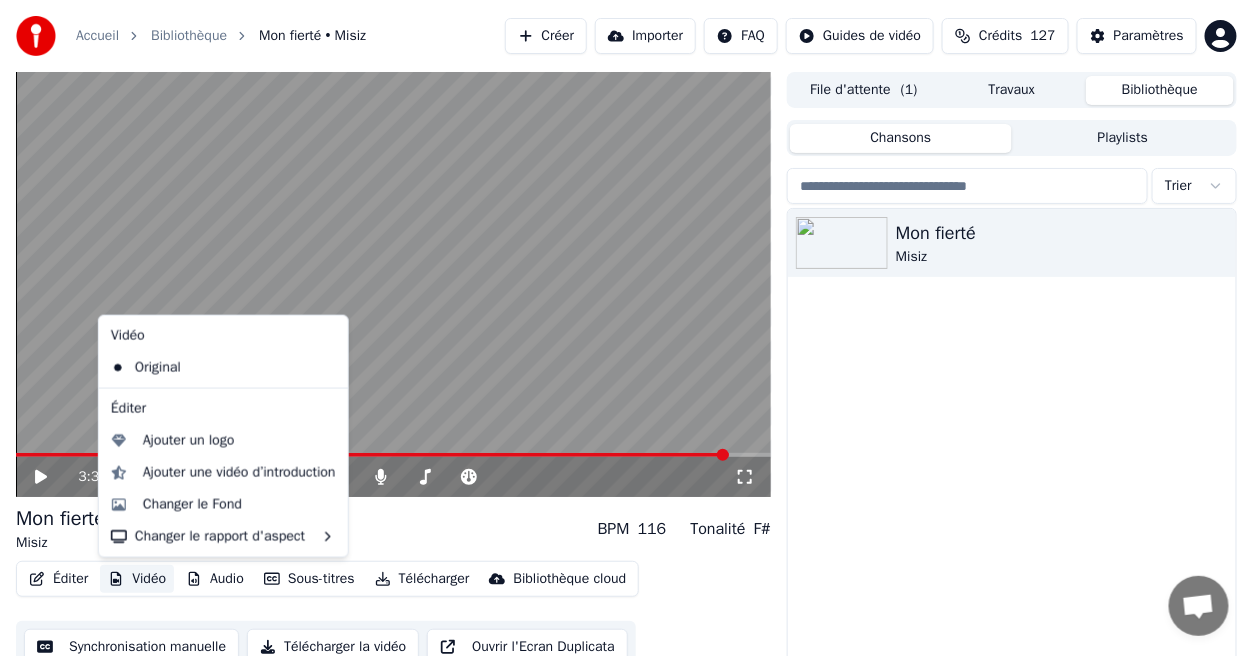click on "Mon fierté Misiz" at bounding box center (1012, 454) 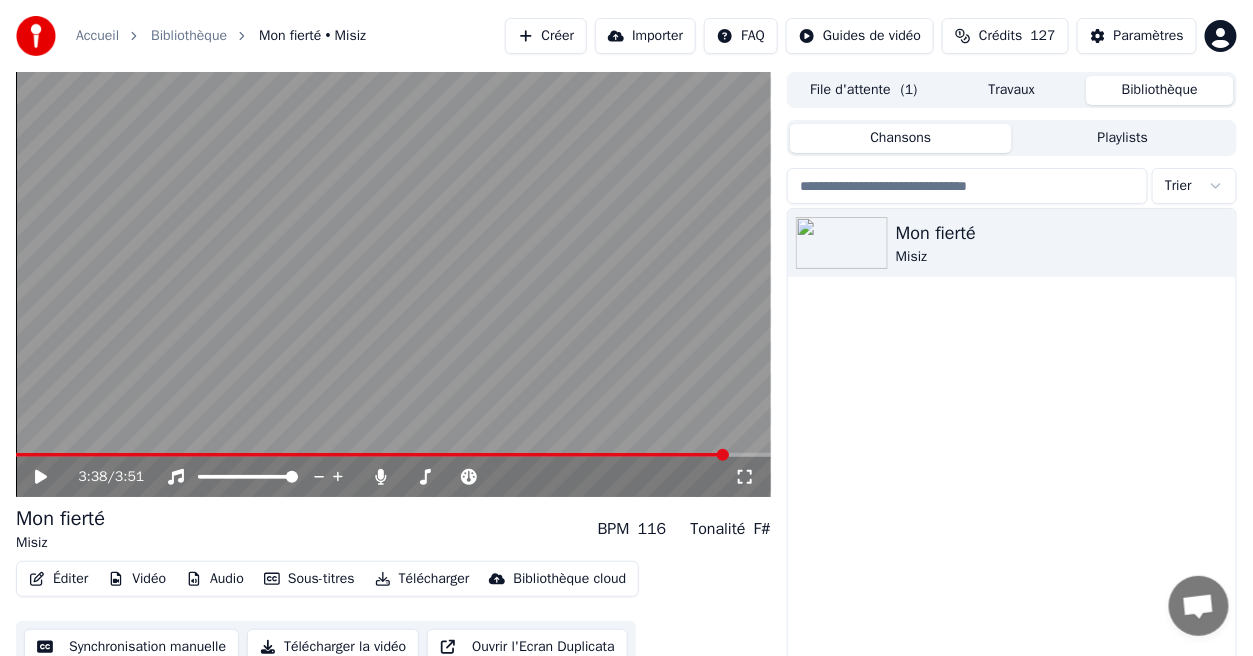 click on "Éditer" at bounding box center [58, 579] 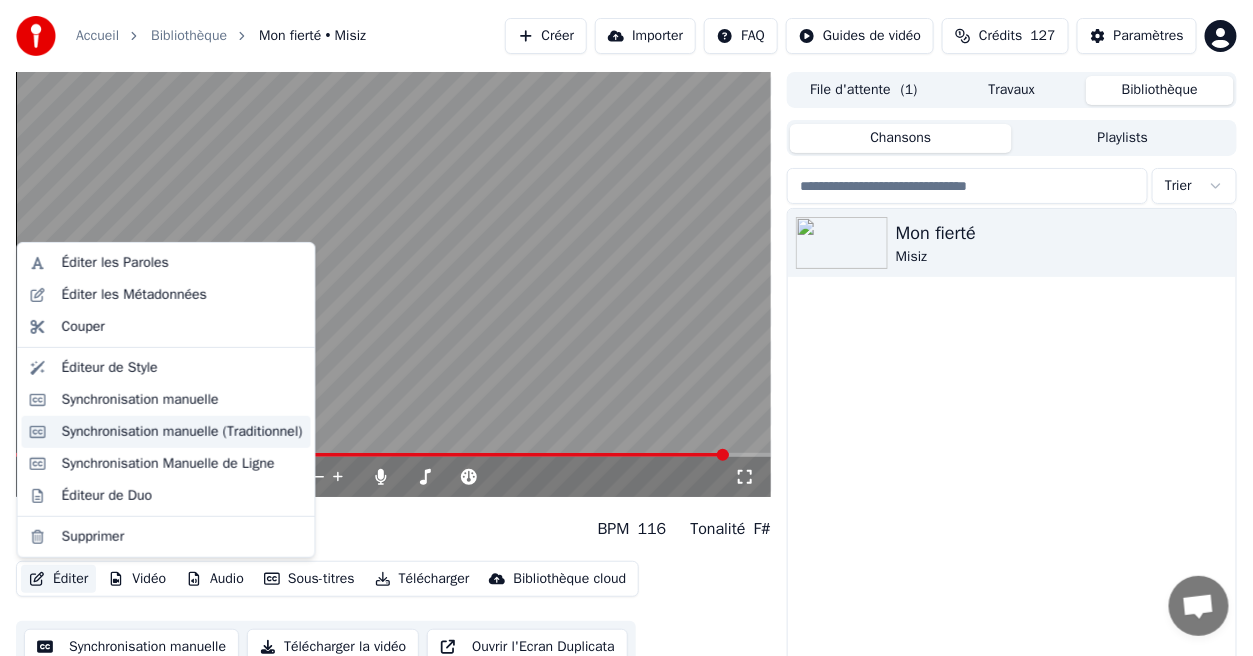 click on "Synchronisation manuelle (Traditionnel)" at bounding box center (182, 432) 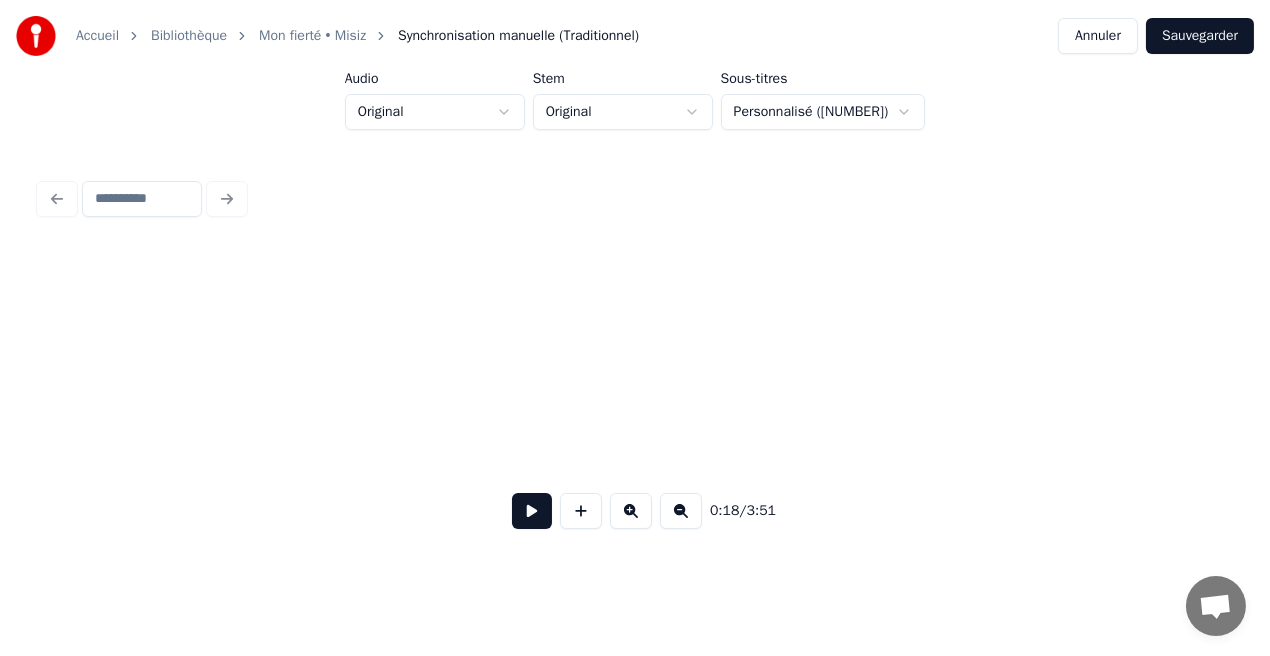 scroll, scrollTop: 0, scrollLeft: 3731, axis: horizontal 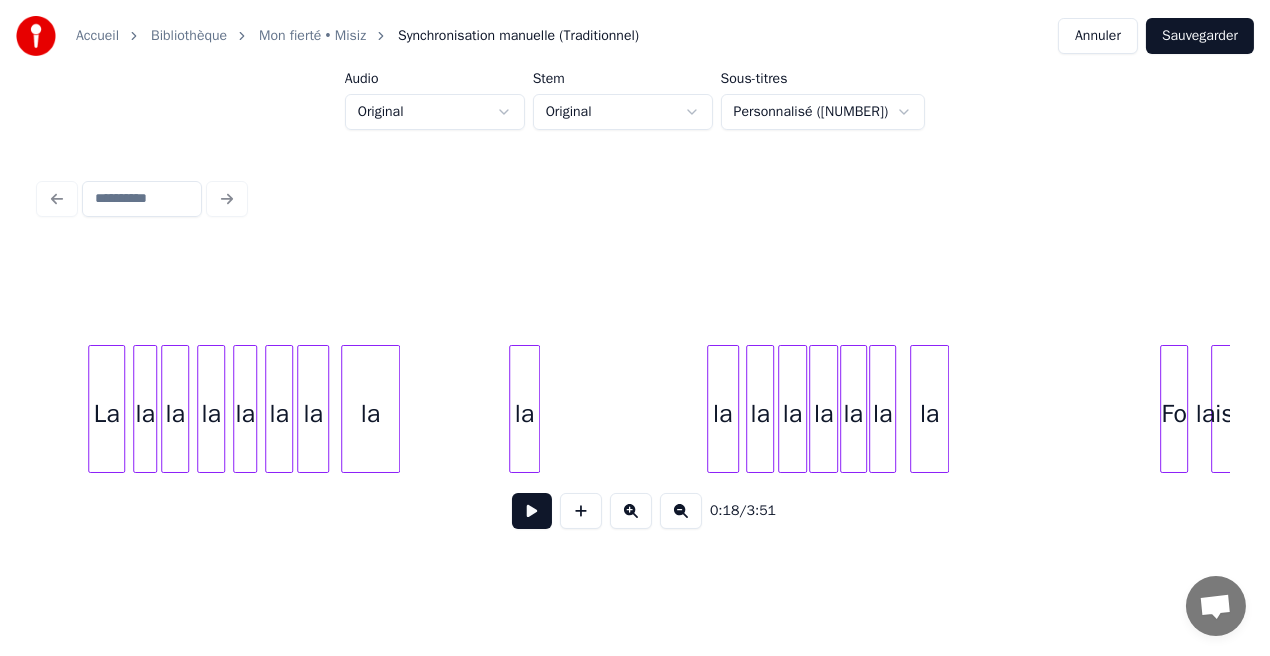 click on "la" at bounding box center (524, 414) 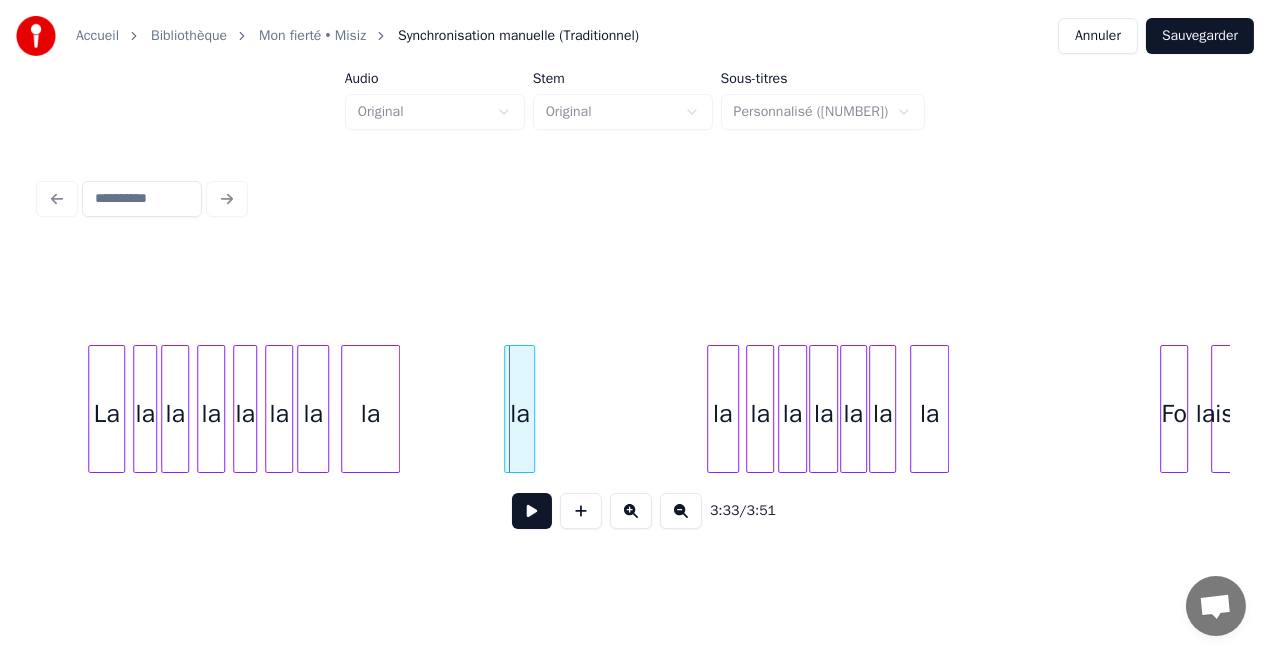 click on "la" at bounding box center (519, 414) 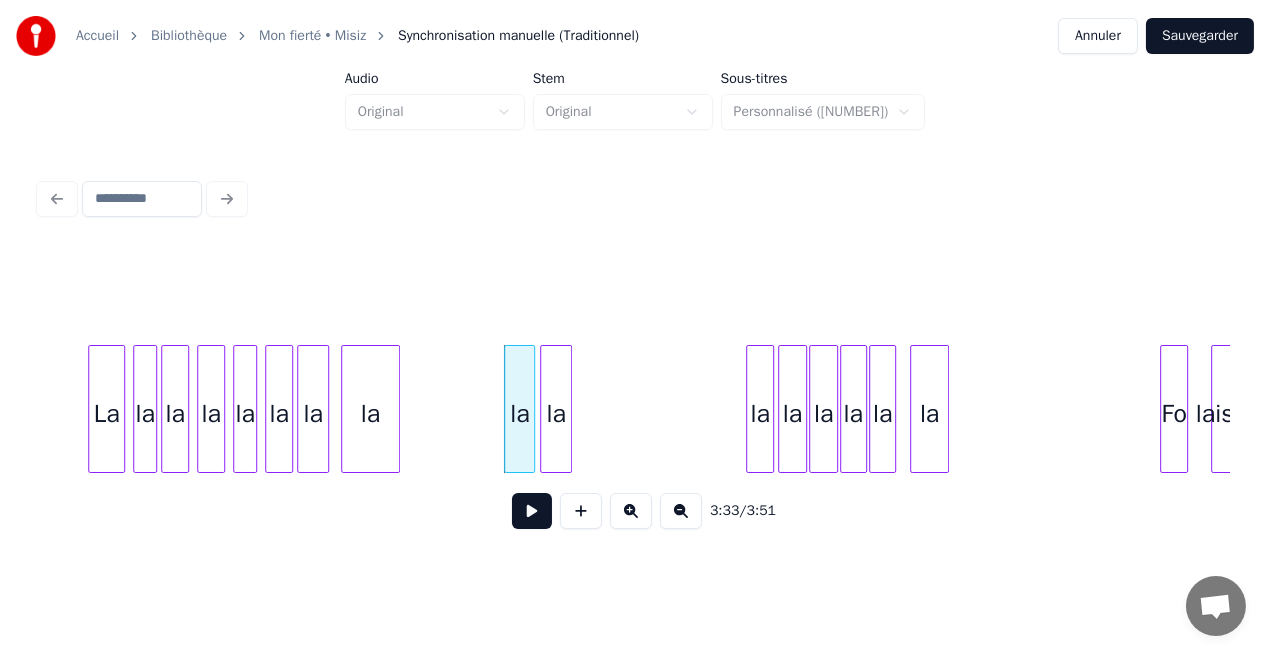 click on "la" at bounding box center [556, 414] 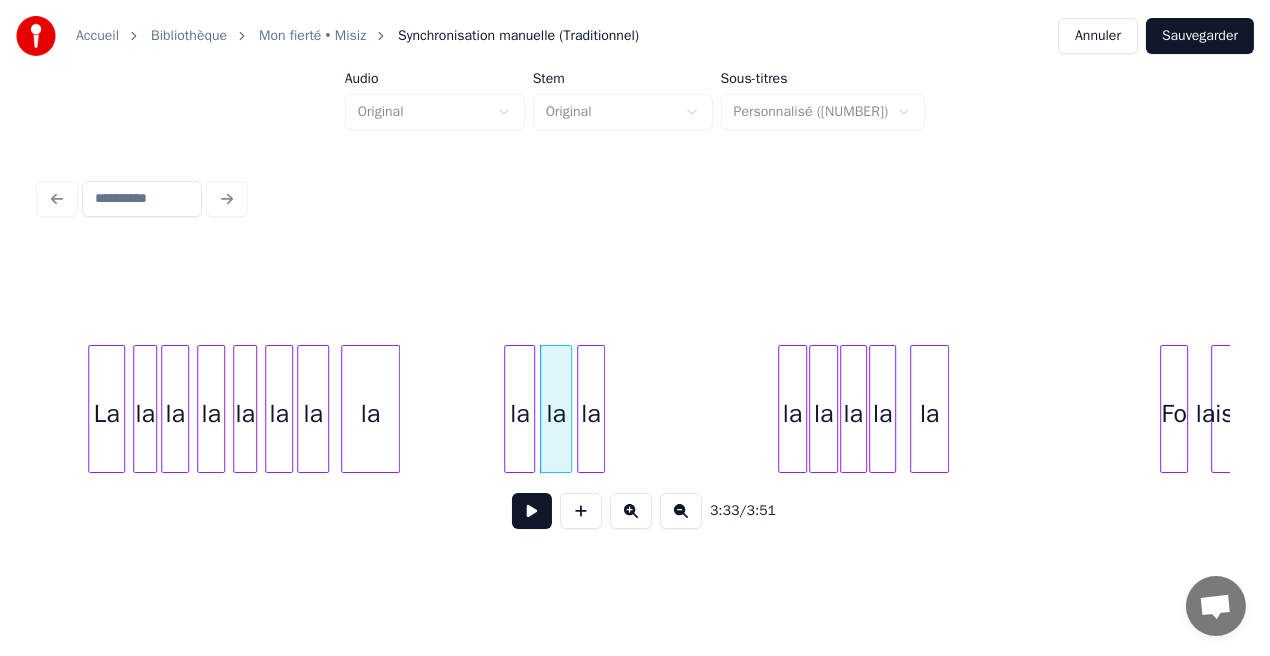 click on "la" at bounding box center [591, 414] 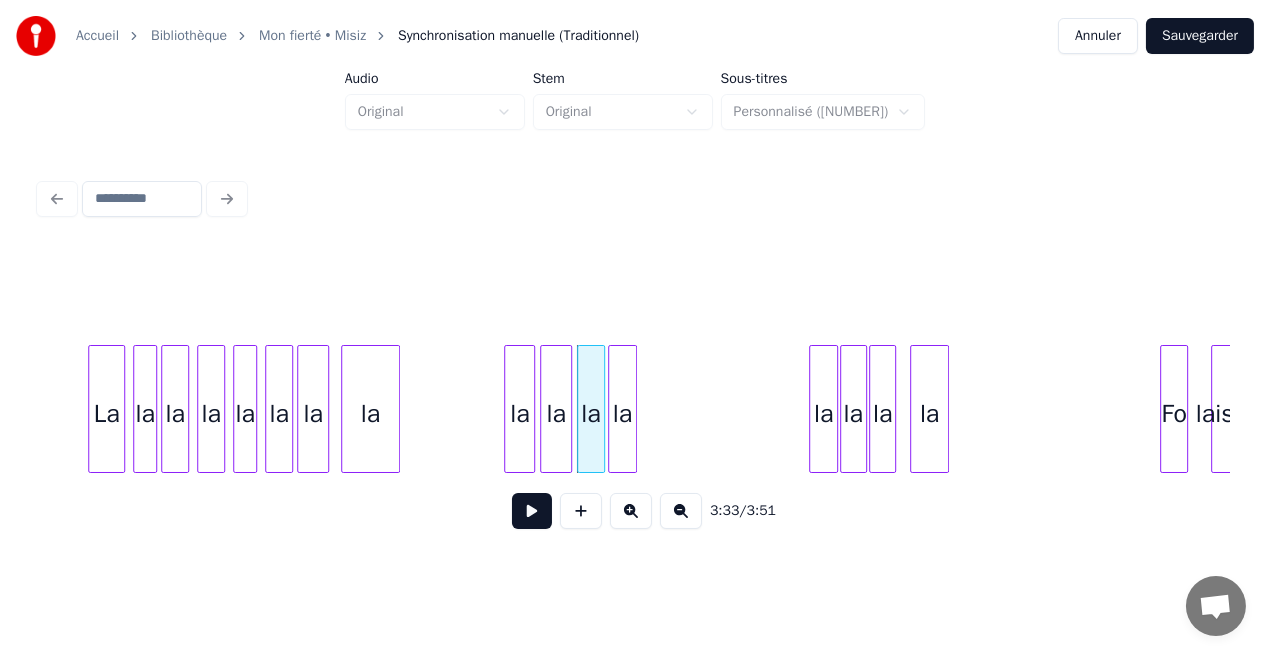 click on "la" at bounding box center (622, 414) 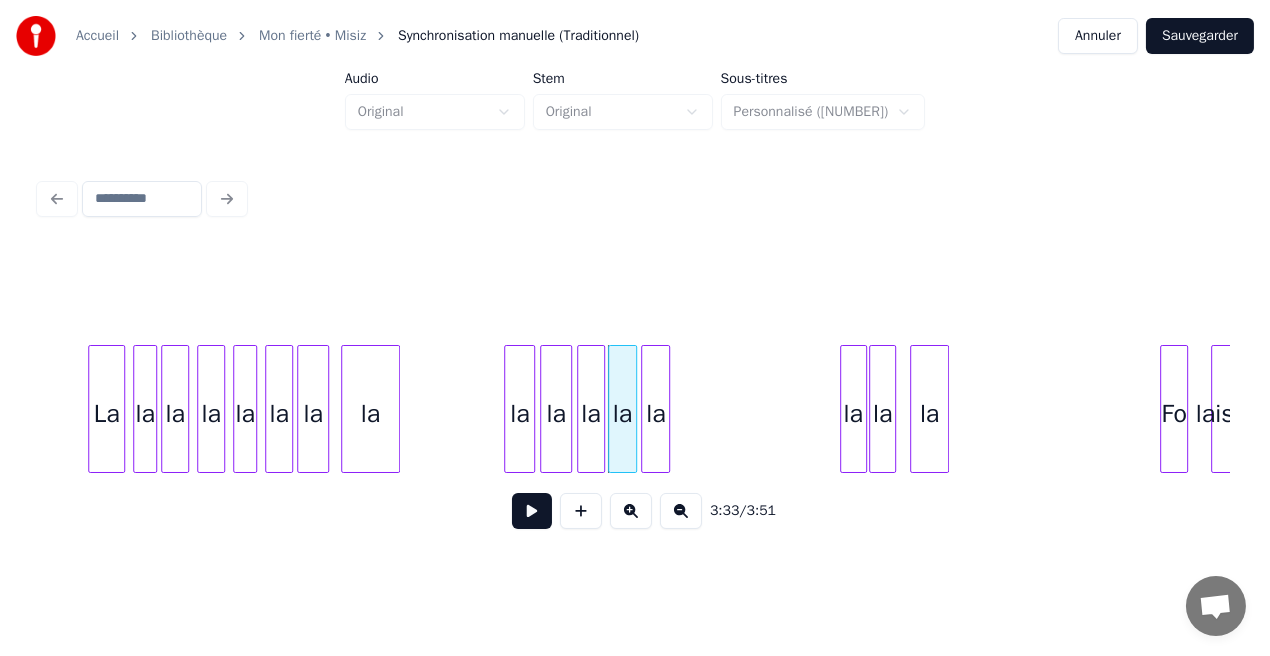 click on "la" at bounding box center [655, 414] 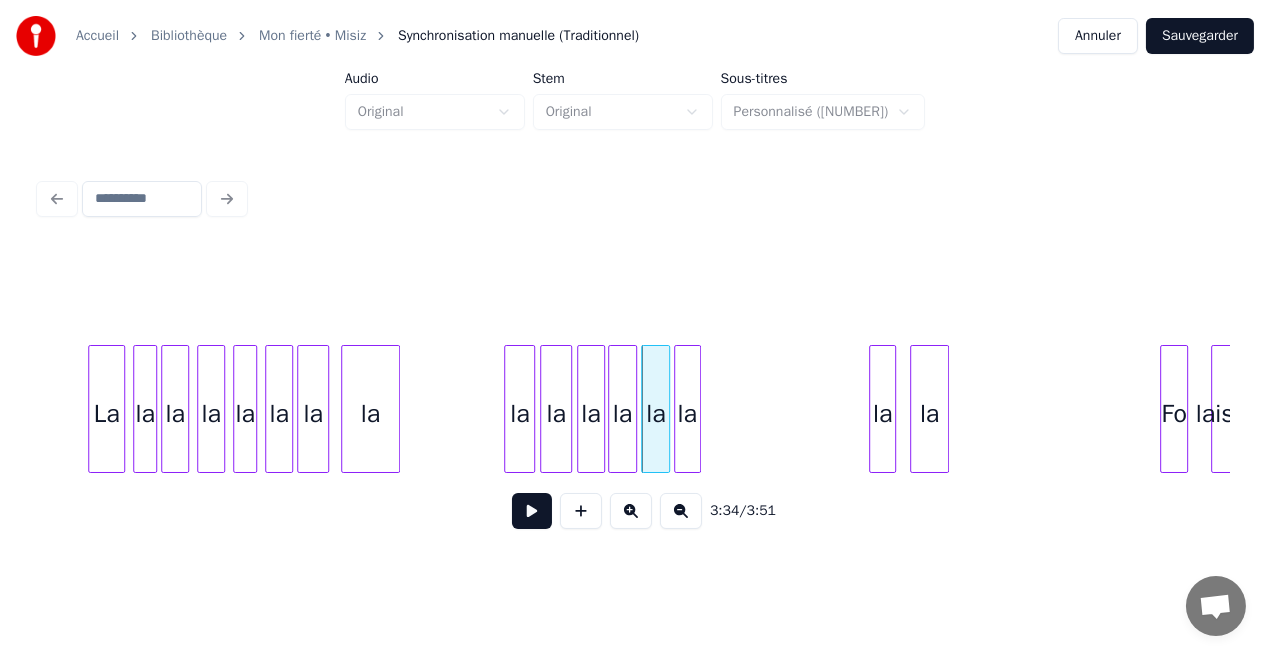 click on "la" at bounding box center (687, 414) 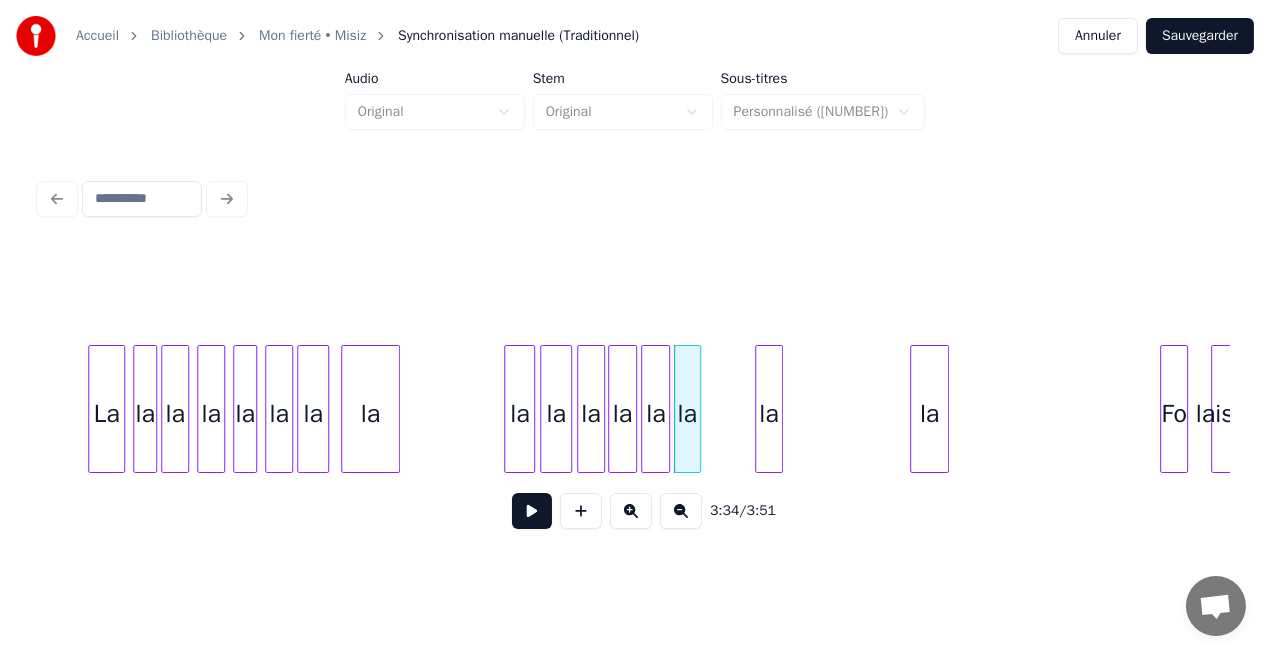 click on "la" at bounding box center (769, 414) 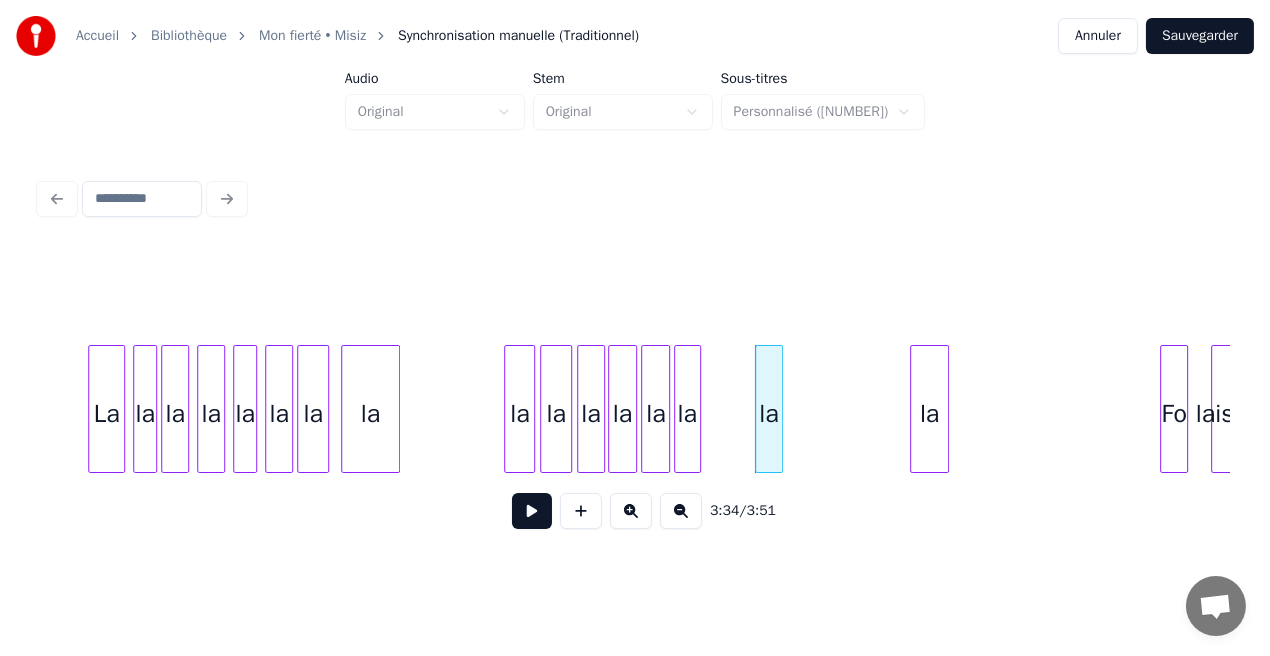 click on "La la la la la la la la la la la la la la la la Fo laisse" at bounding box center (-19053, 409) 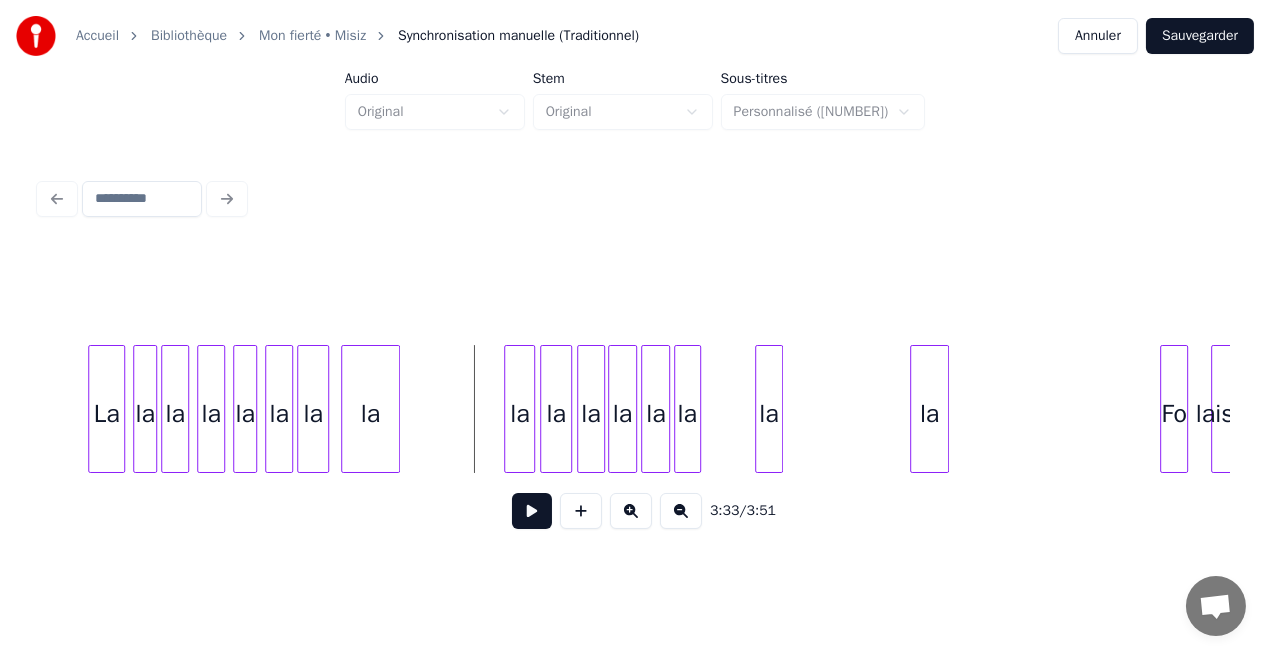 click at bounding box center (532, 511) 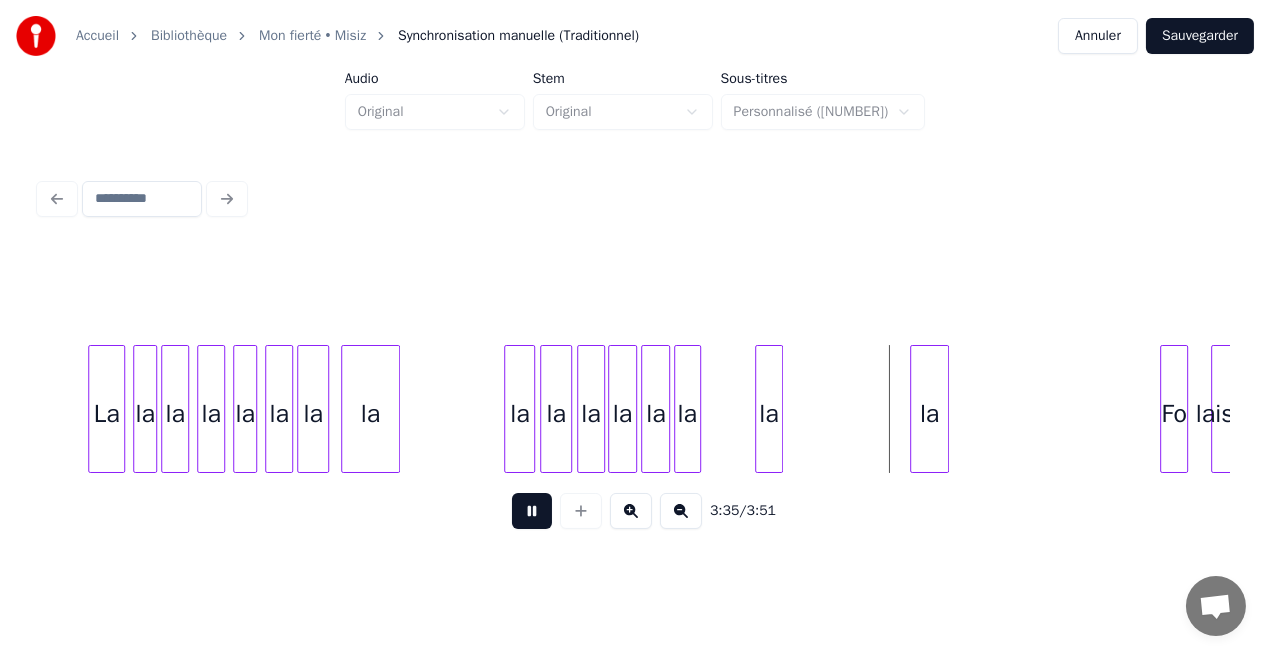 click at bounding box center [532, 511] 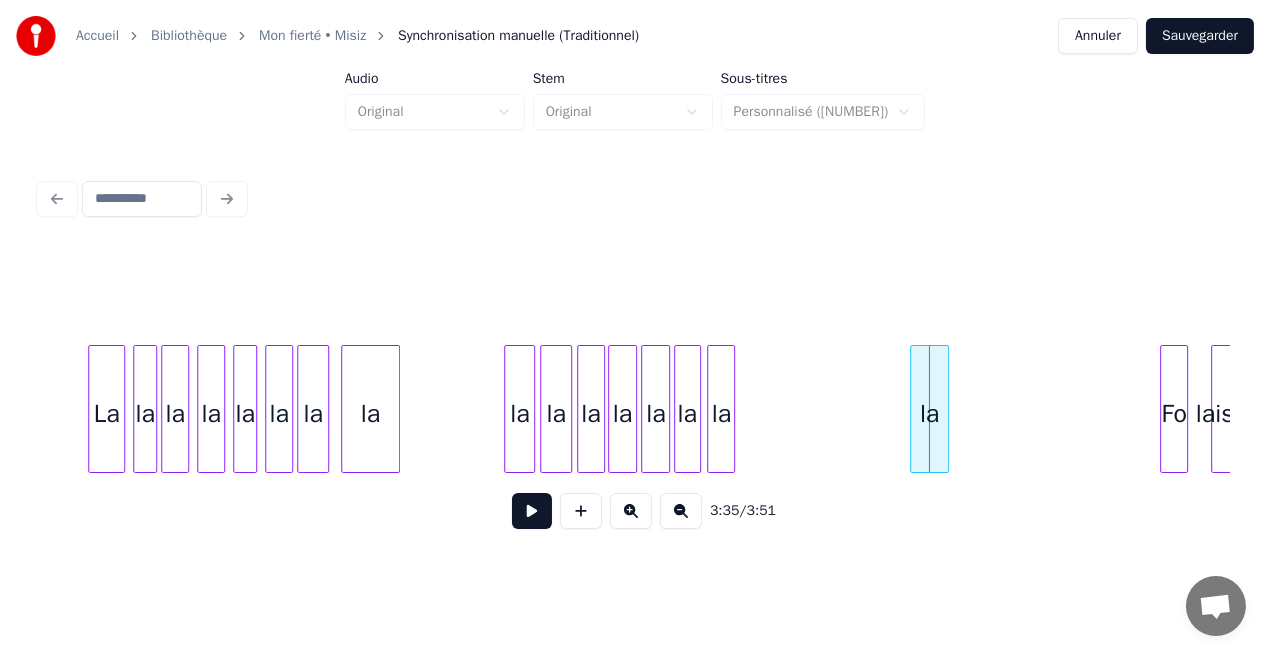 click on "la" at bounding box center [721, 414] 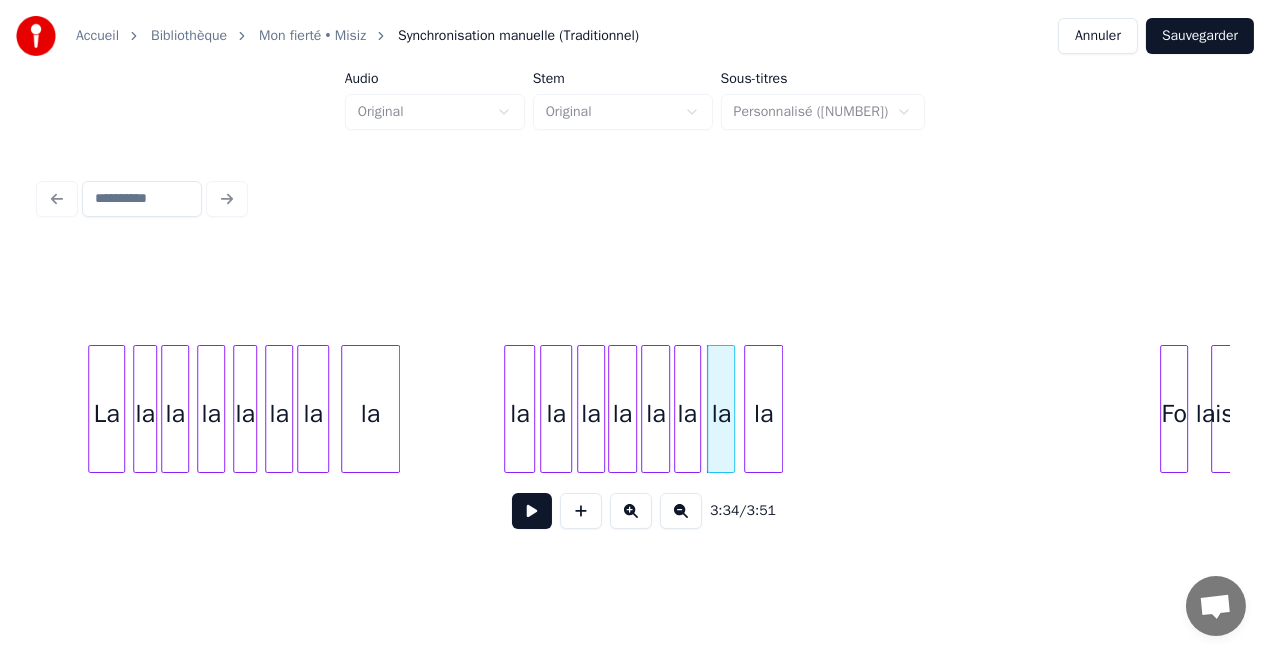 click on "la" at bounding box center (763, 414) 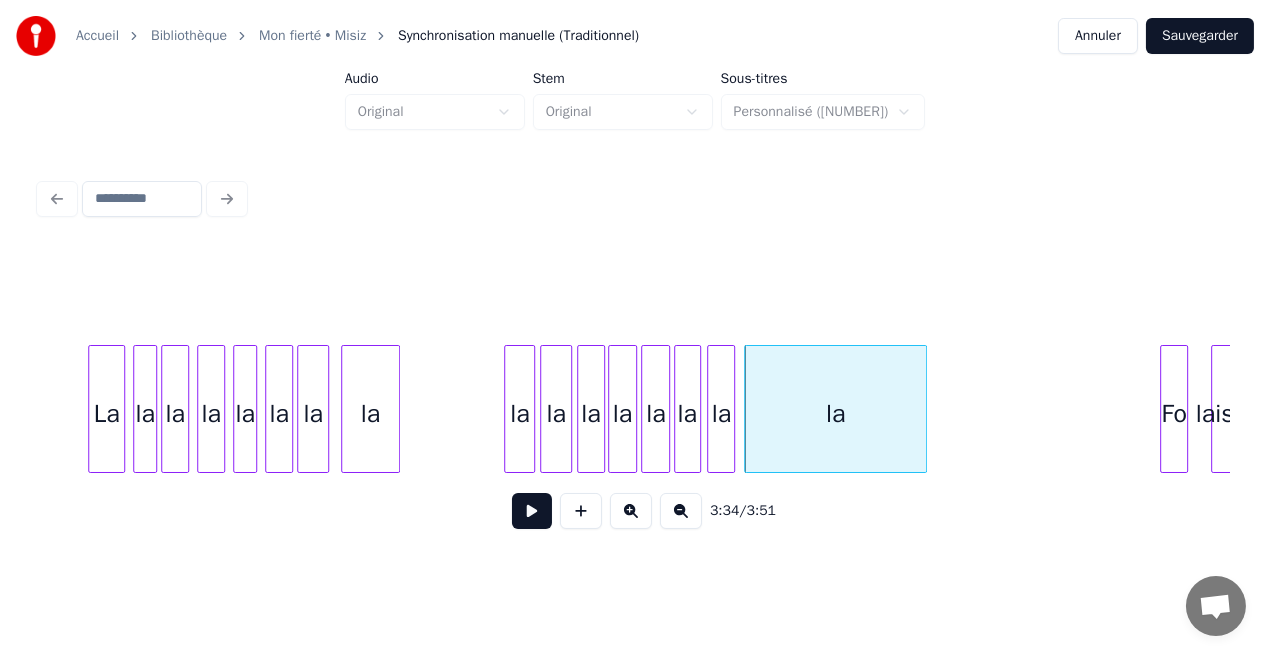 click at bounding box center [923, 409] 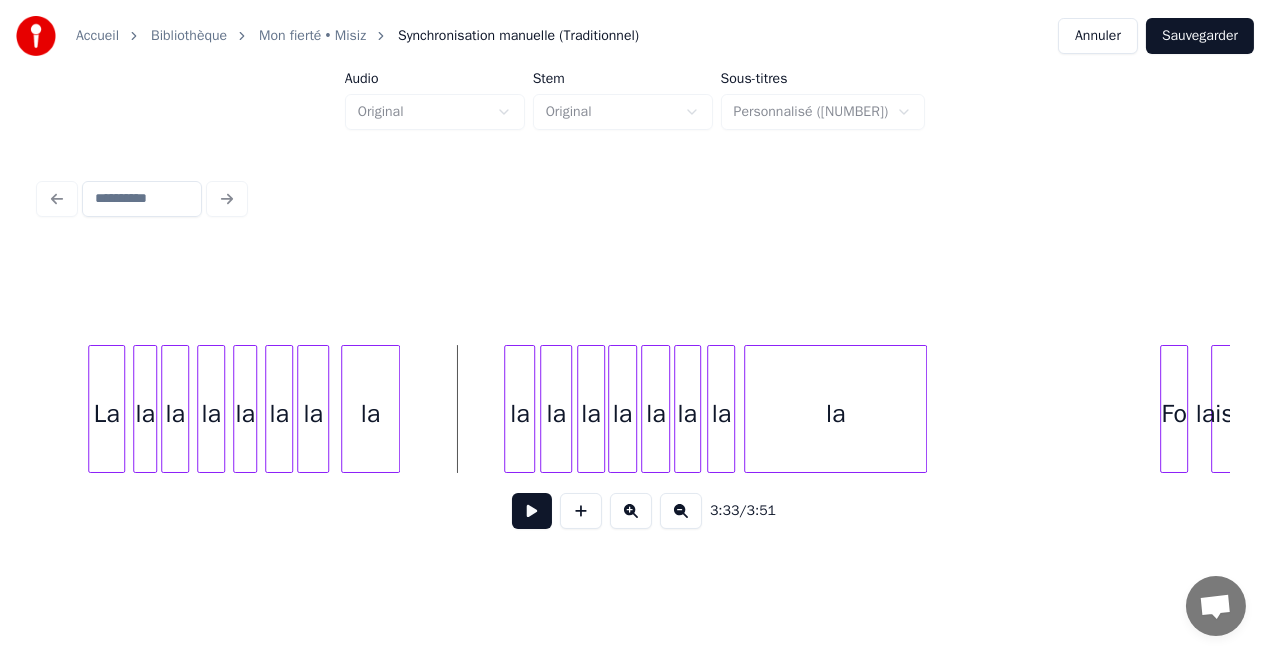 click at bounding box center (532, 511) 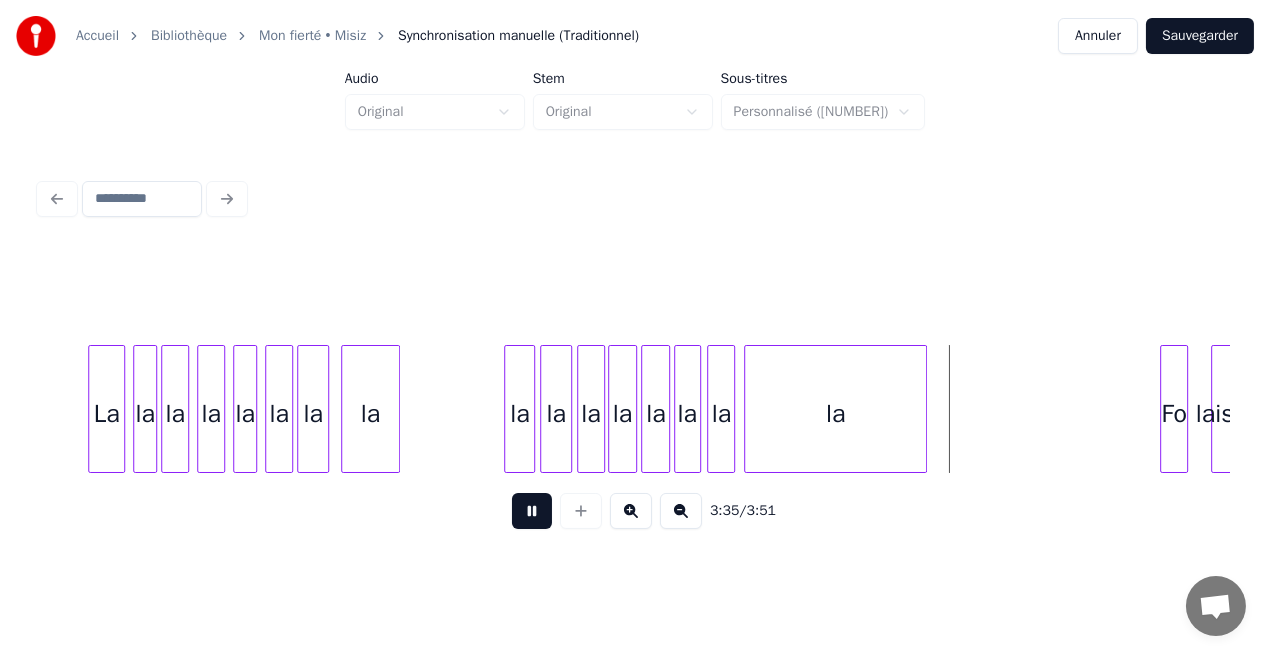 click at bounding box center [532, 511] 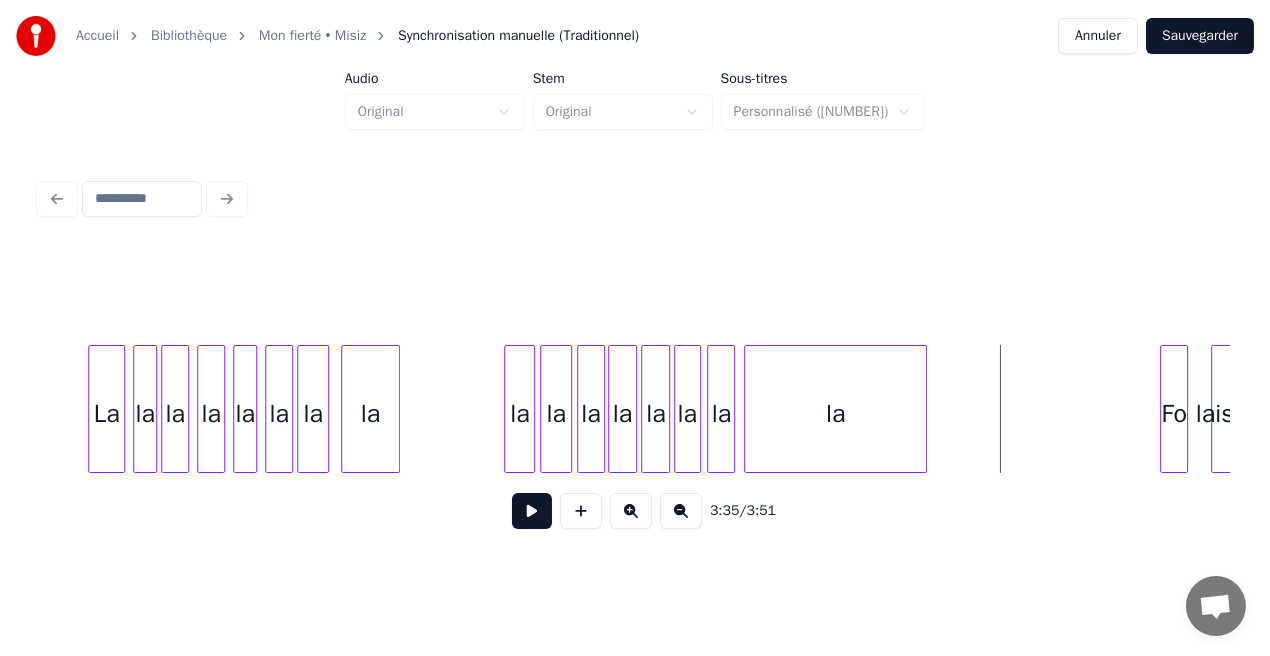 click on "Sauvegarder" at bounding box center [1200, 36] 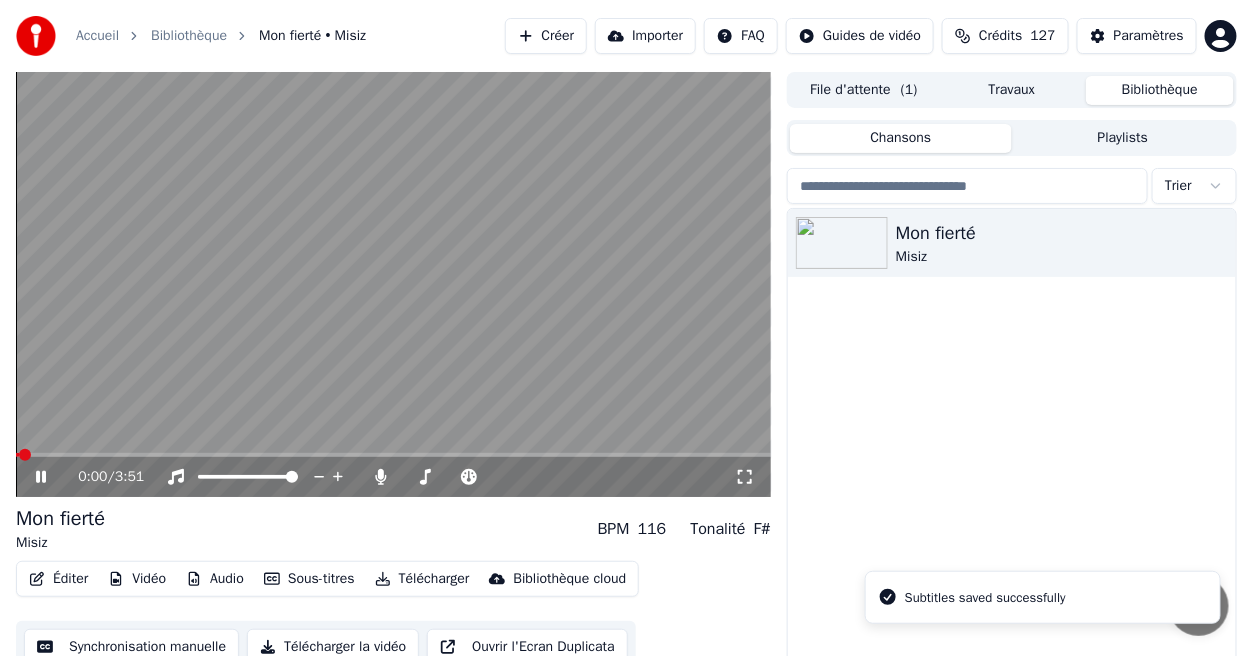 click 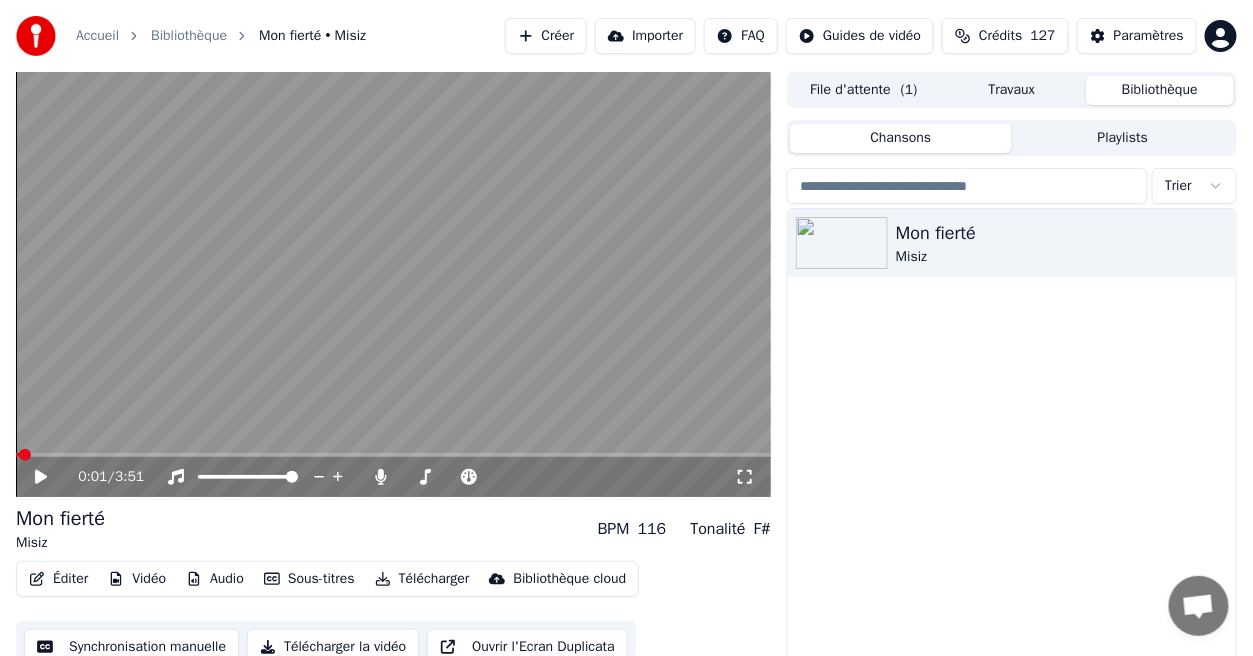 click at bounding box center (393, 455) 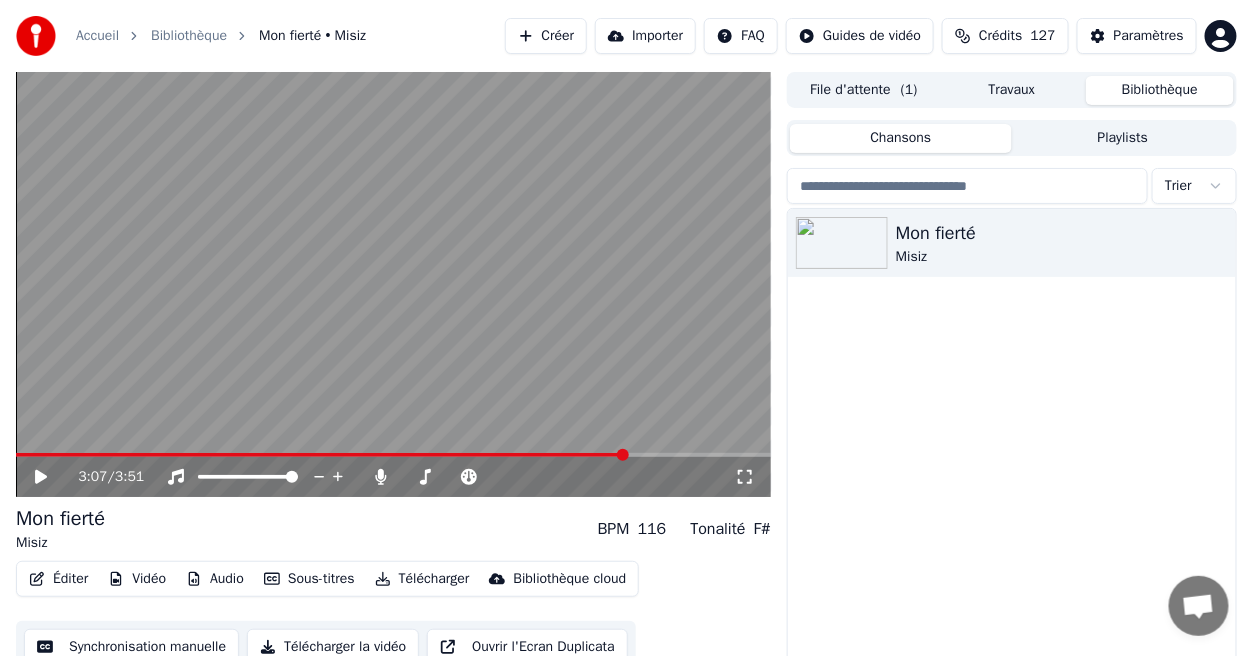 click 